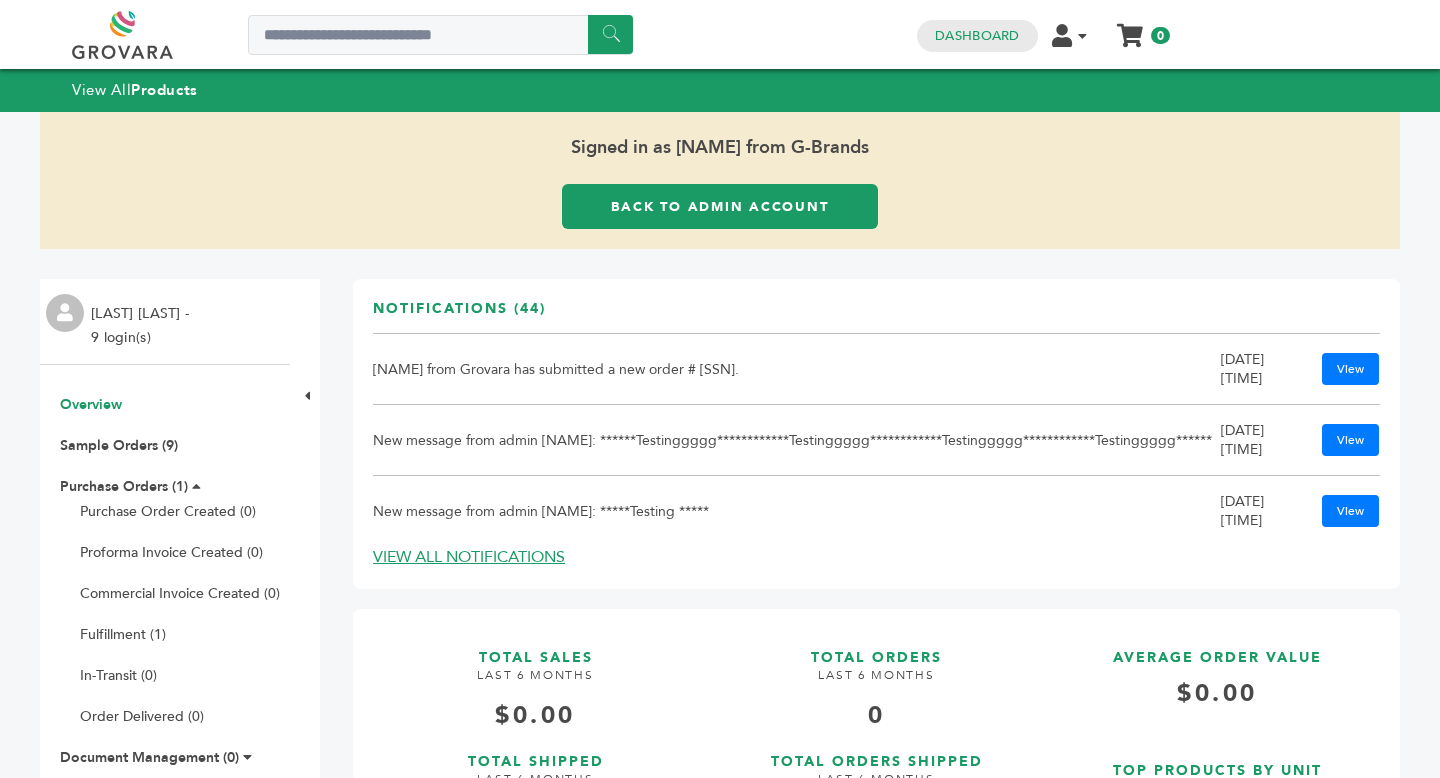 scroll, scrollTop: 0, scrollLeft: 0, axis: both 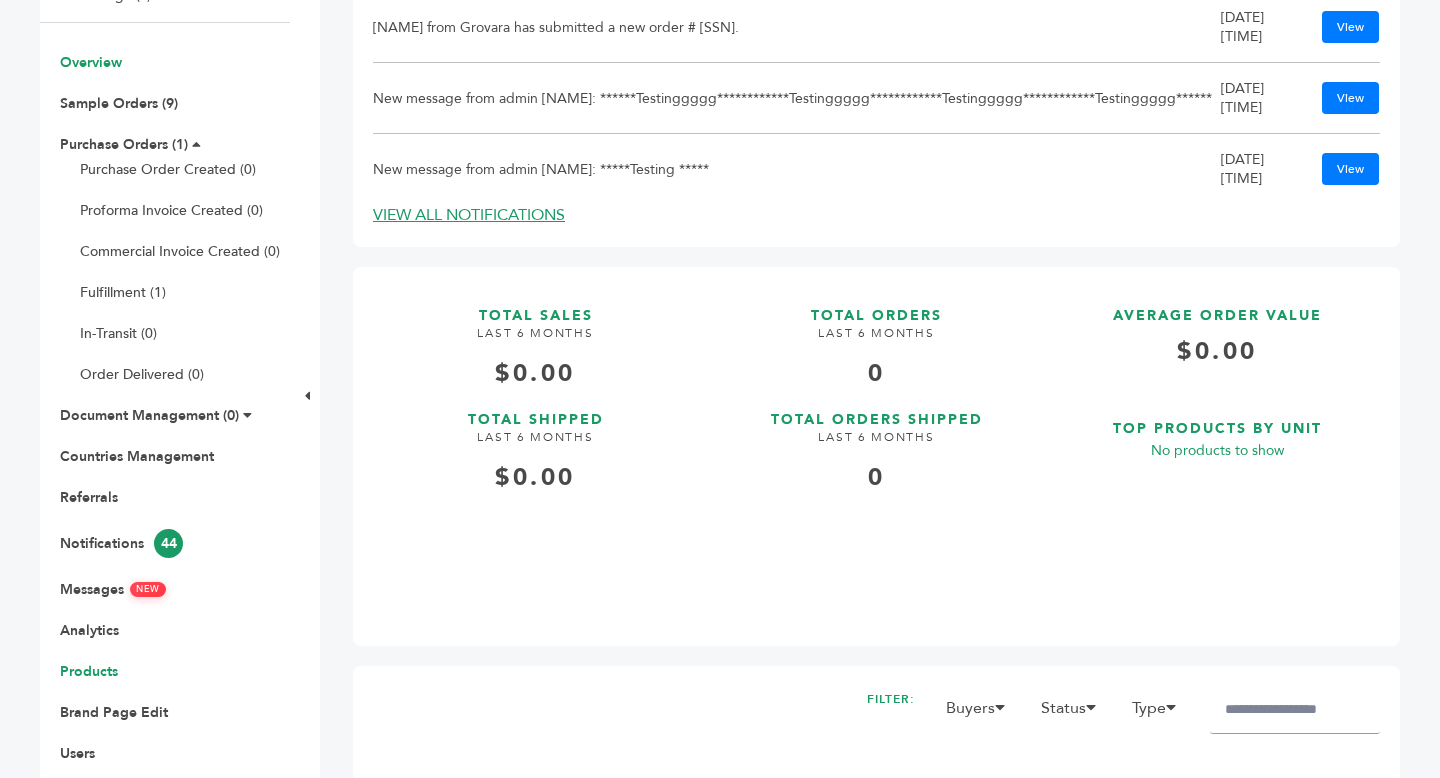 click on "Products" at bounding box center (89, 671) 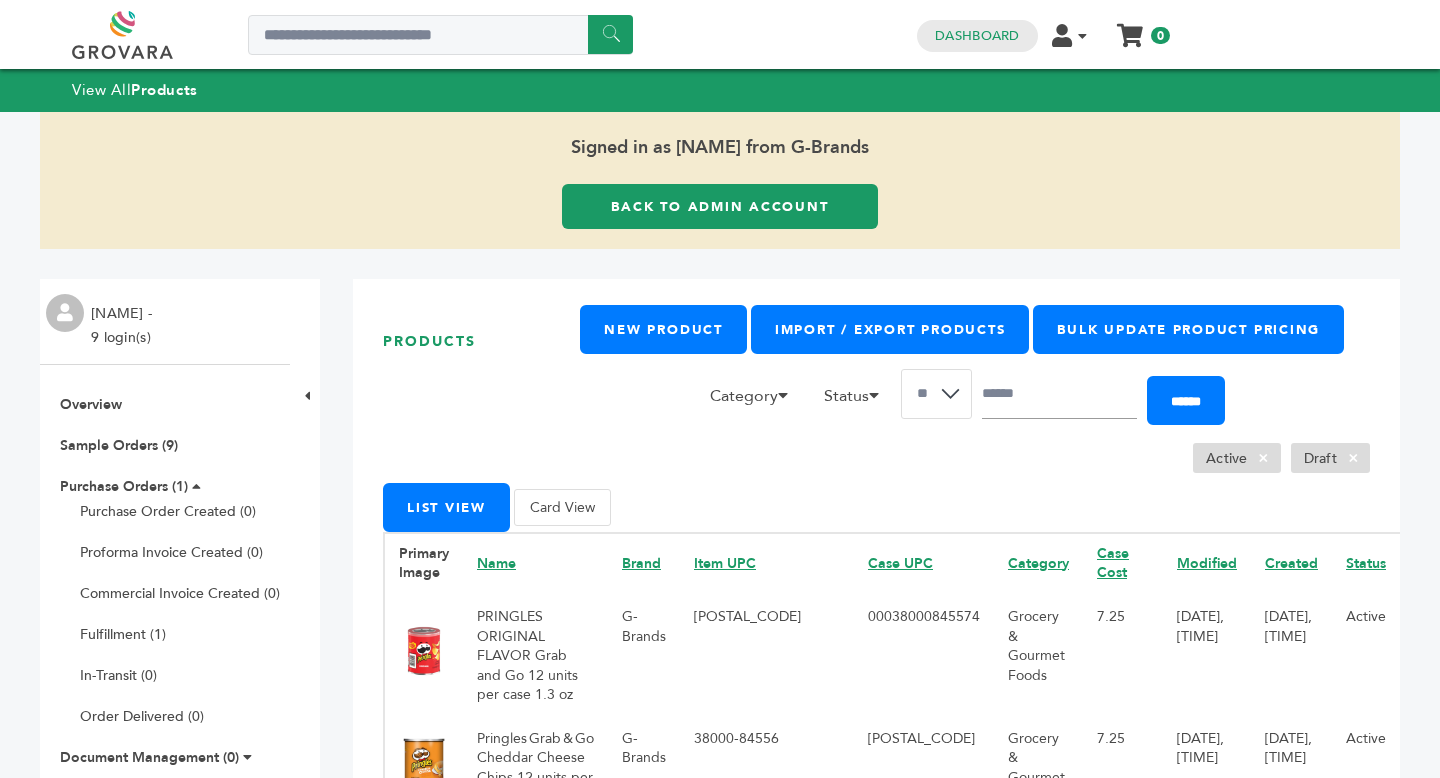 scroll, scrollTop: 0, scrollLeft: 0, axis: both 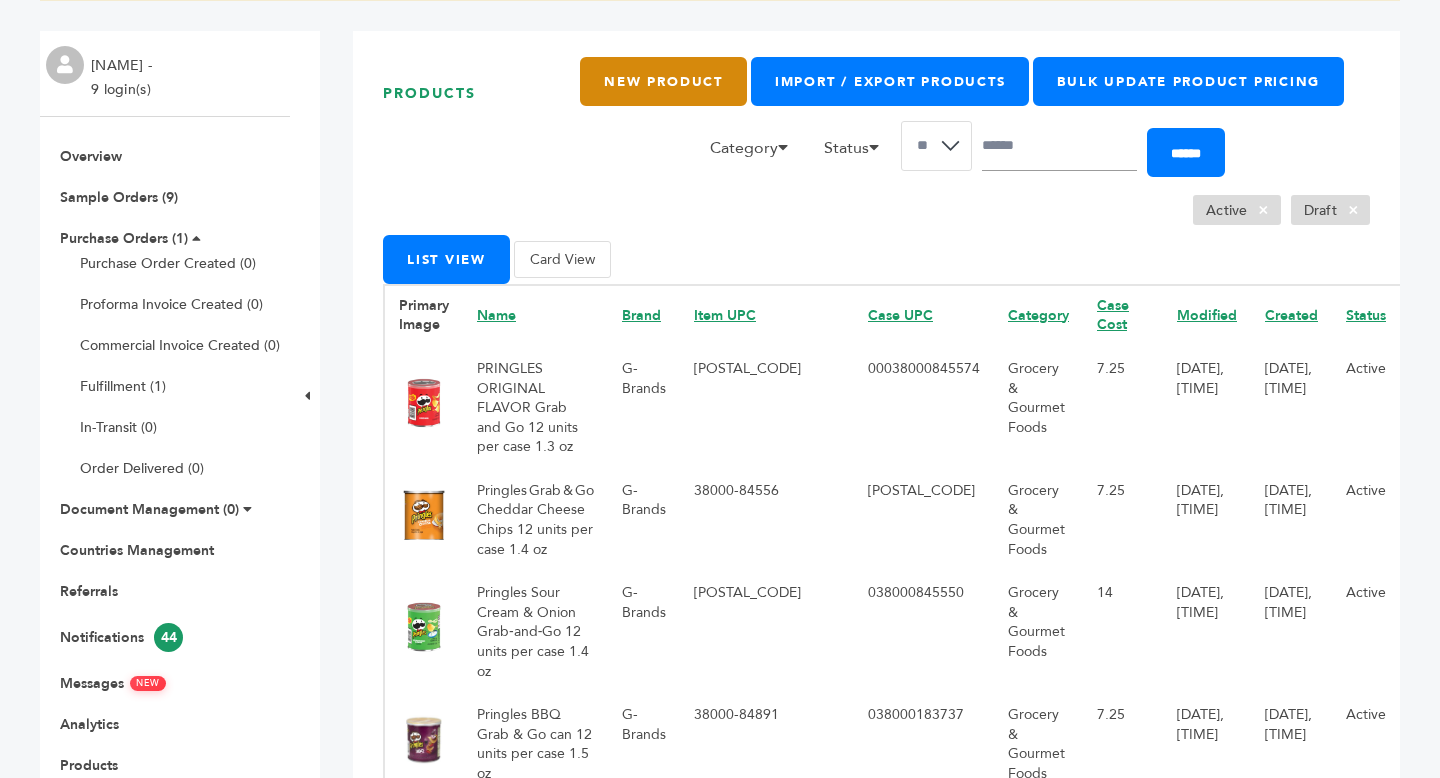click on "New Product" at bounding box center (663, 81) 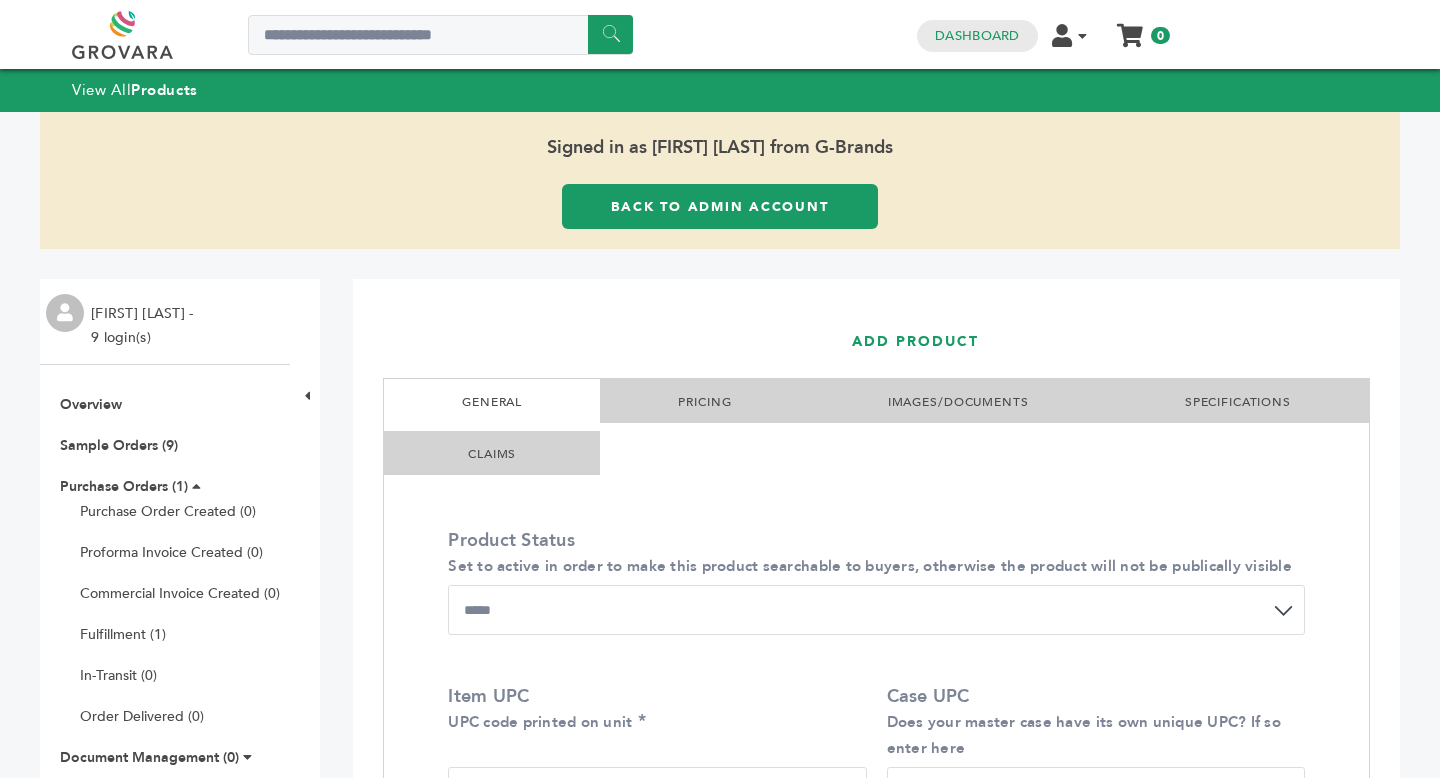 scroll, scrollTop: 0, scrollLeft: 0, axis: both 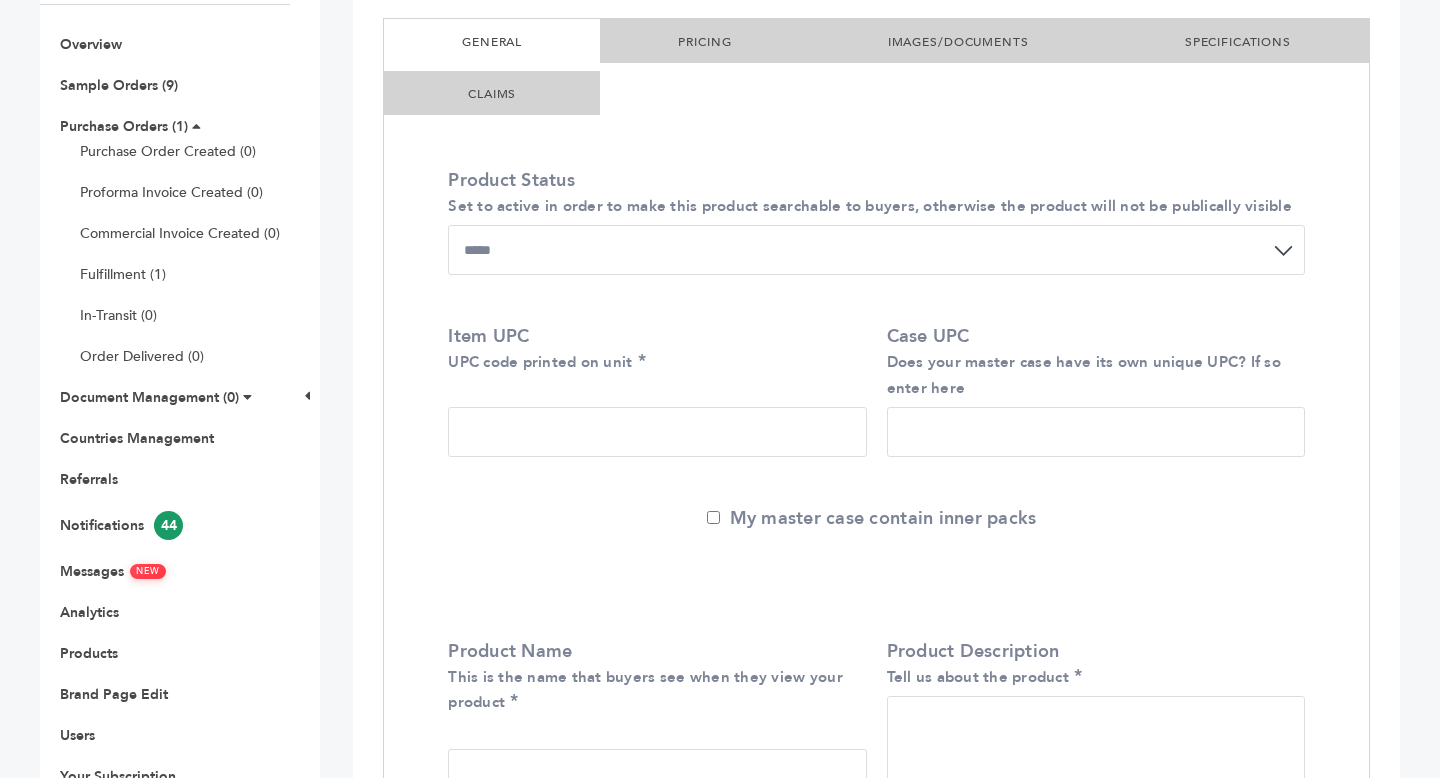 click on "Item UPC UPC code printed on unit" at bounding box center [657, 432] 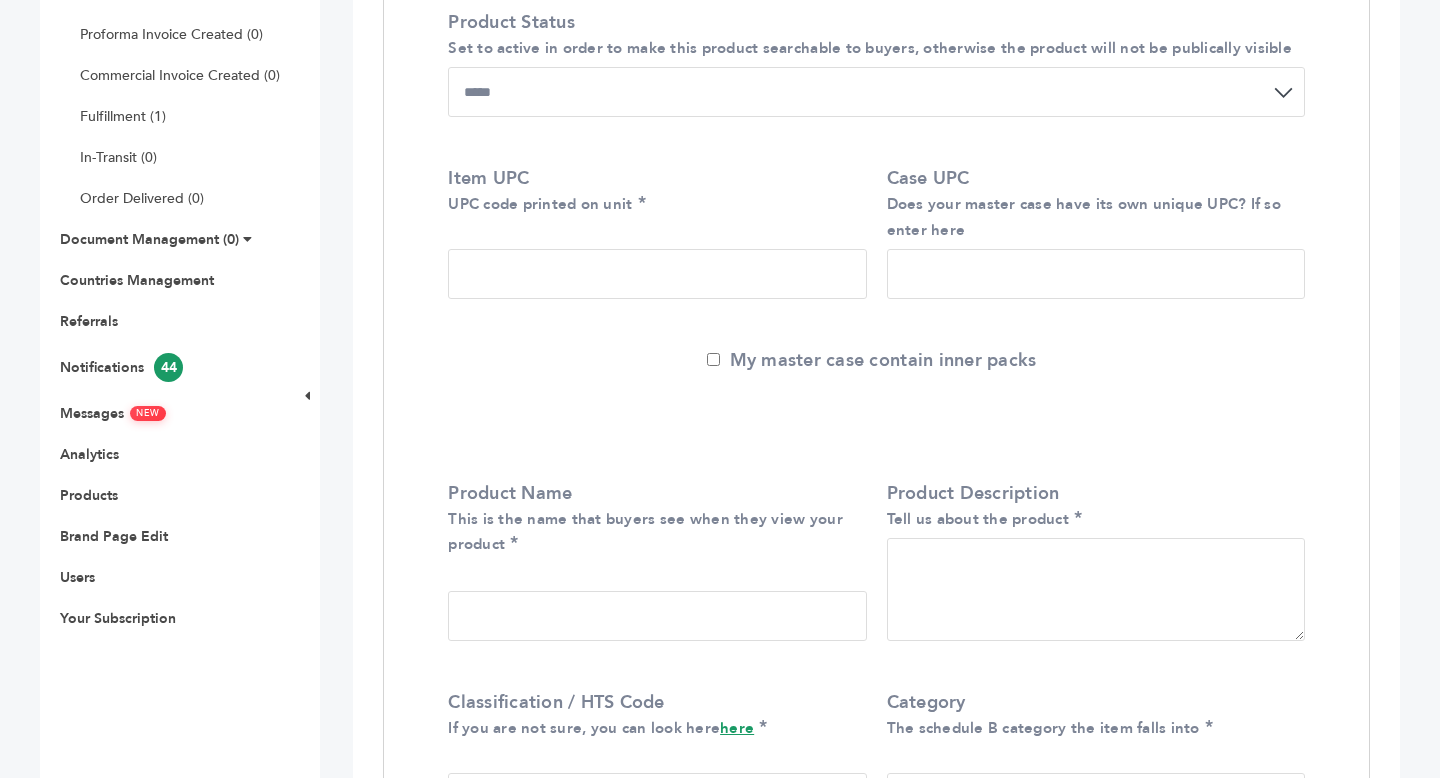 scroll, scrollTop: 560, scrollLeft: 0, axis: vertical 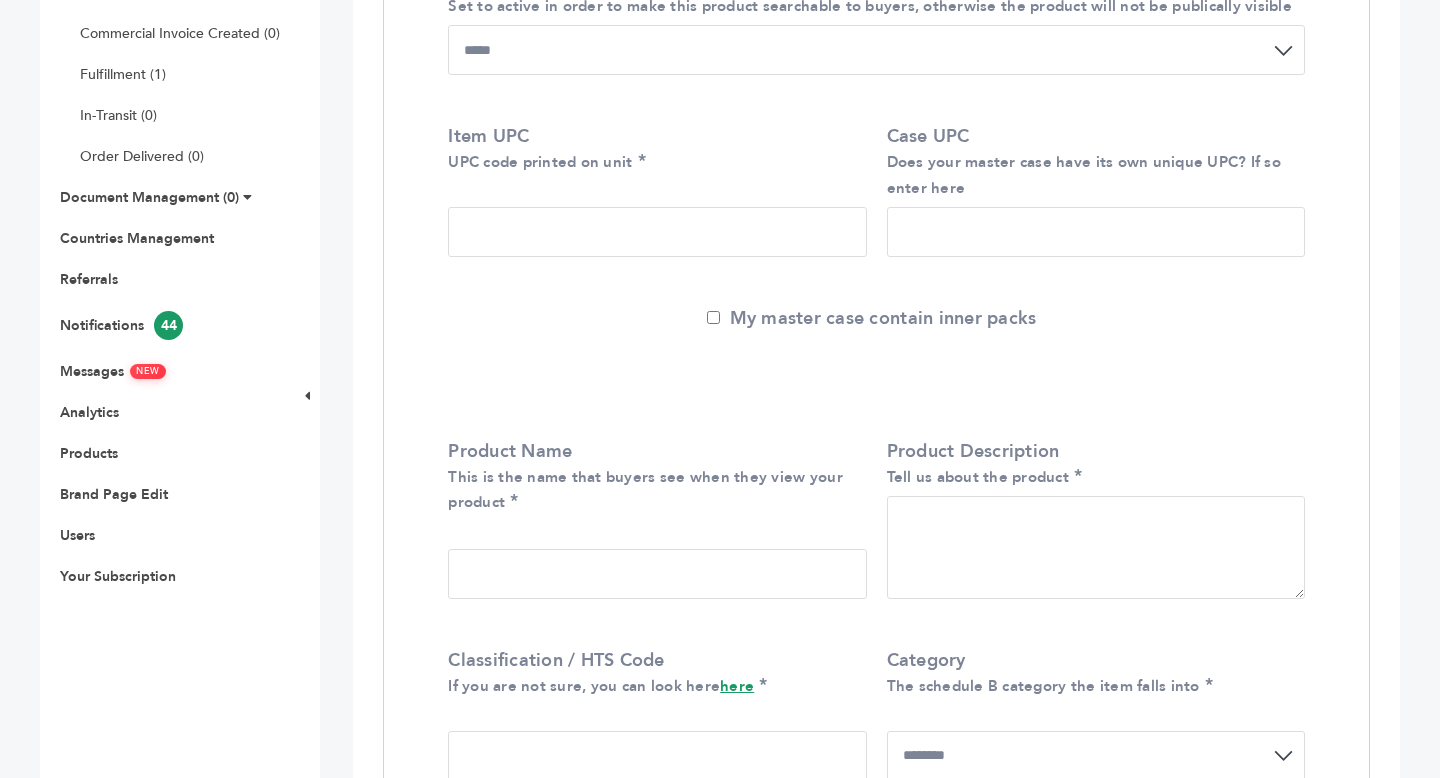 click on "Product Name This is the name that buyers see when they view your product" at bounding box center [657, 574] 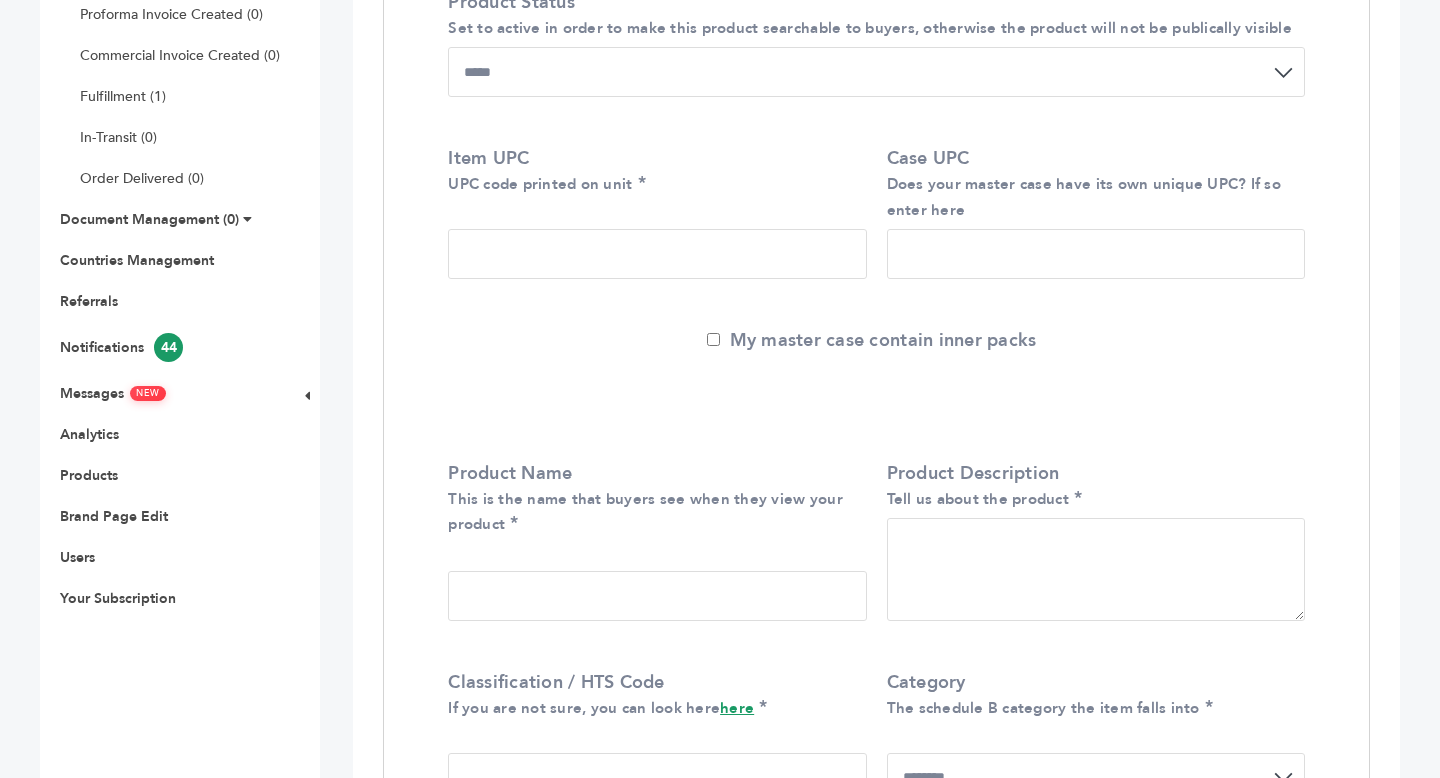 scroll, scrollTop: 536, scrollLeft: 0, axis: vertical 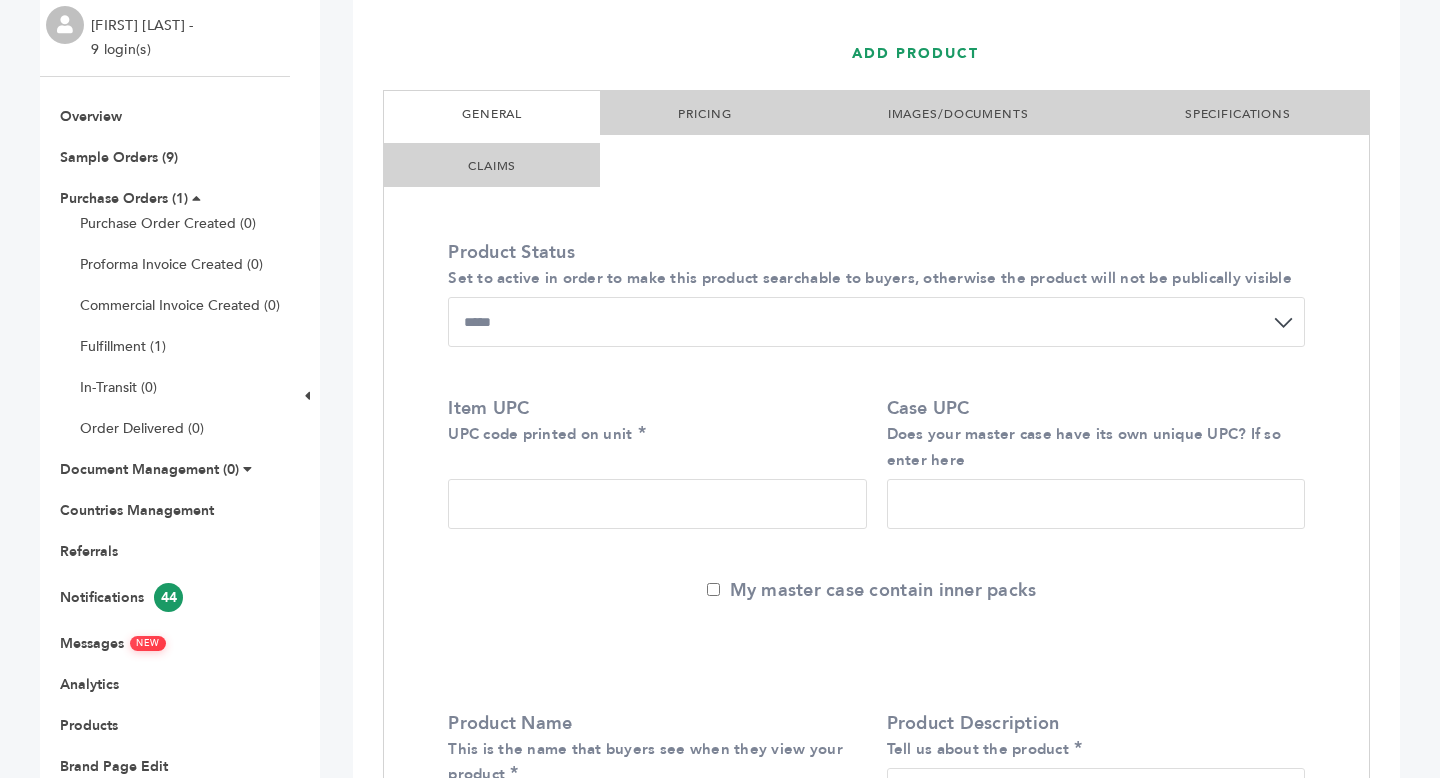 click on "Item UPC UPC code printed on unit" at bounding box center [657, 504] 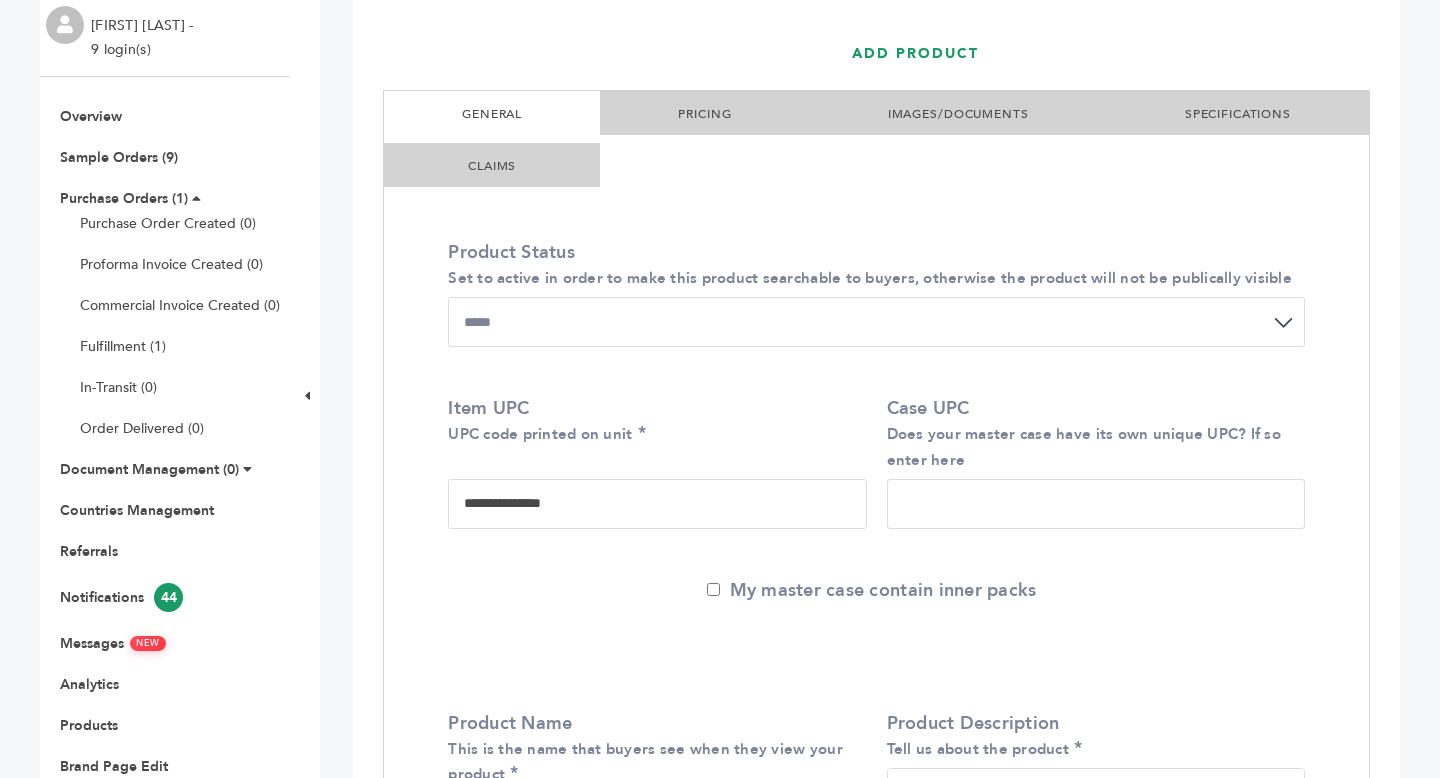 type on "**********" 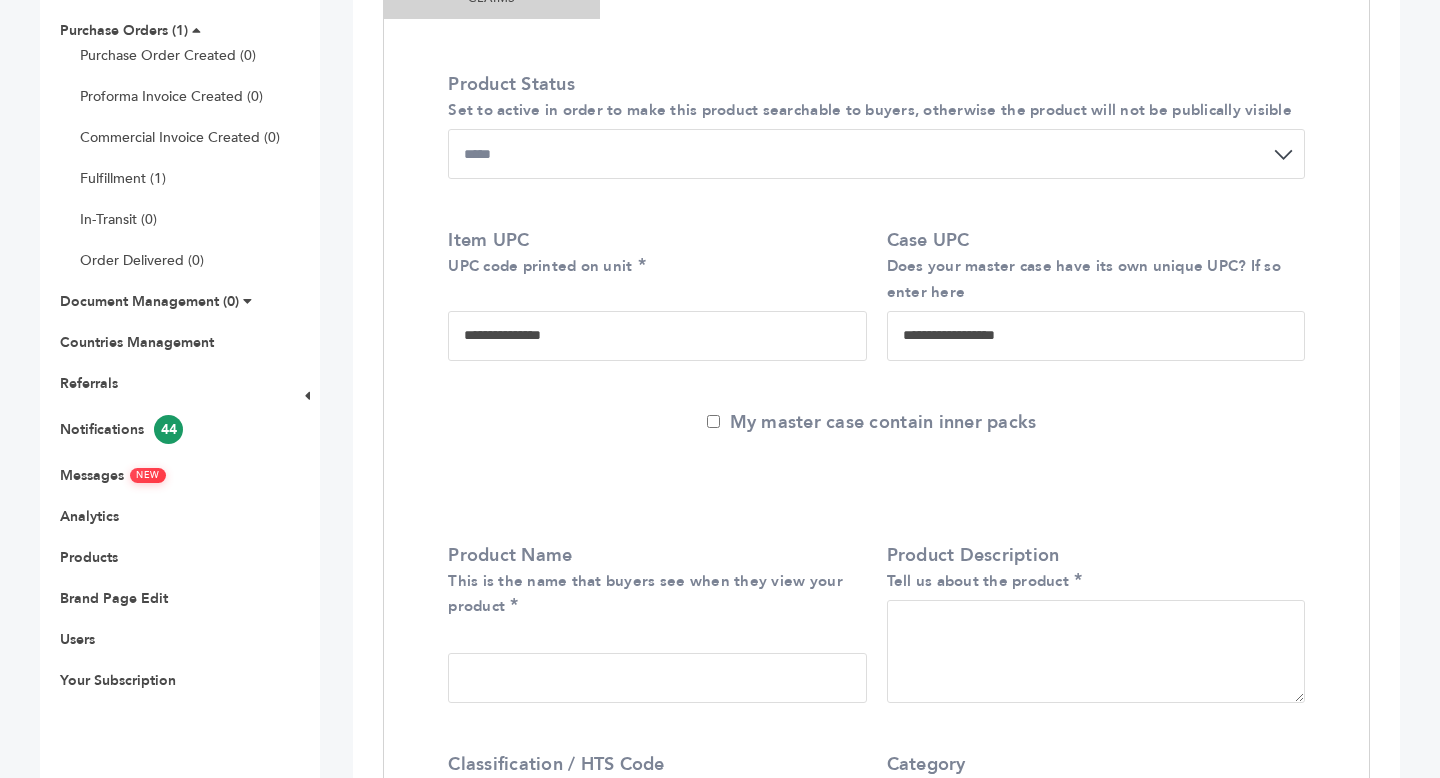 scroll, scrollTop: 610, scrollLeft: 0, axis: vertical 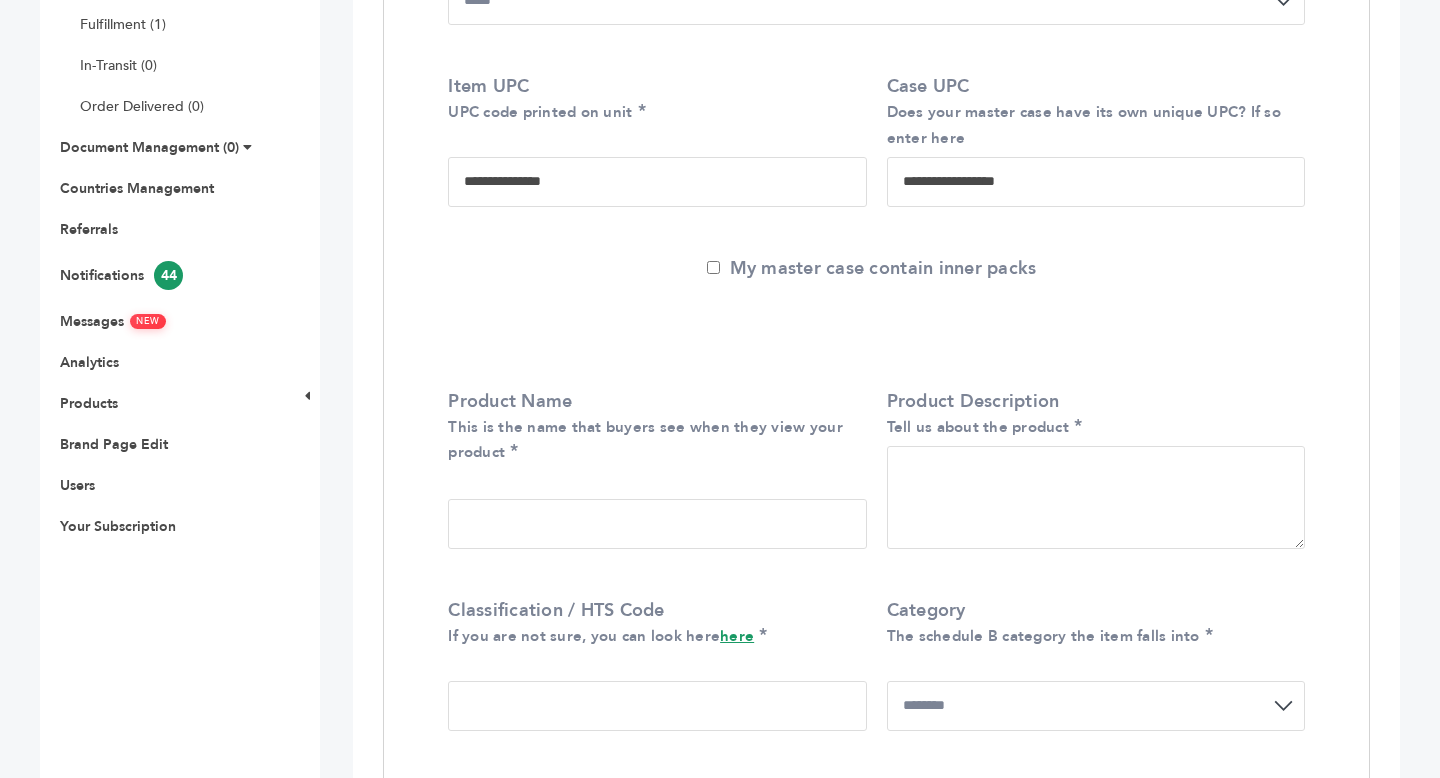 type on "**********" 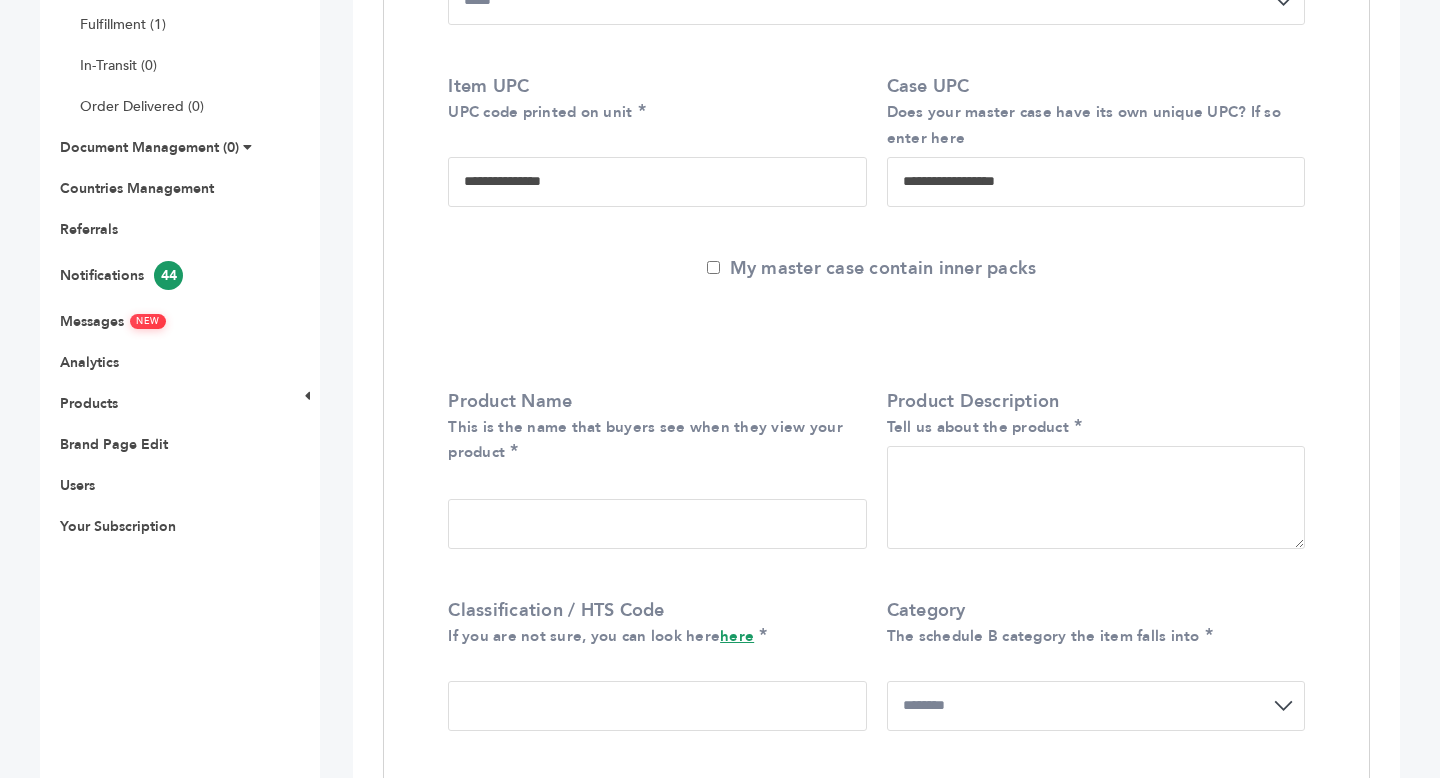click on "Product Name This is the name that buyers see when they view your product" at bounding box center [657, 524] 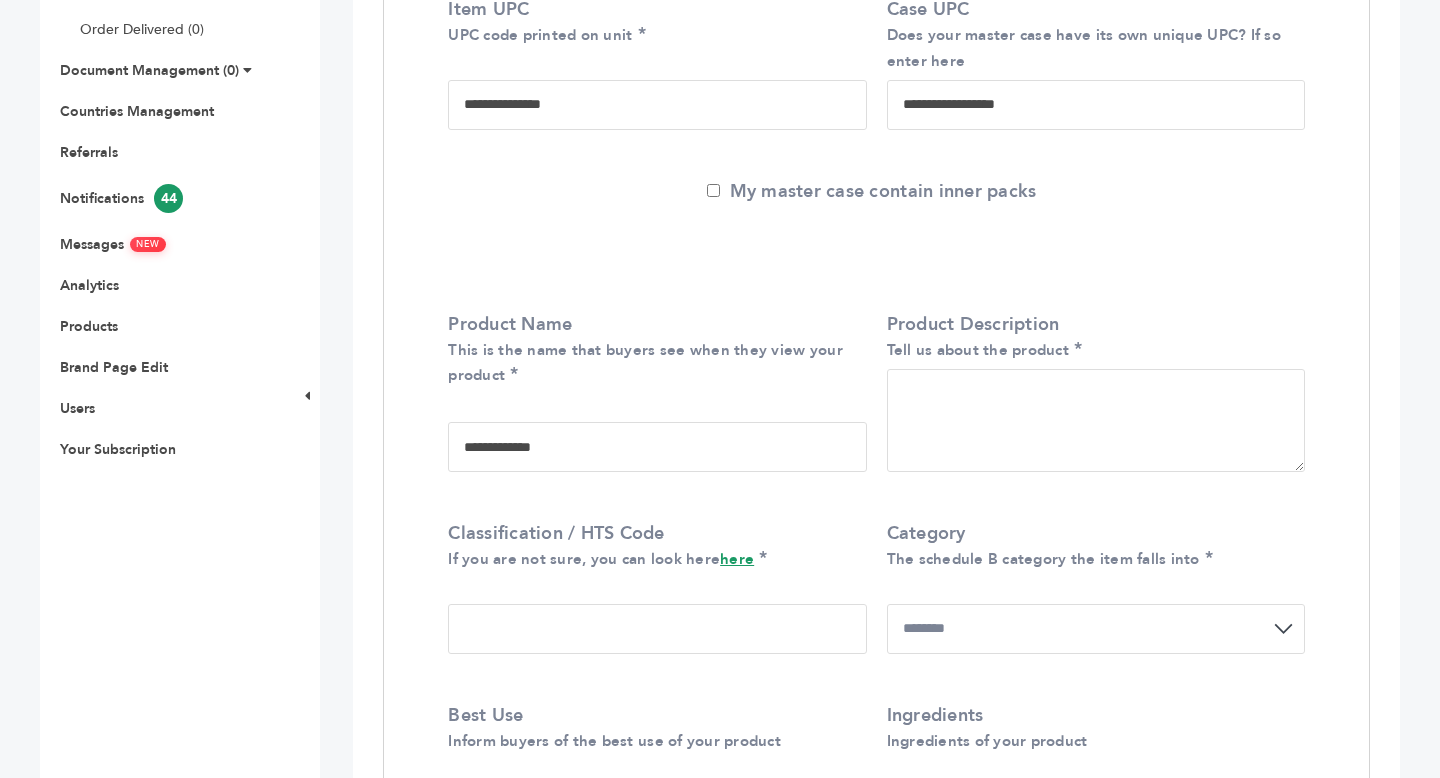 scroll, scrollTop: 724, scrollLeft: 0, axis: vertical 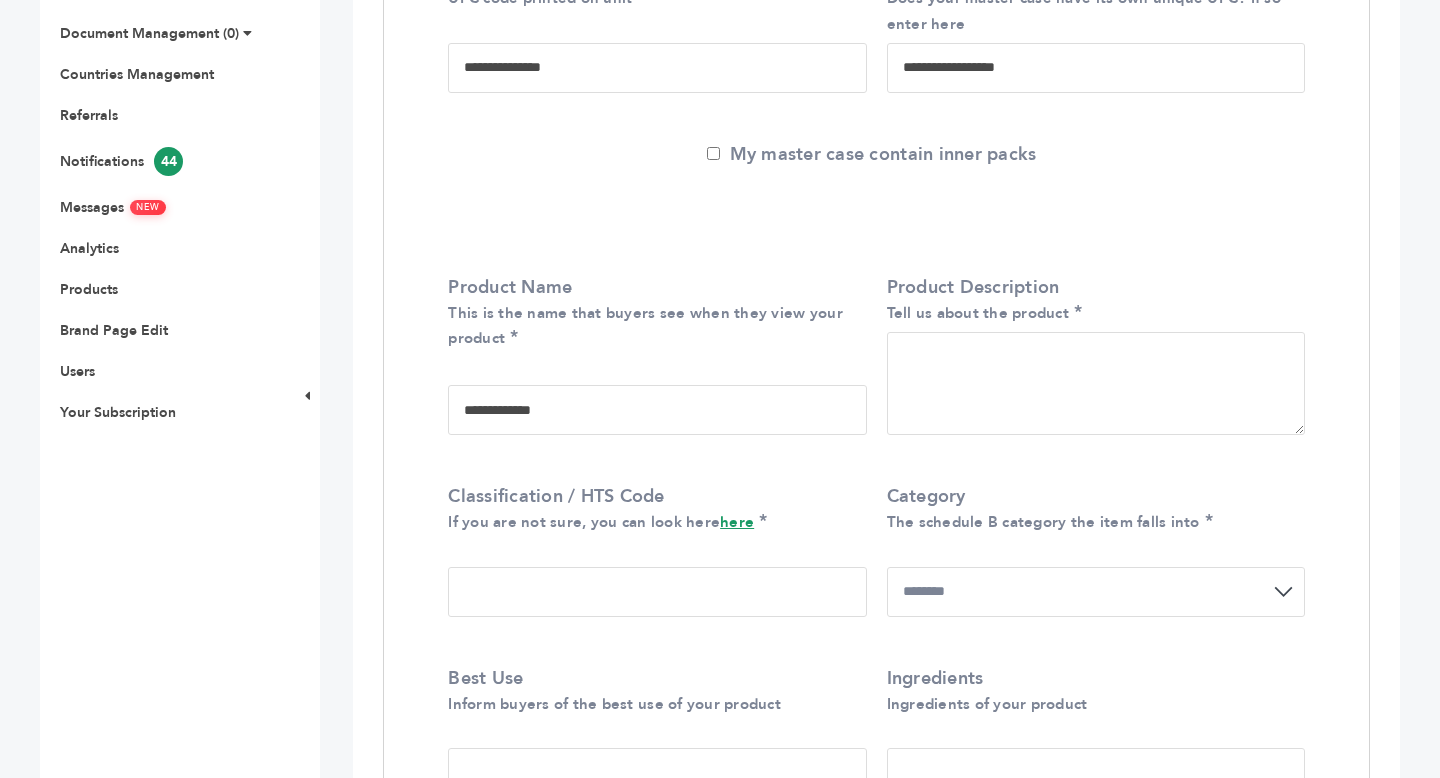 click on "Product Description Tell us about the product" at bounding box center (1096, 383) 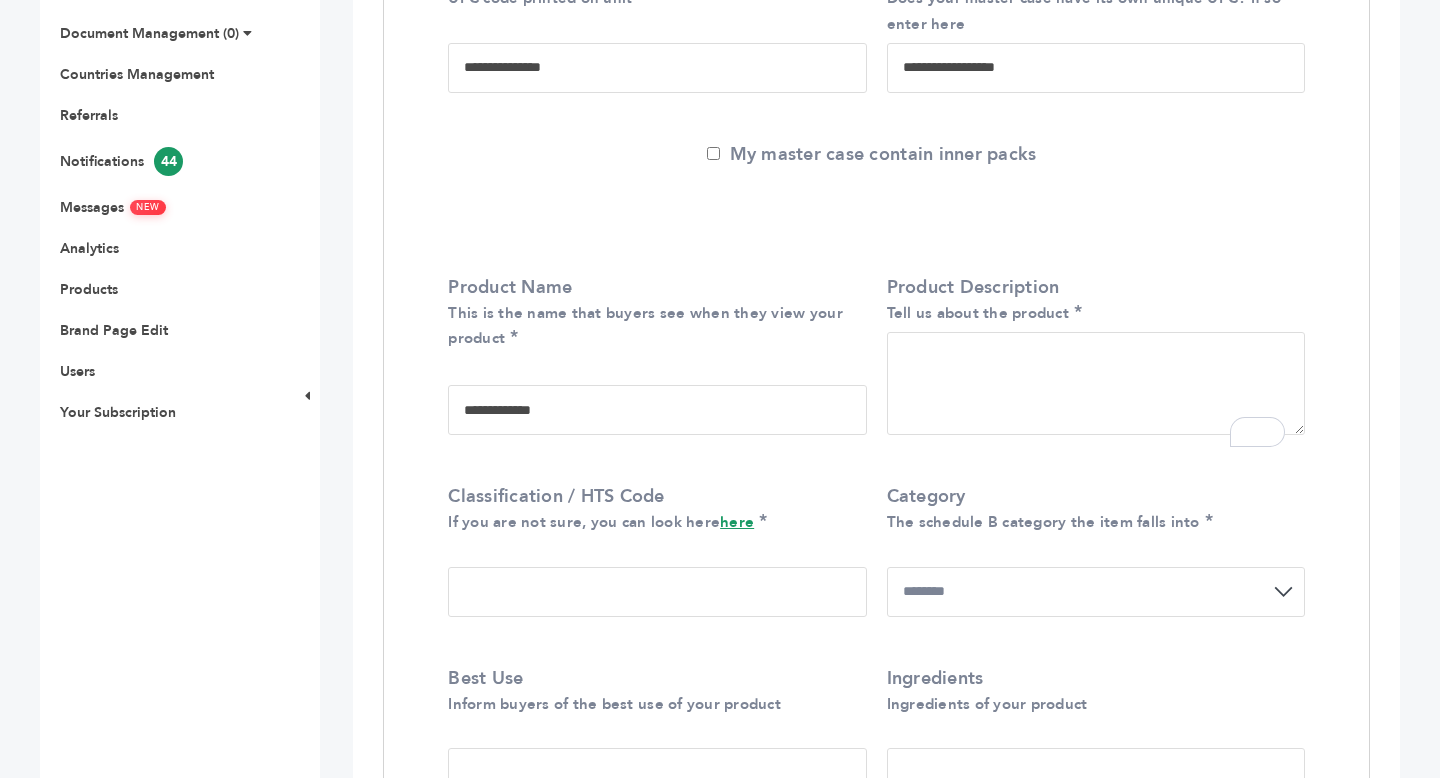 click on "**********" at bounding box center (657, 410) 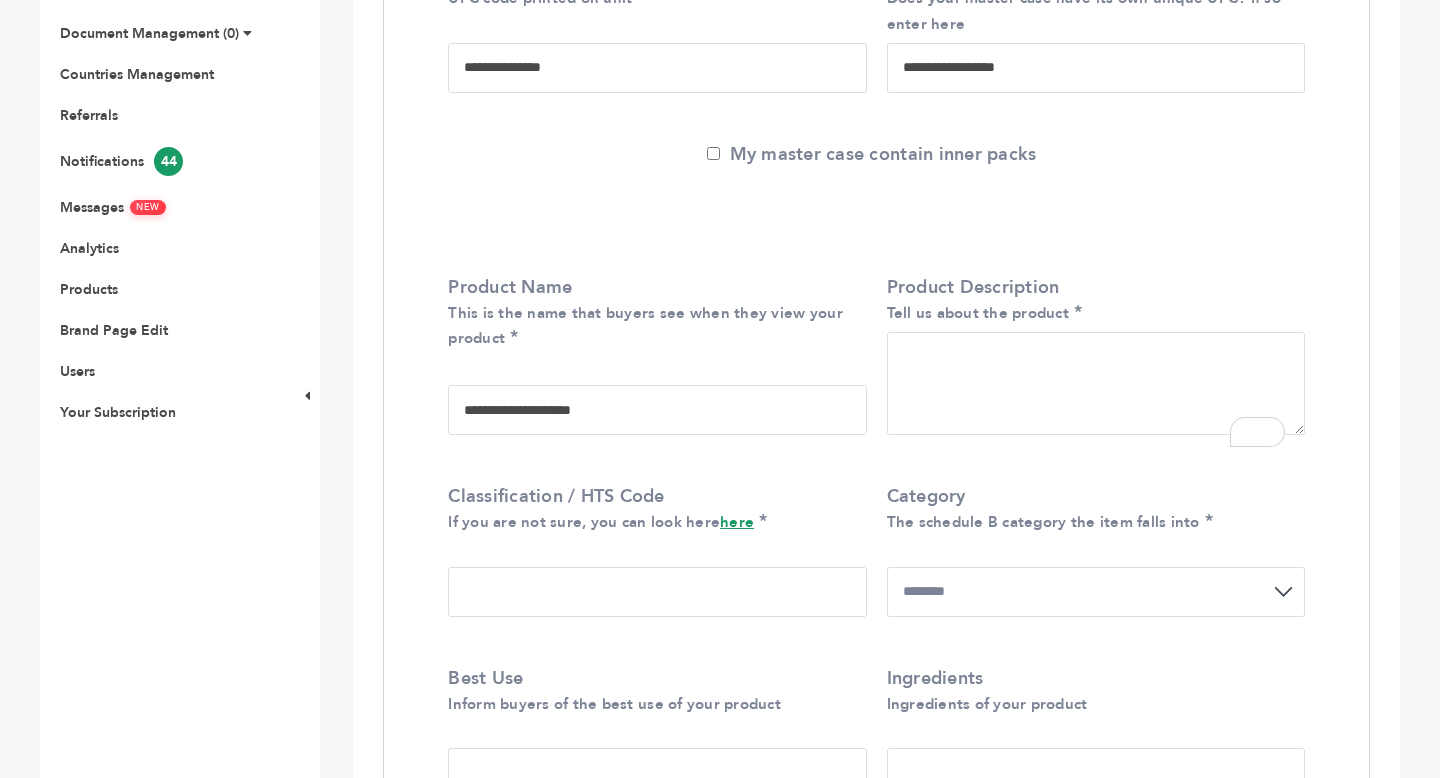 click on "**********" at bounding box center [657, 410] 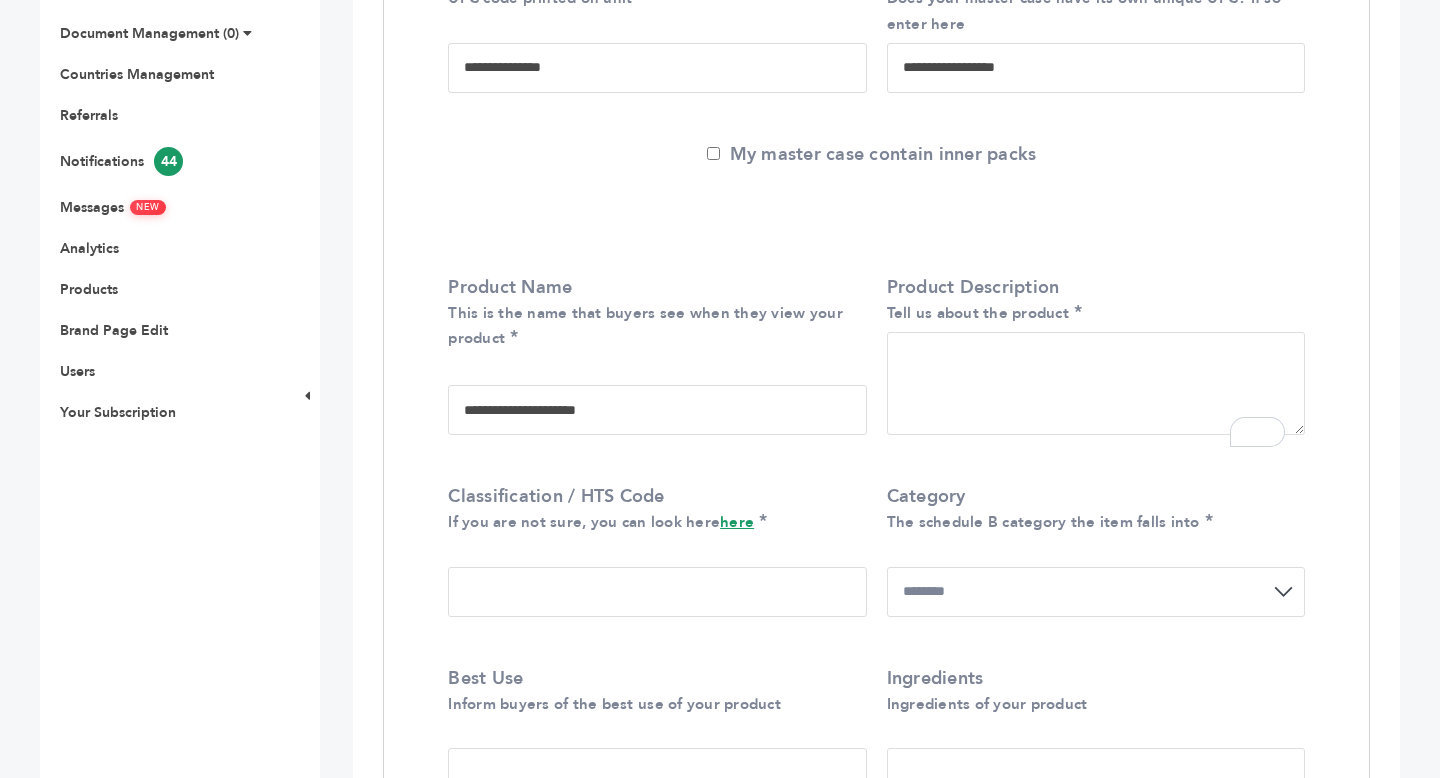 click on "**********" at bounding box center (657, 410) 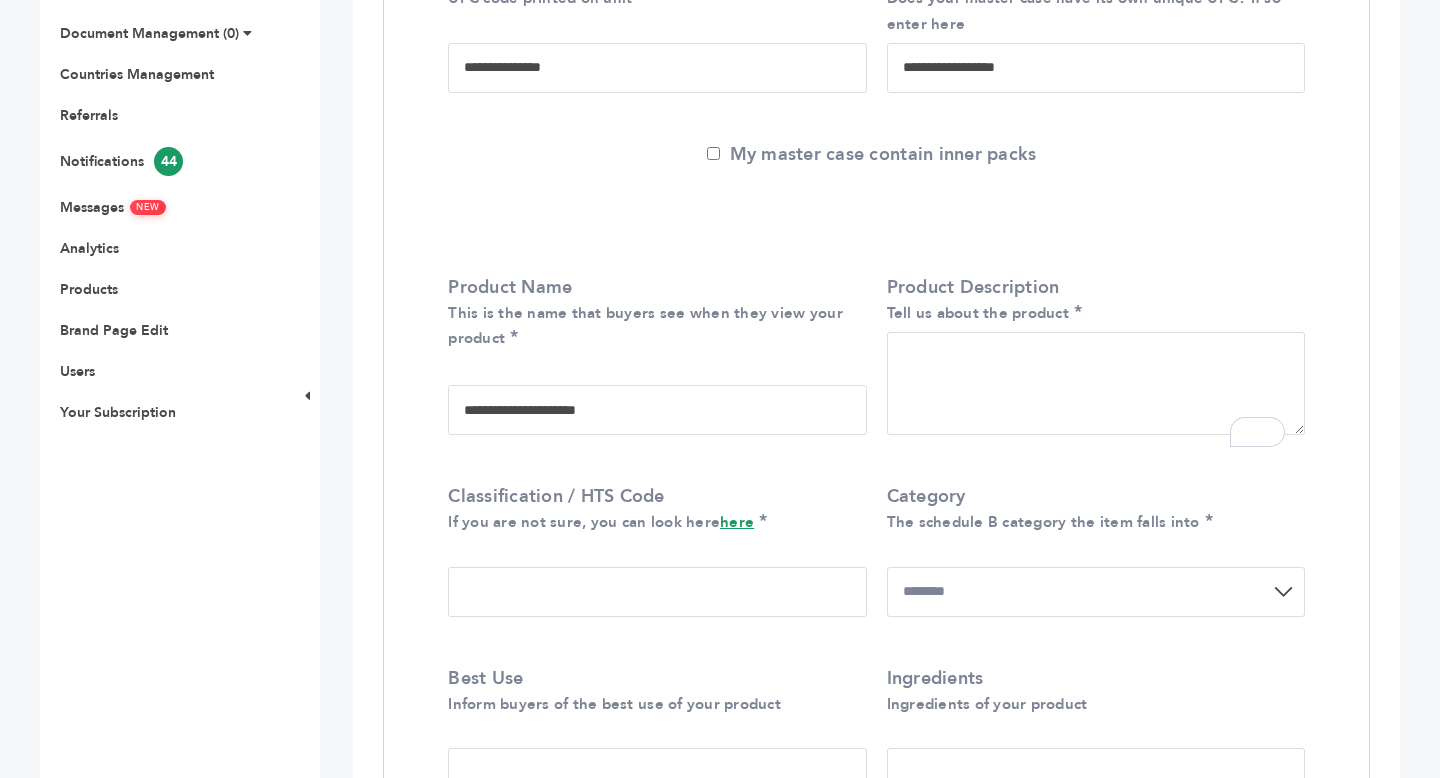 click on "**********" at bounding box center (657, 410) 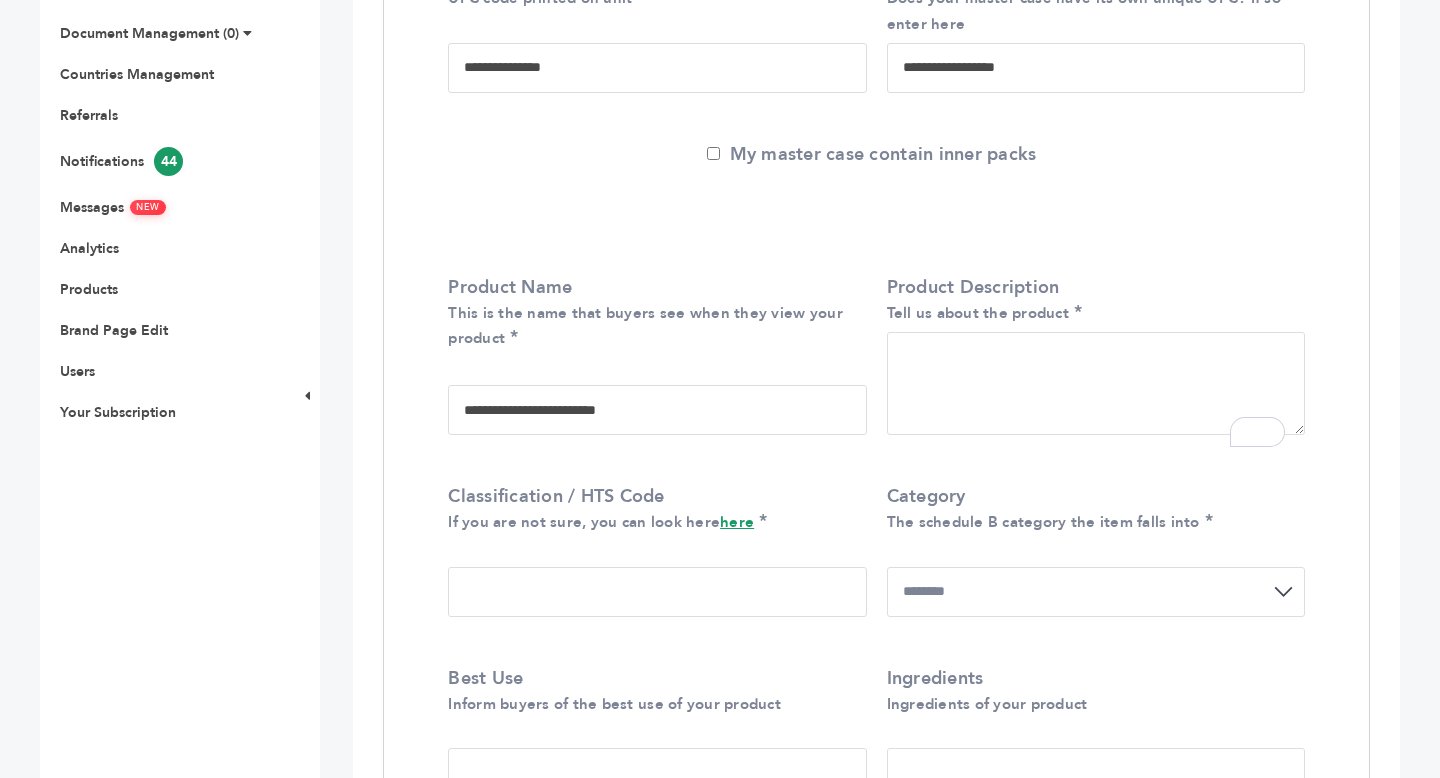 type on "**********" 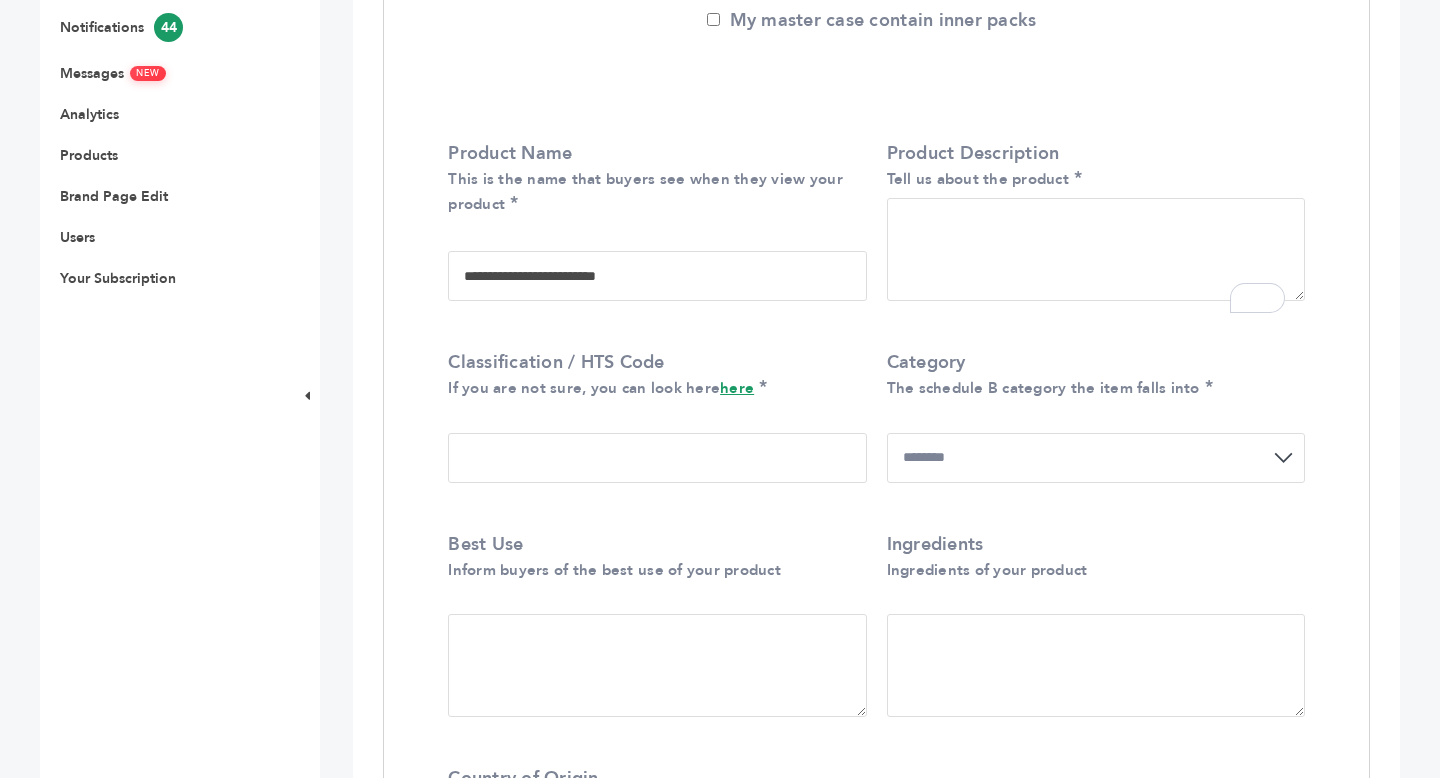 scroll, scrollTop: 859, scrollLeft: 0, axis: vertical 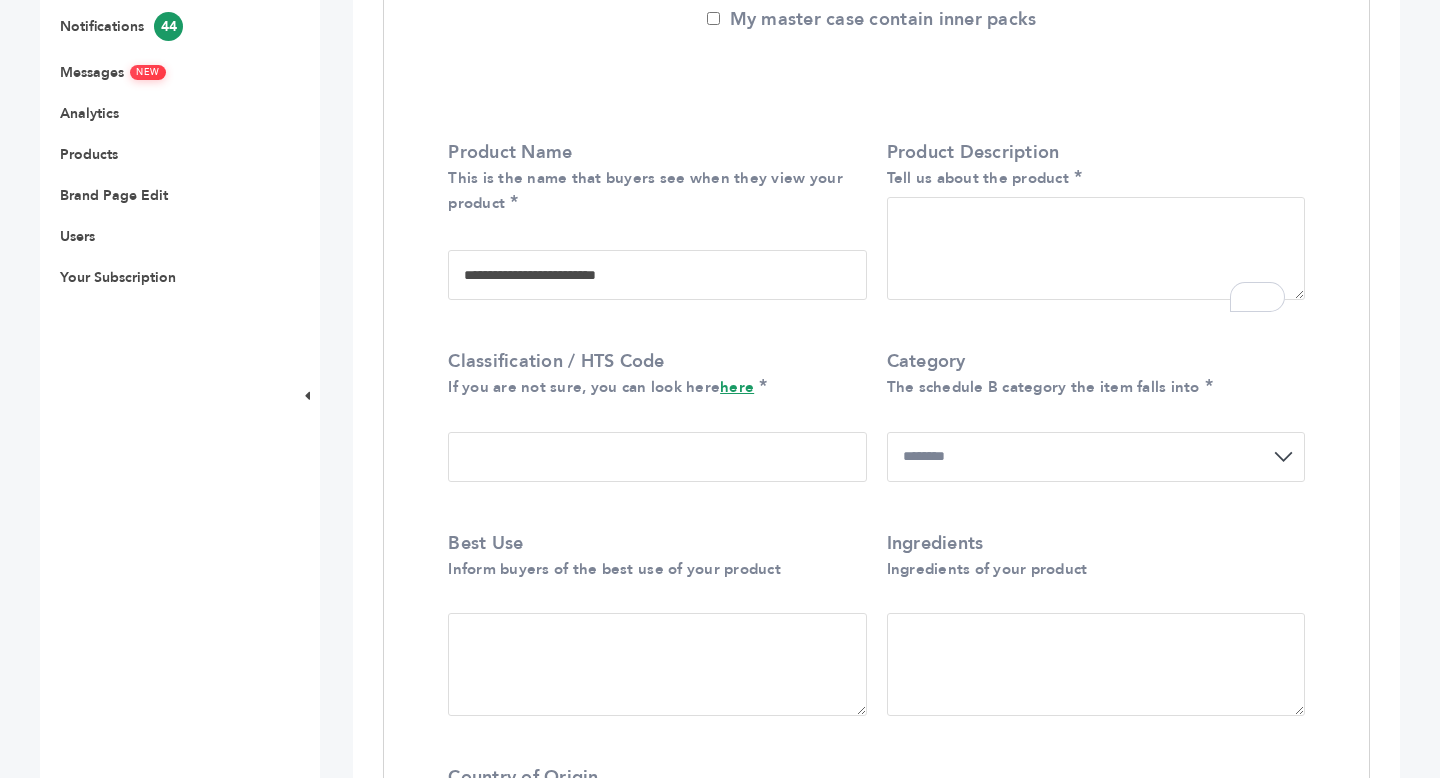 click on "here" at bounding box center [737, 387] 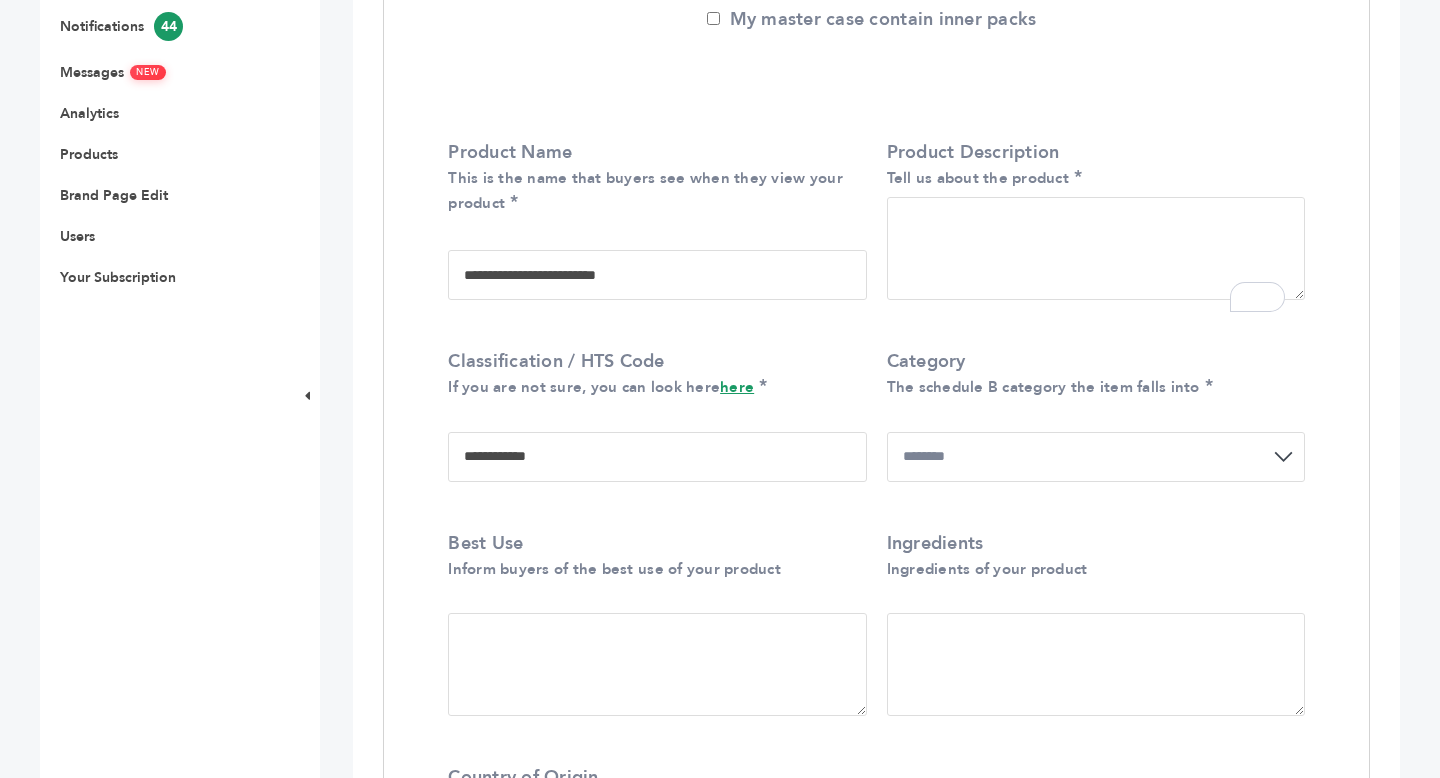 type on "**********" 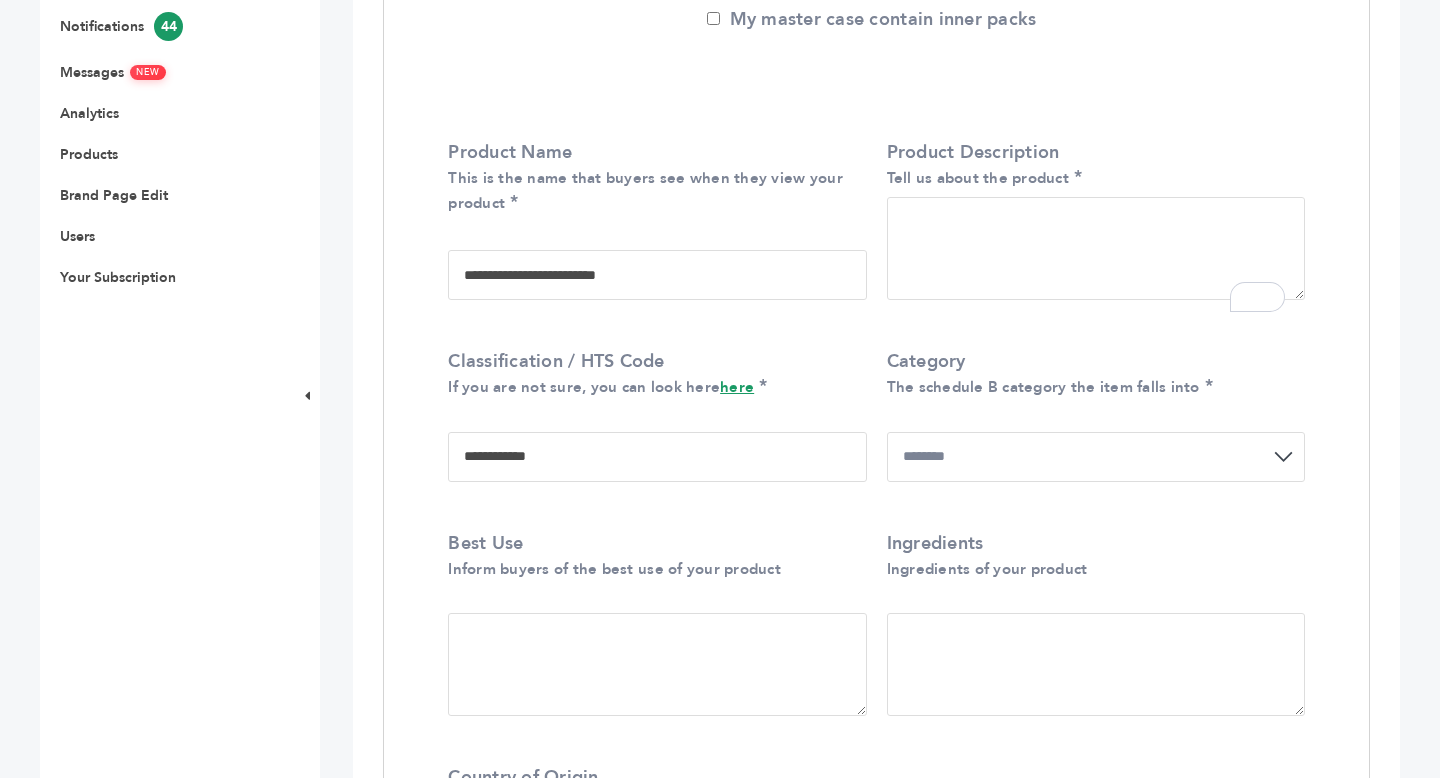 click on "**********" at bounding box center (1096, 457) 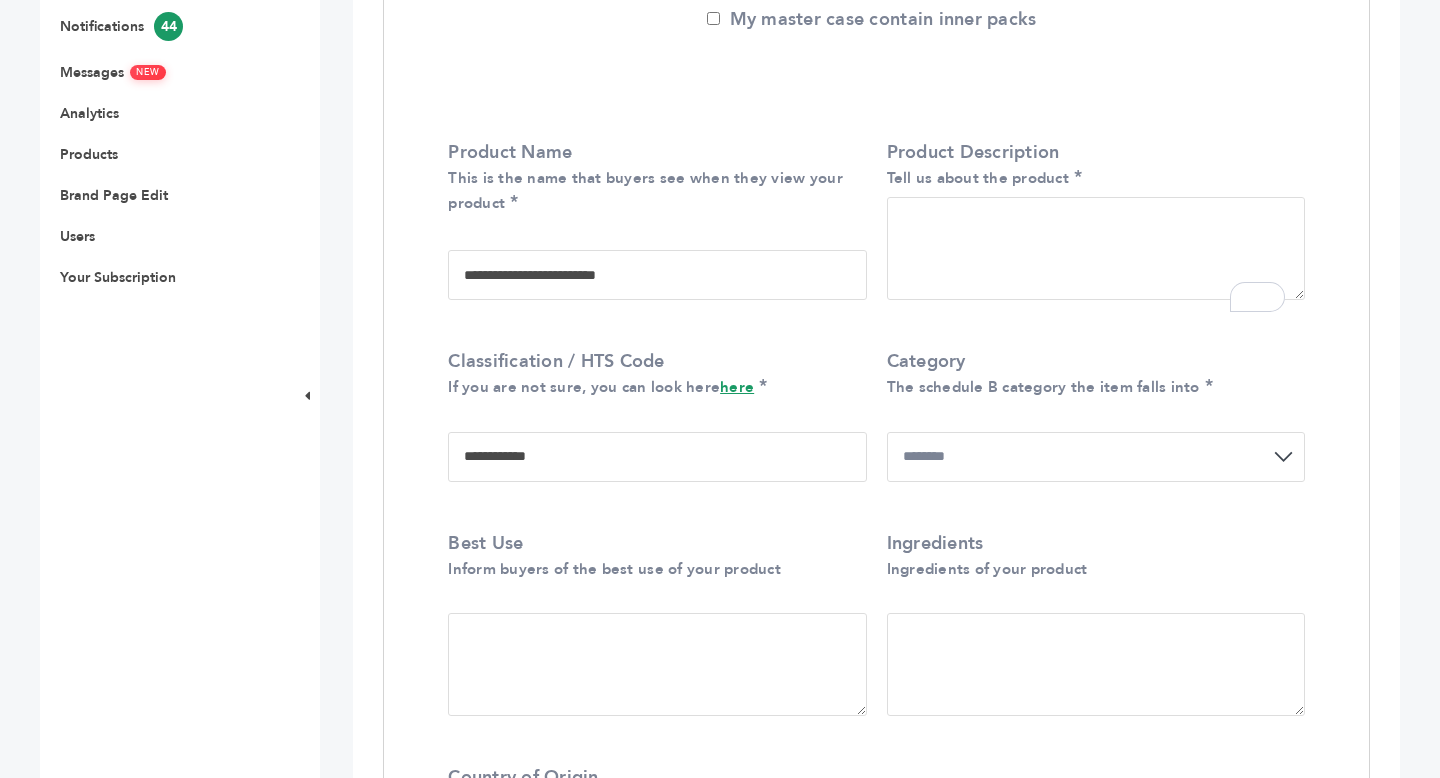 select on "**" 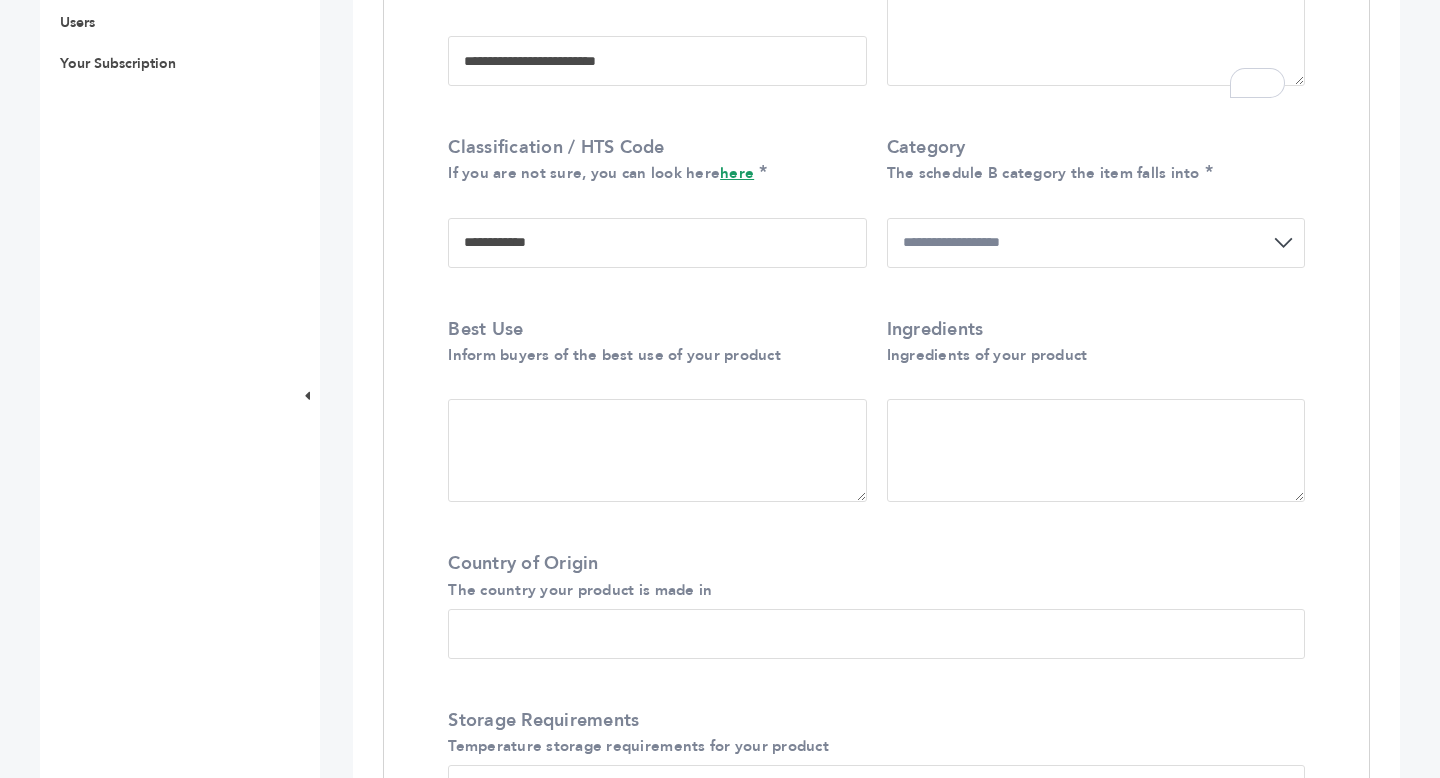 scroll, scrollTop: 1091, scrollLeft: 0, axis: vertical 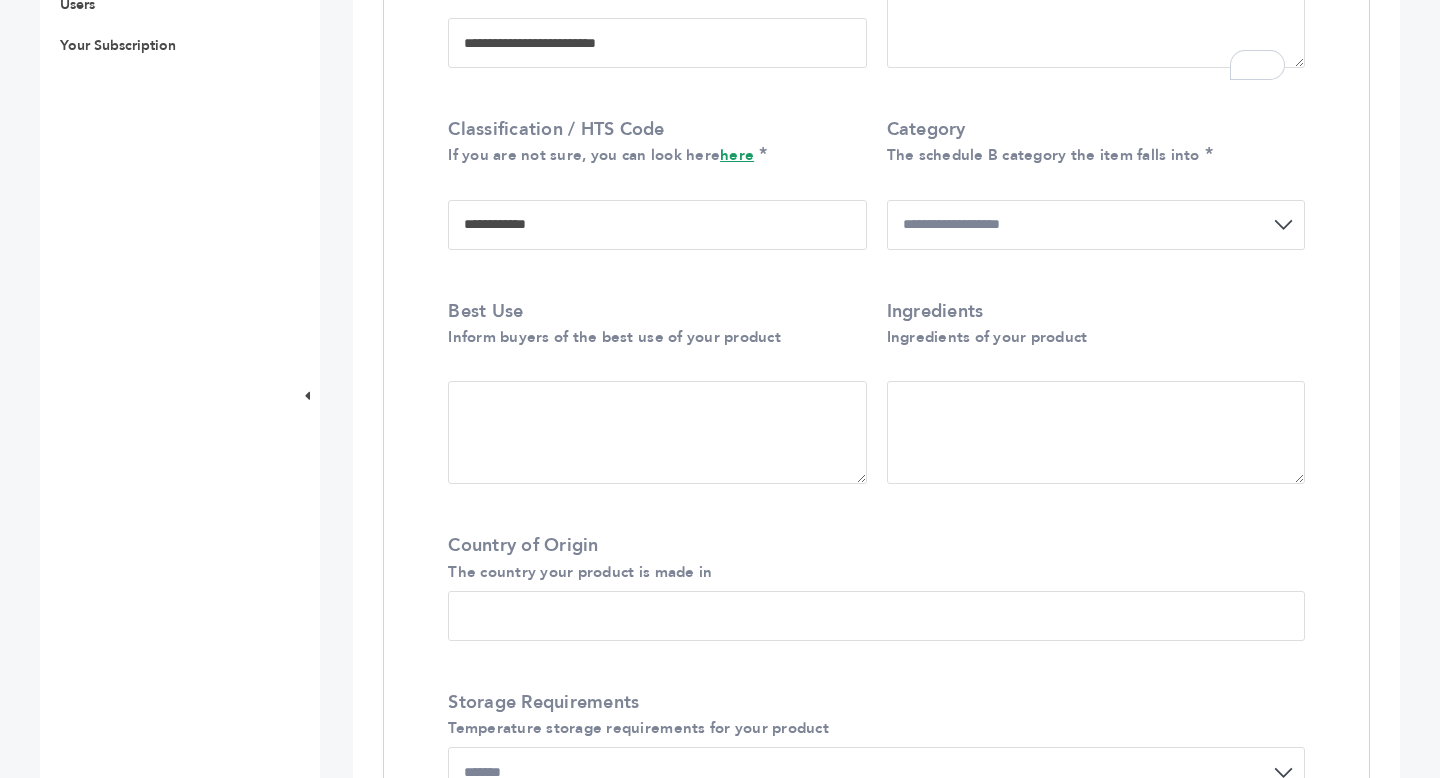 click on "Best Use Inform buyers of the best use of your product" at bounding box center [657, 432] 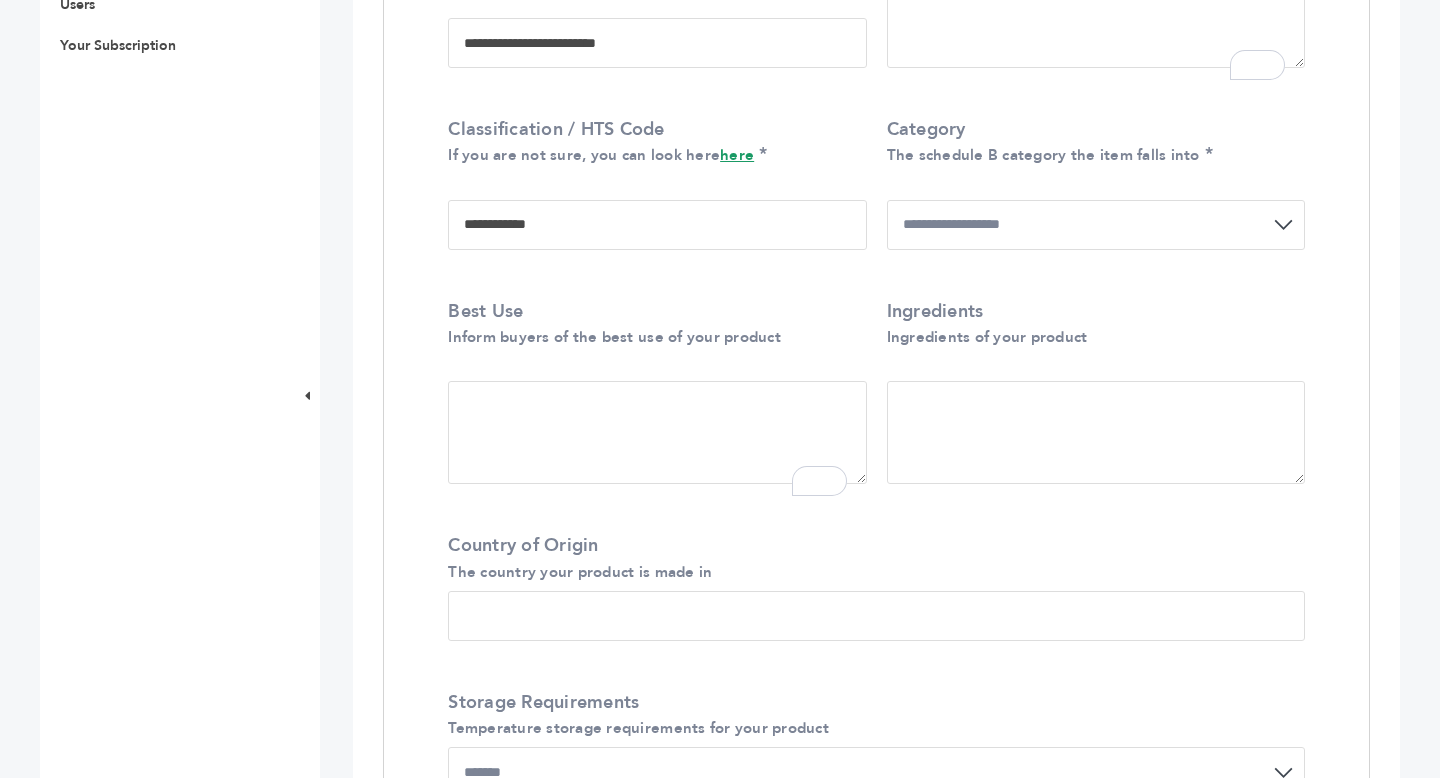 click on "Ingredients Ingredients of your product" at bounding box center [1096, 432] 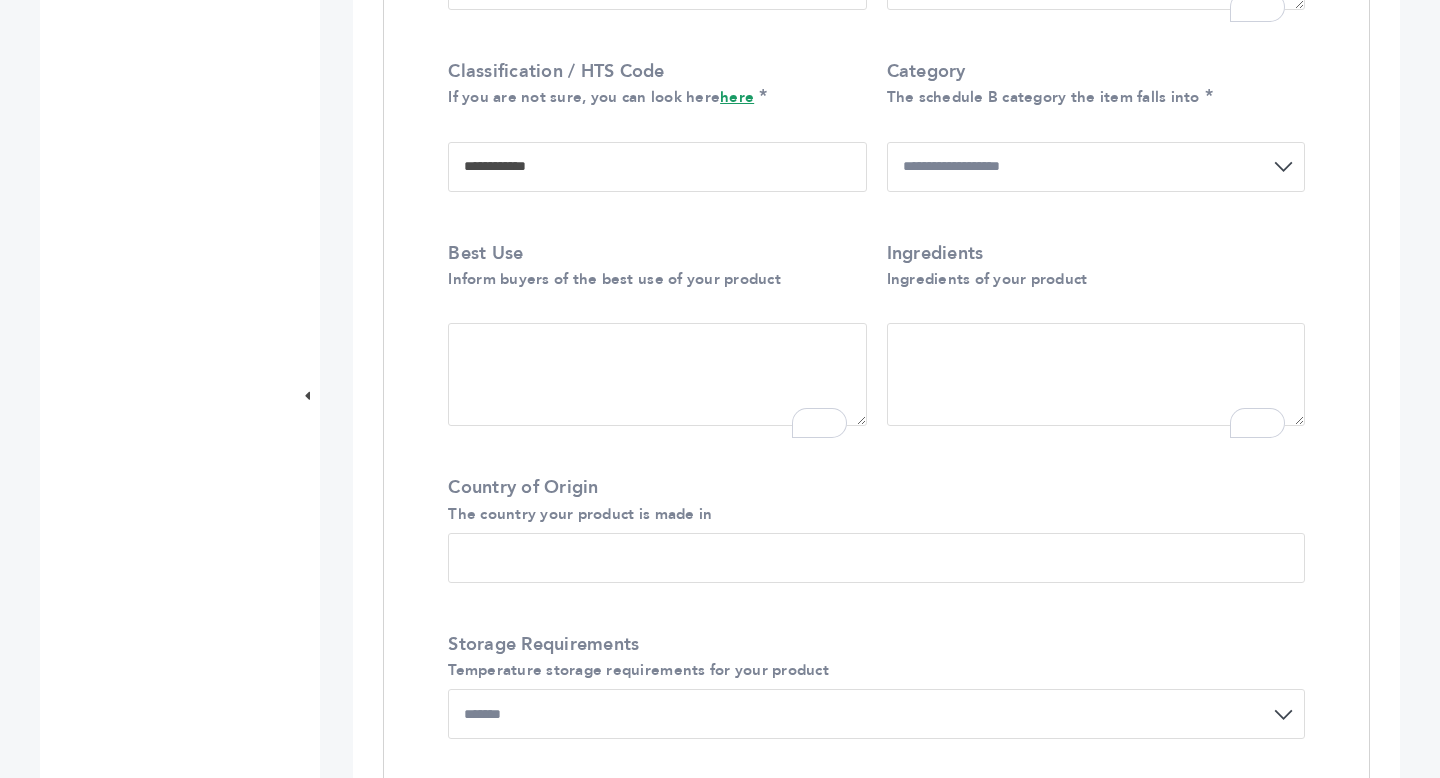 scroll, scrollTop: 1155, scrollLeft: 0, axis: vertical 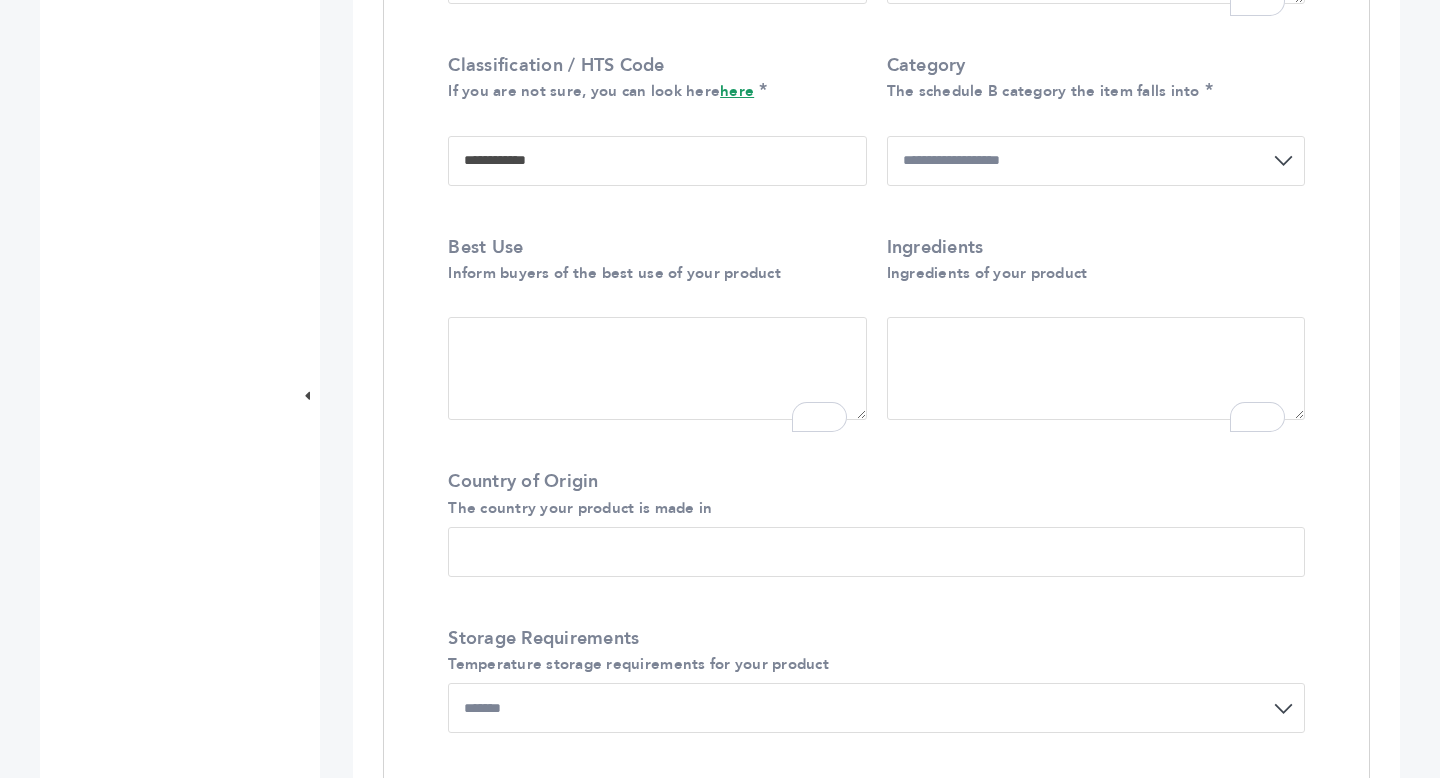 click on "Country of Origin The country your product is made in" at bounding box center [876, 552] 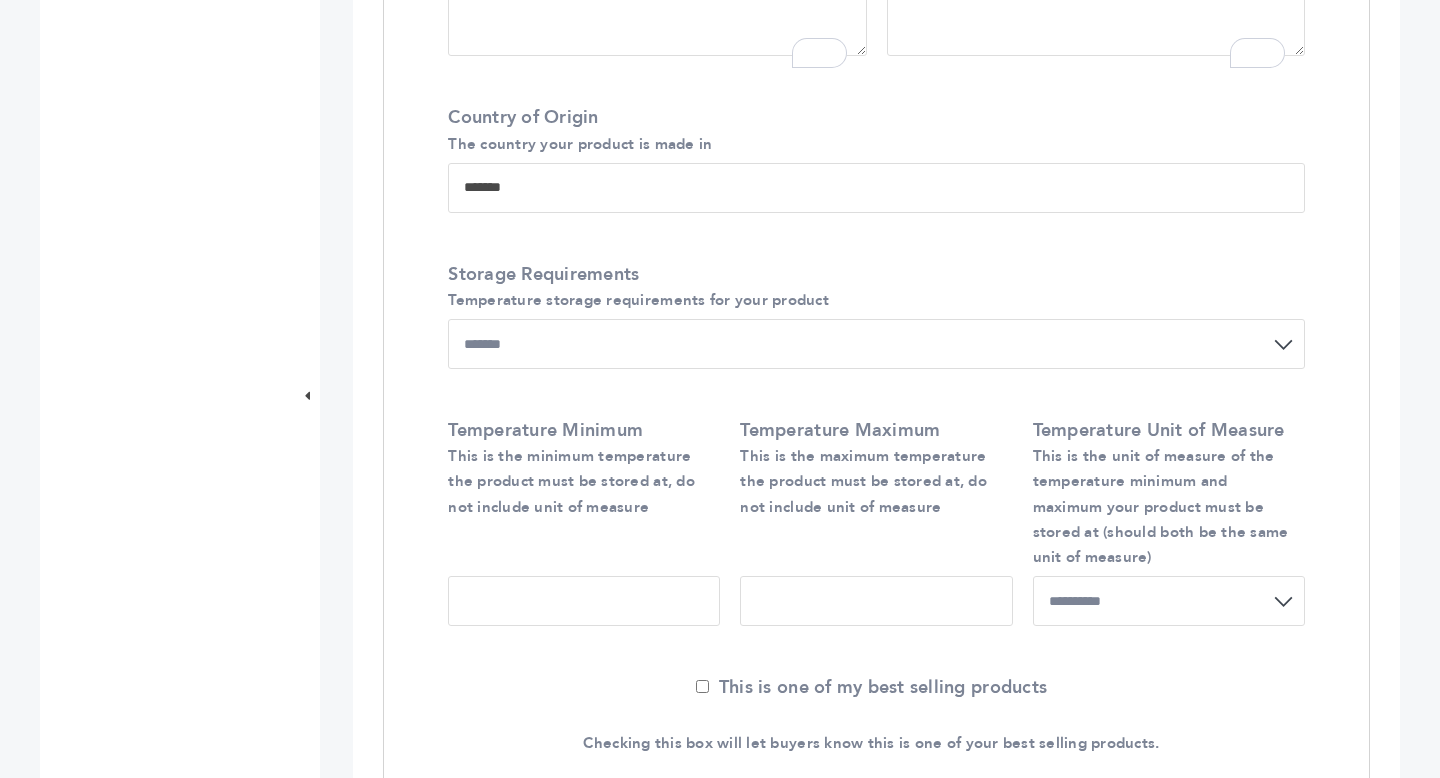 scroll, scrollTop: 1515, scrollLeft: 0, axis: vertical 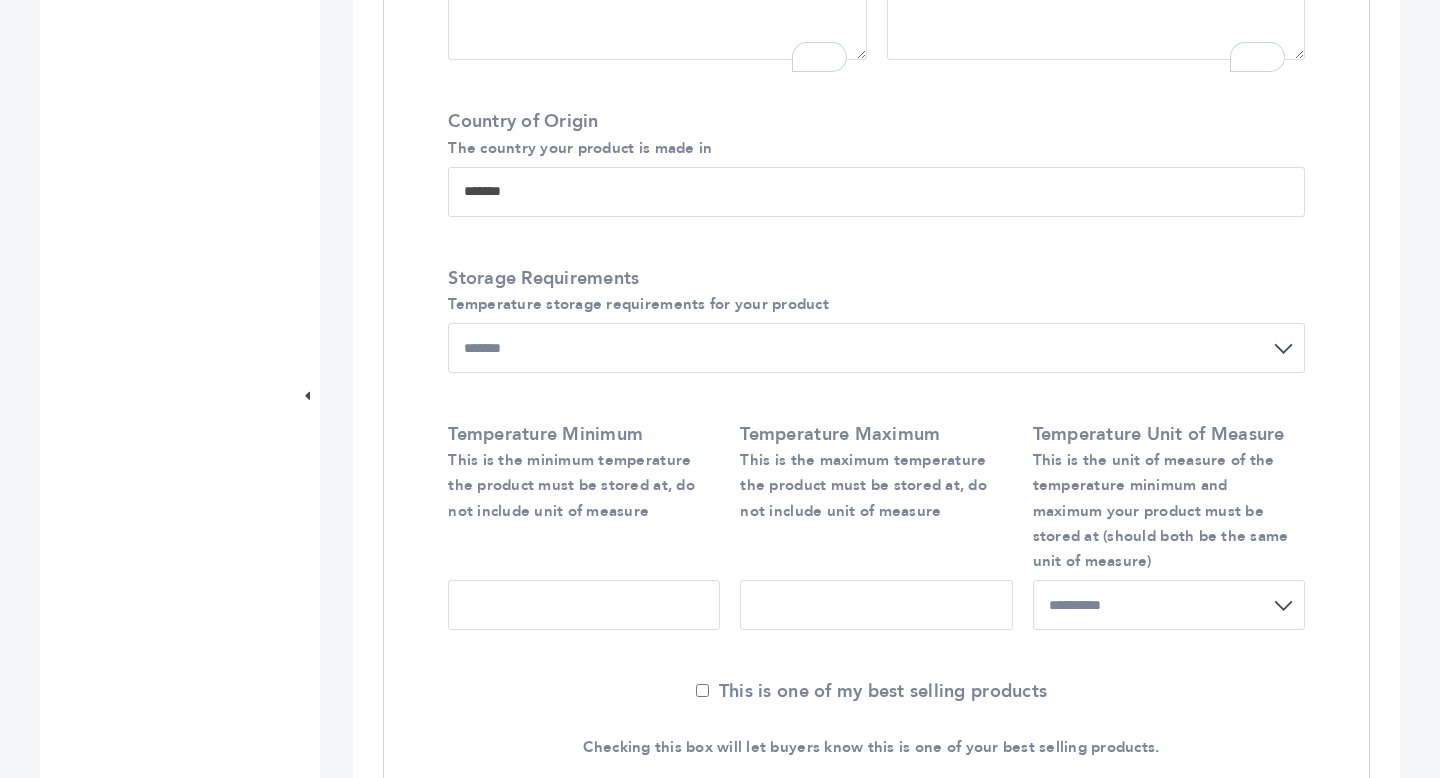 type on "*******" 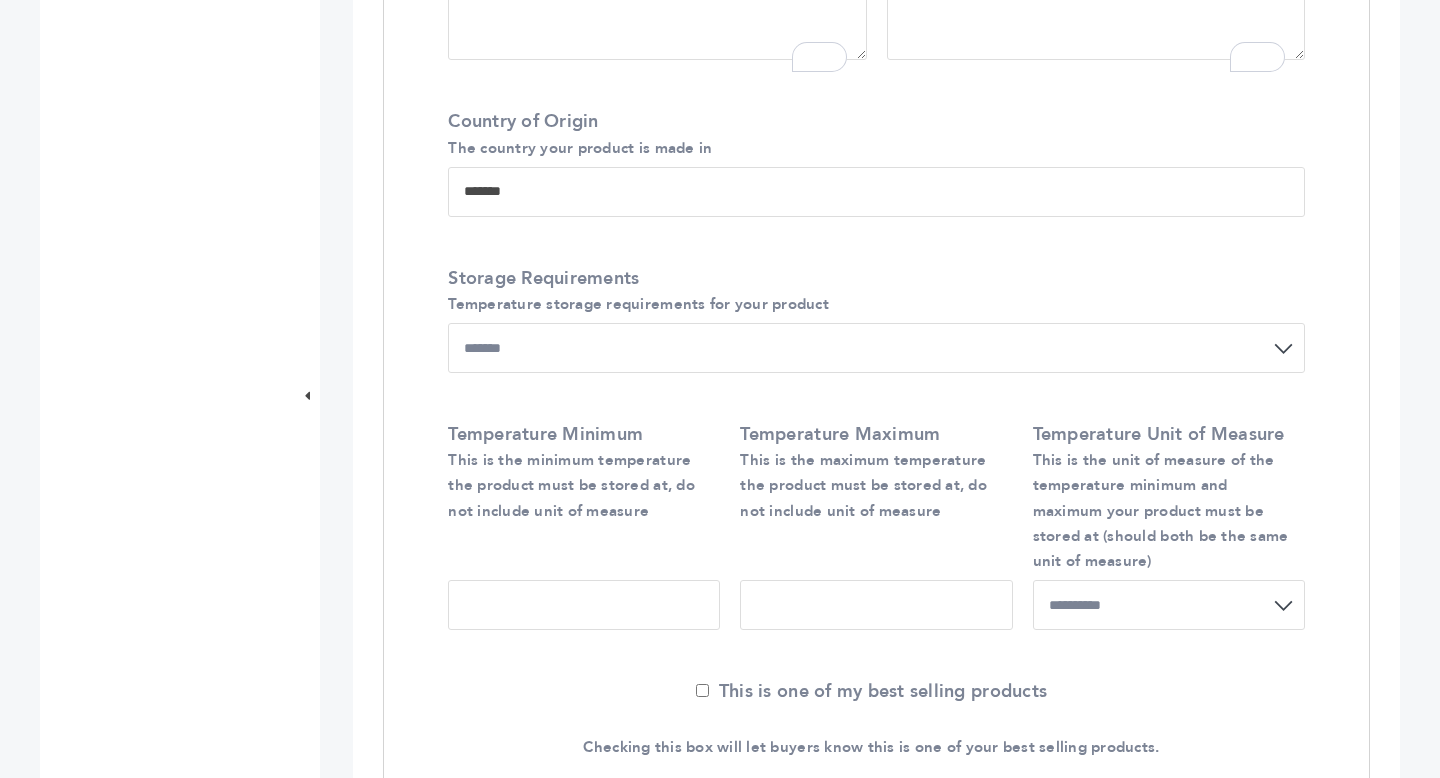 click on "Temperature Minimum This is the minimum temperature the product must be stored at, do not include unit of measure" at bounding box center [584, 605] 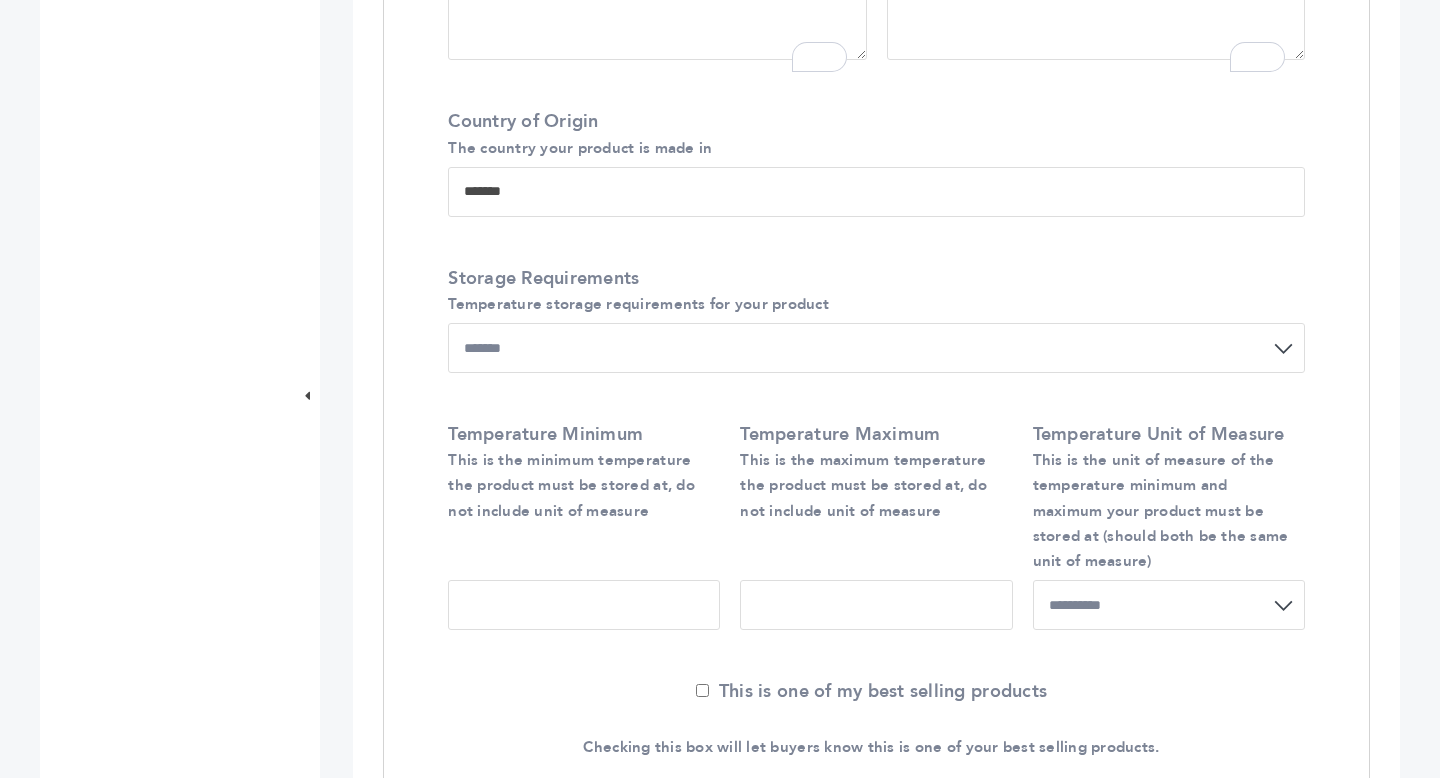 type on "*" 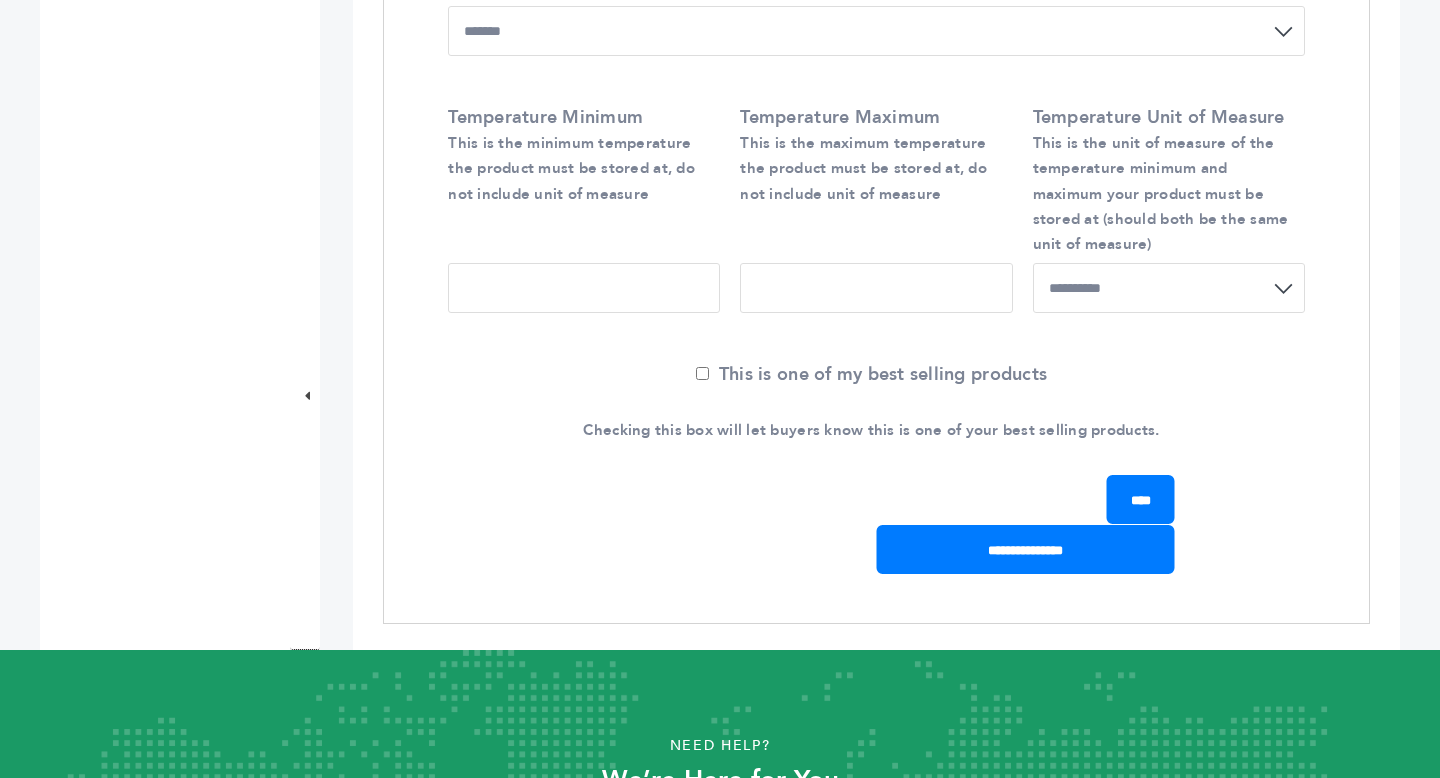 scroll, scrollTop: 1858, scrollLeft: 0, axis: vertical 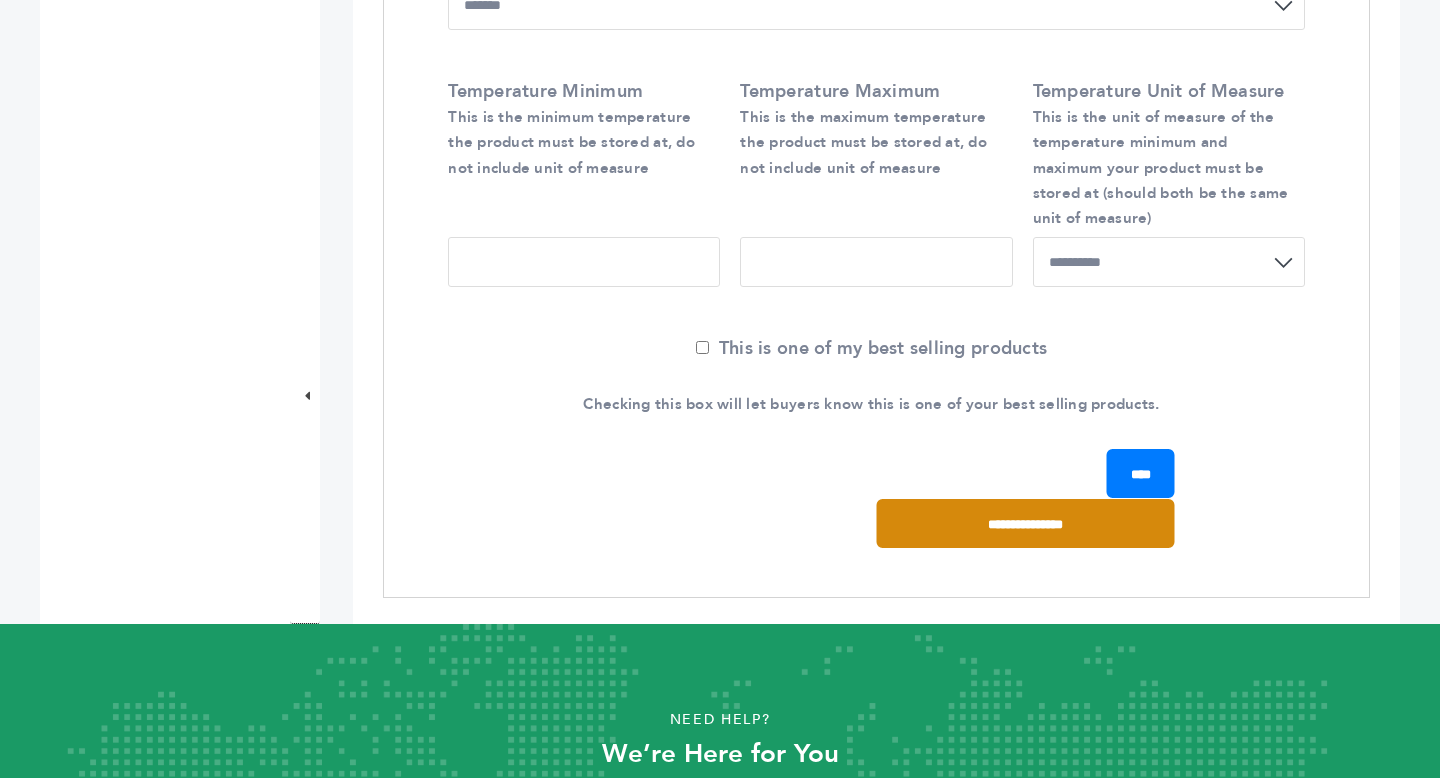 type on "**" 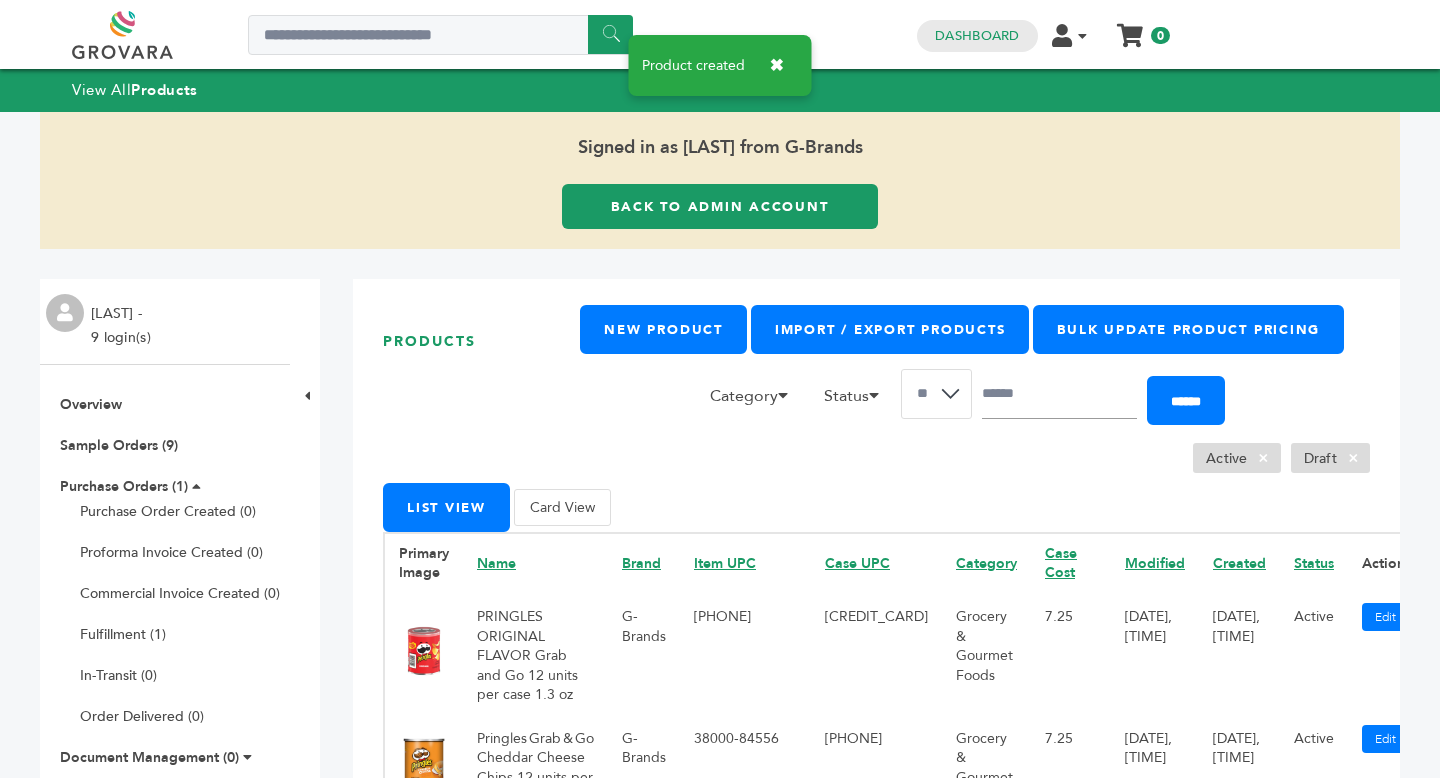 scroll, scrollTop: 0, scrollLeft: 0, axis: both 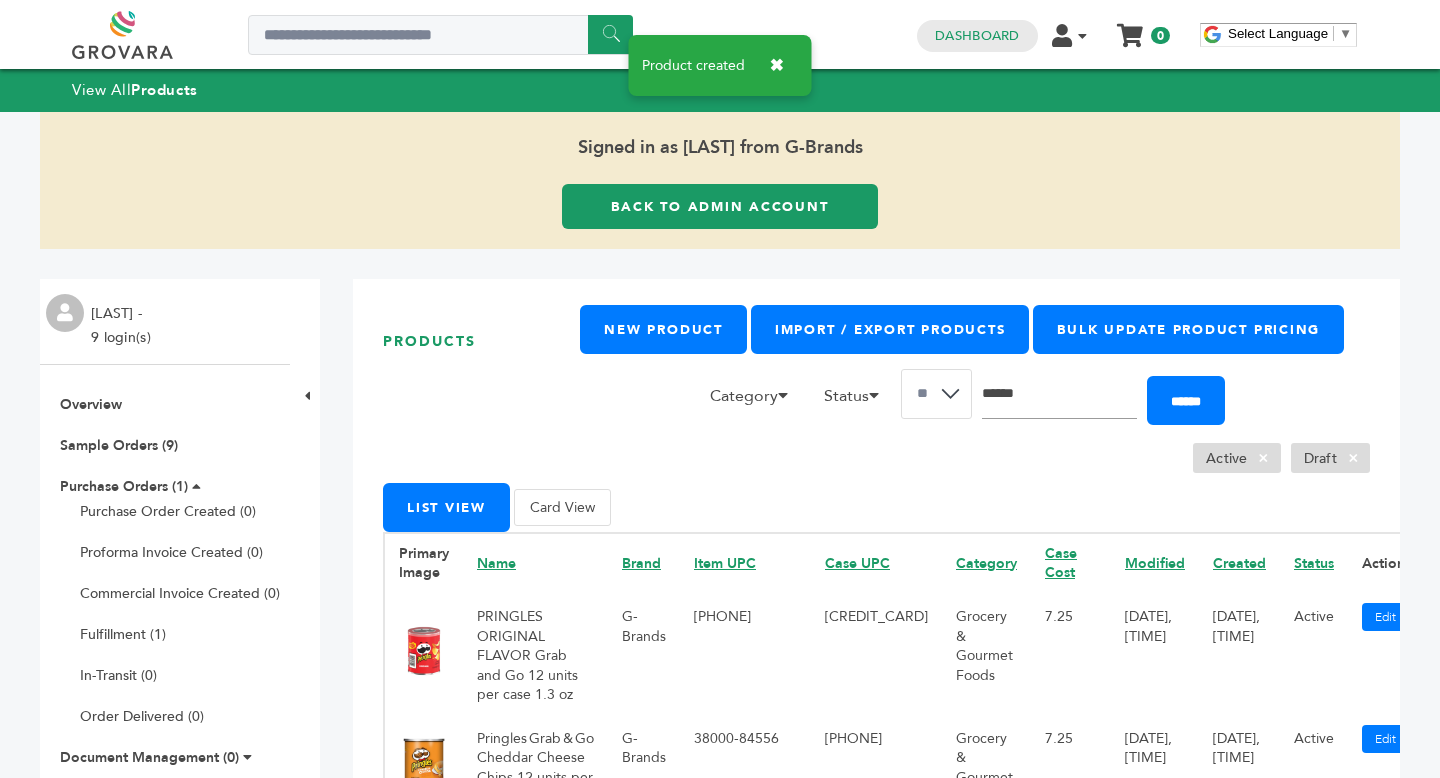click at bounding box center (1059, 394) 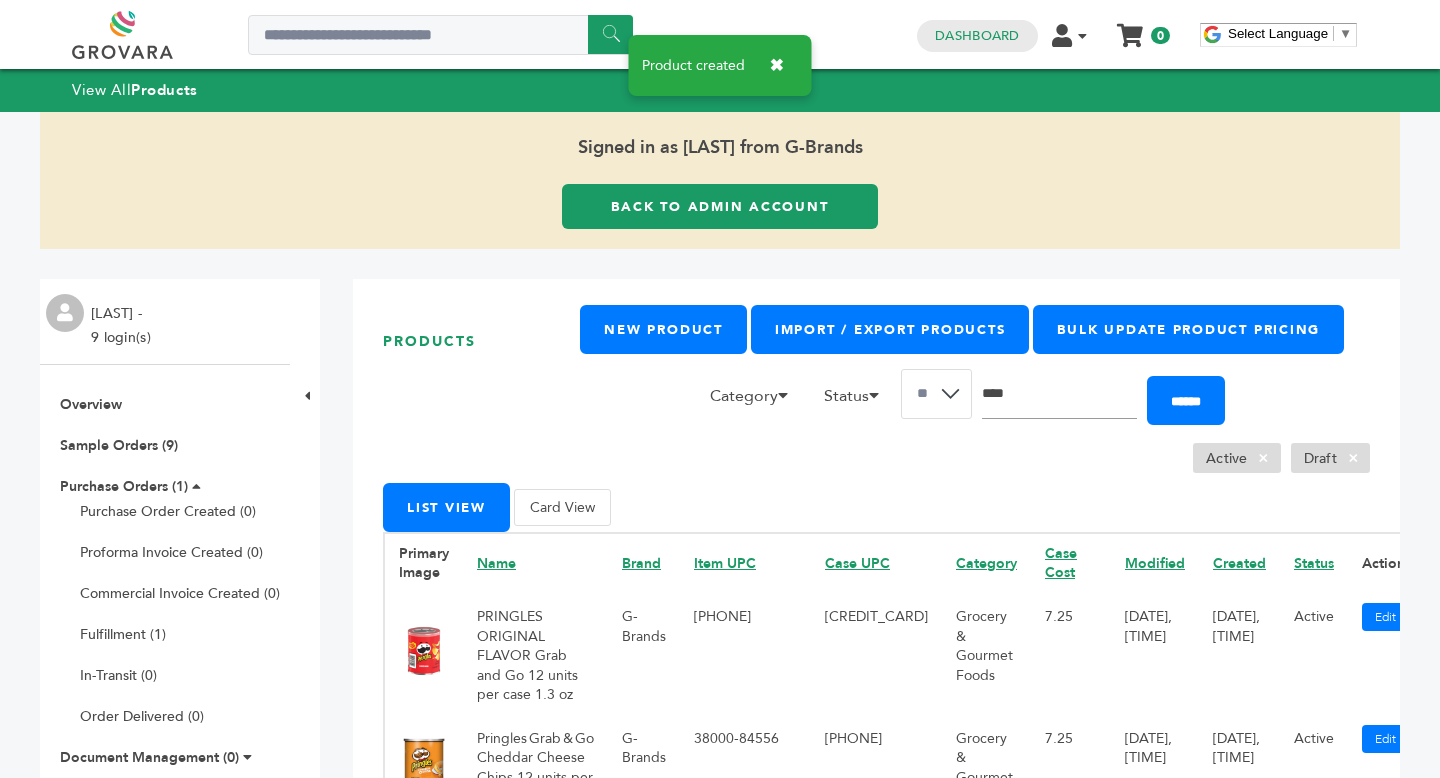type on "****" 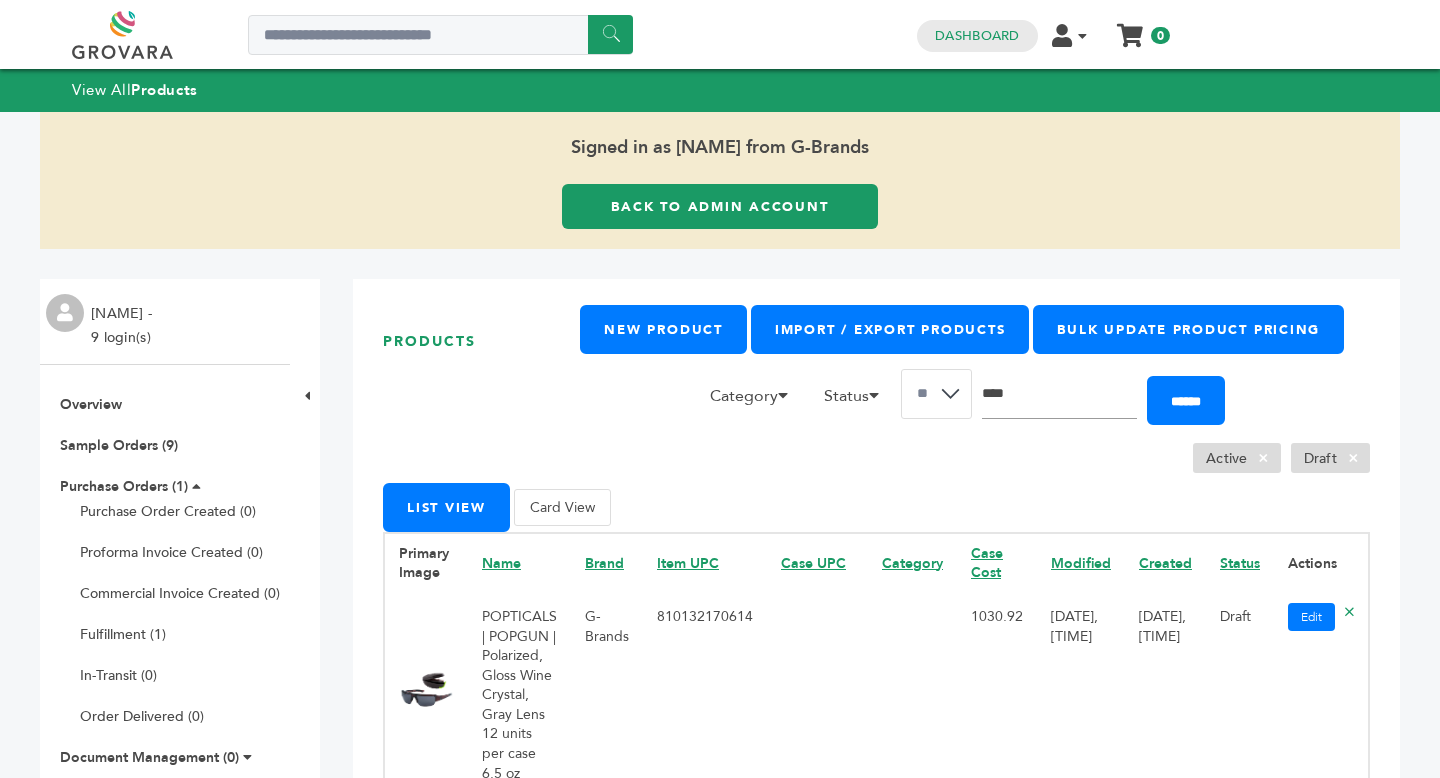 scroll, scrollTop: 0, scrollLeft: 0, axis: both 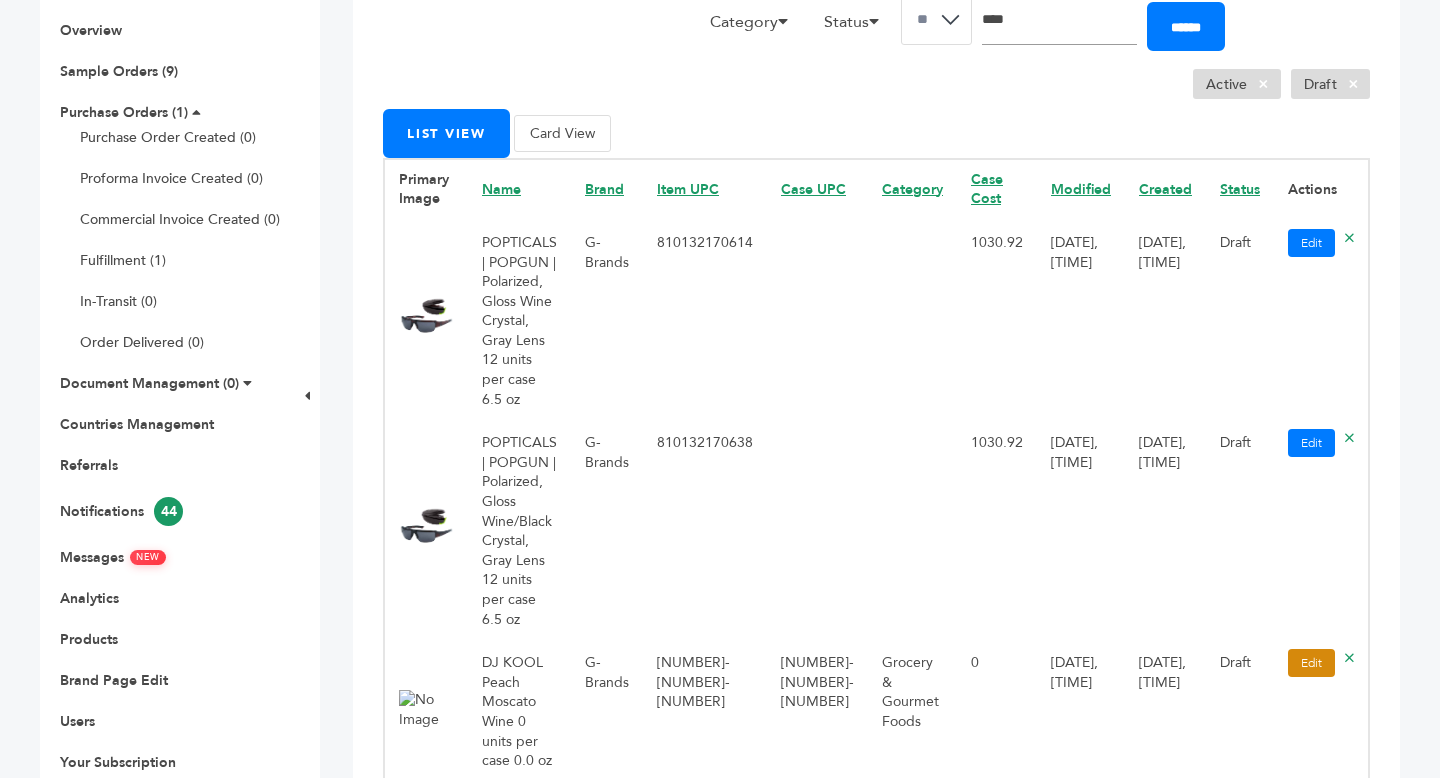 click on "Edit" at bounding box center [1311, 663] 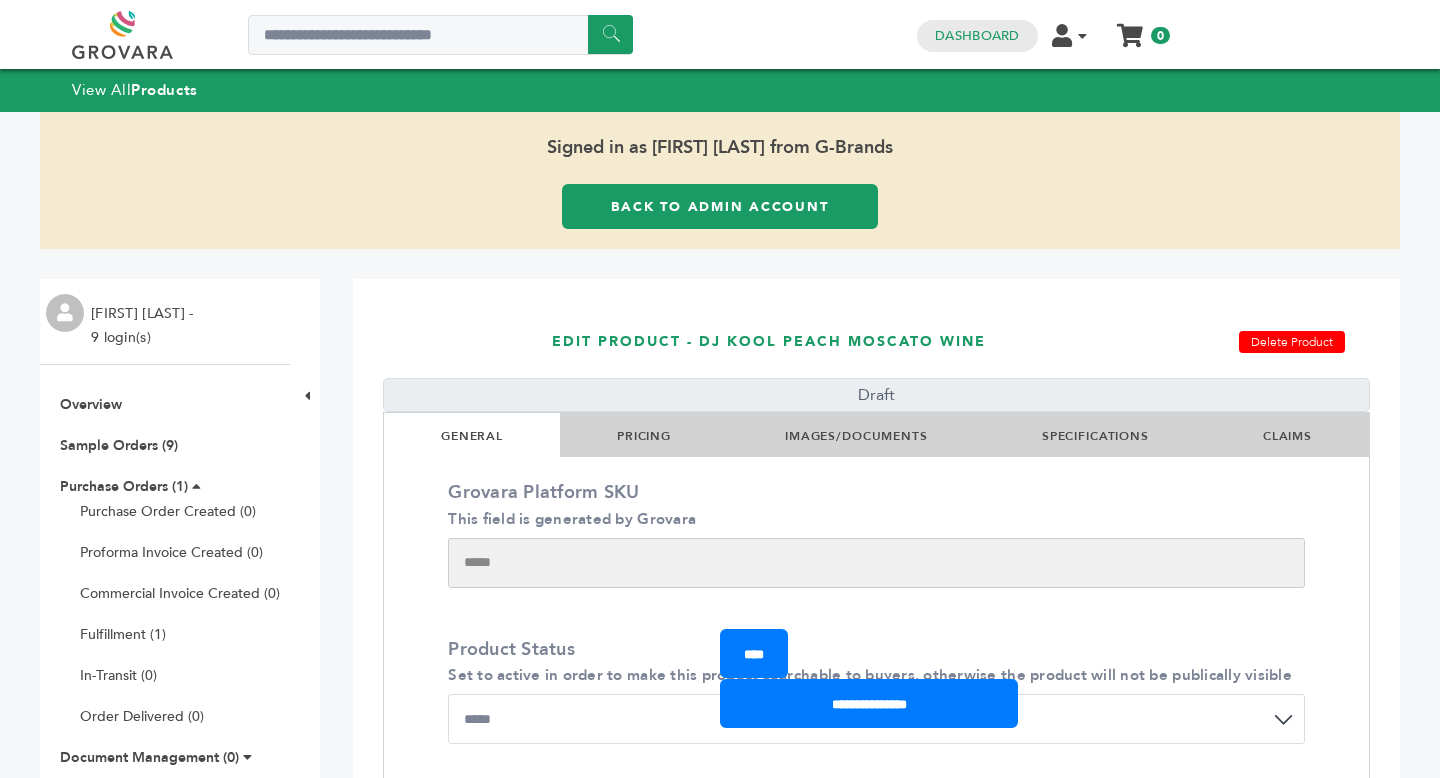 scroll, scrollTop: 0, scrollLeft: 0, axis: both 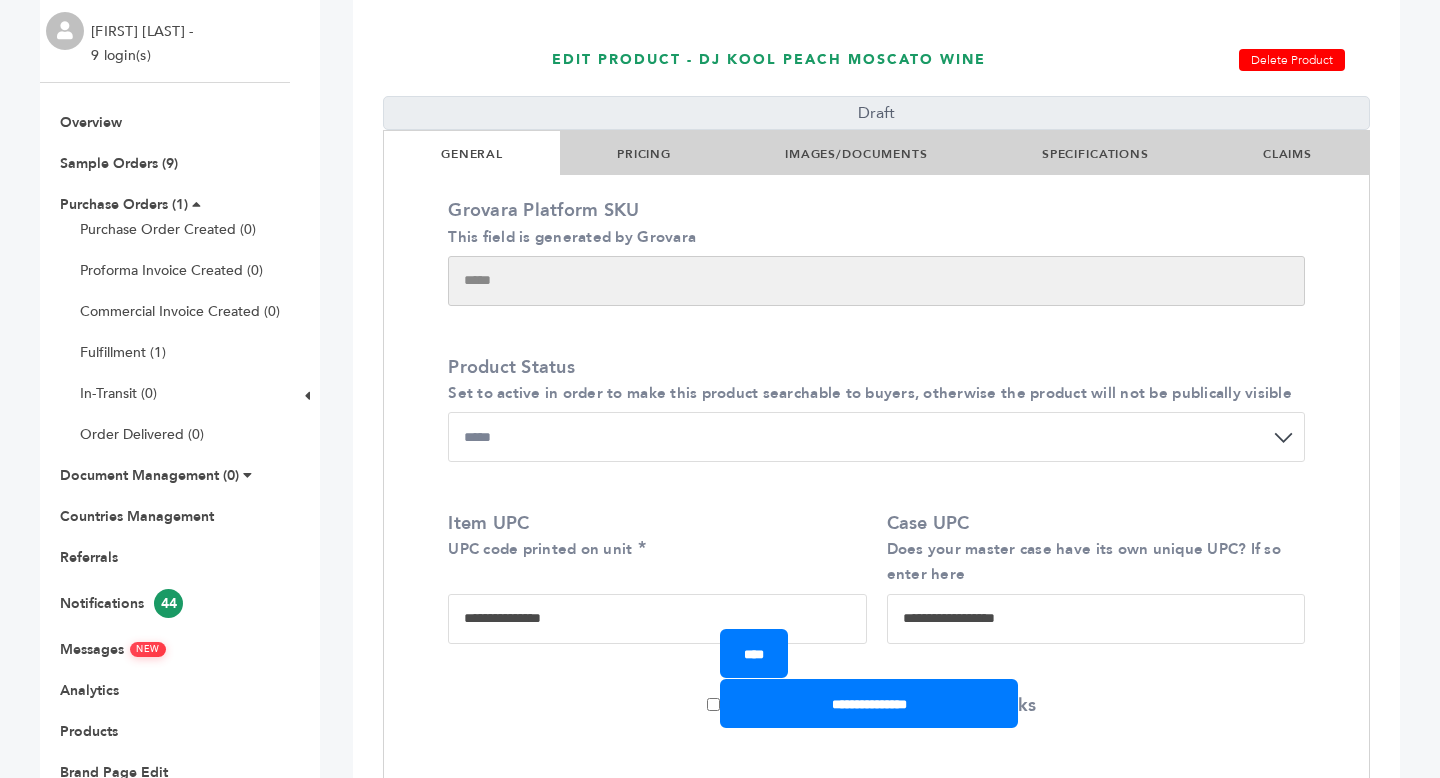 click on "PRICING" at bounding box center (644, 154) 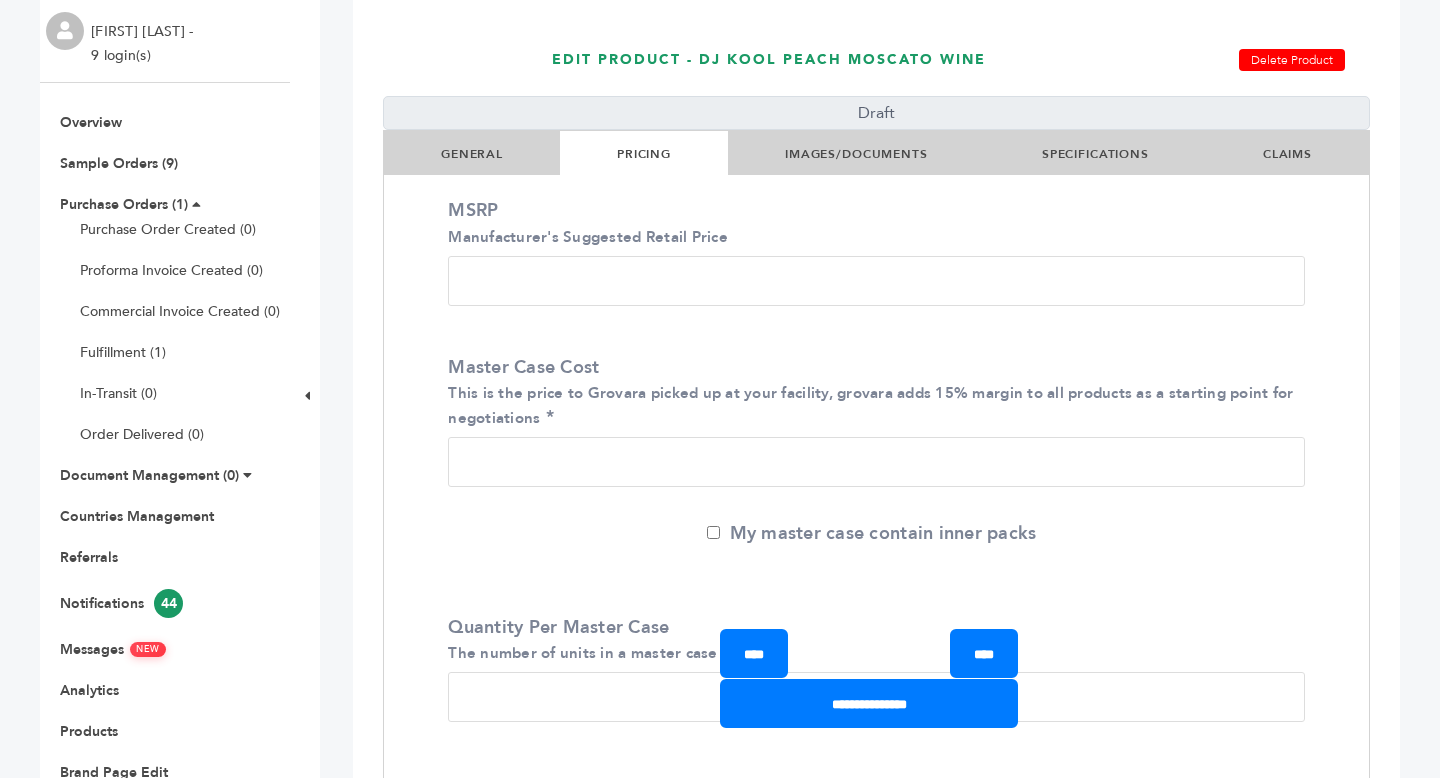 click on "MSRP Manufacturer's Suggested Retail Price" at bounding box center (876, 281) 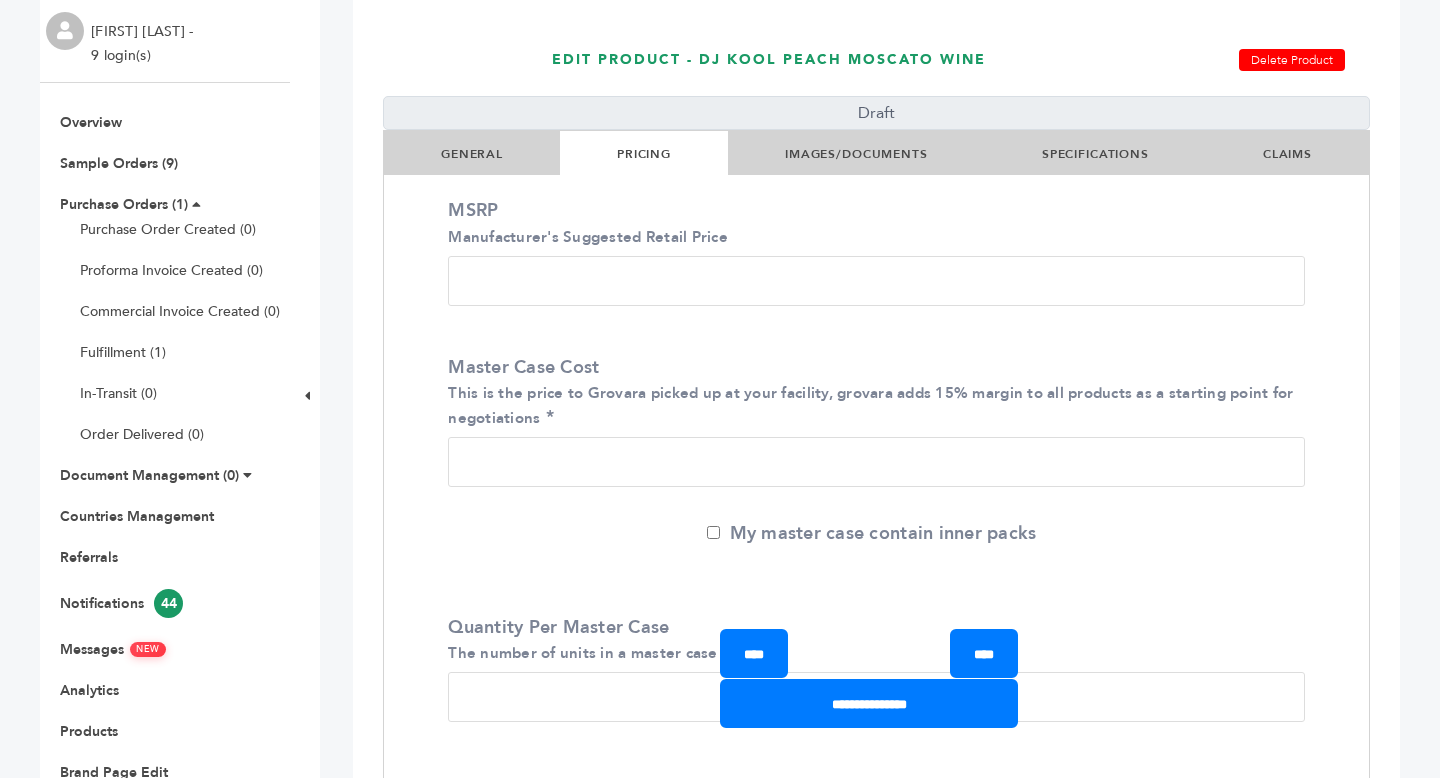 type on "****" 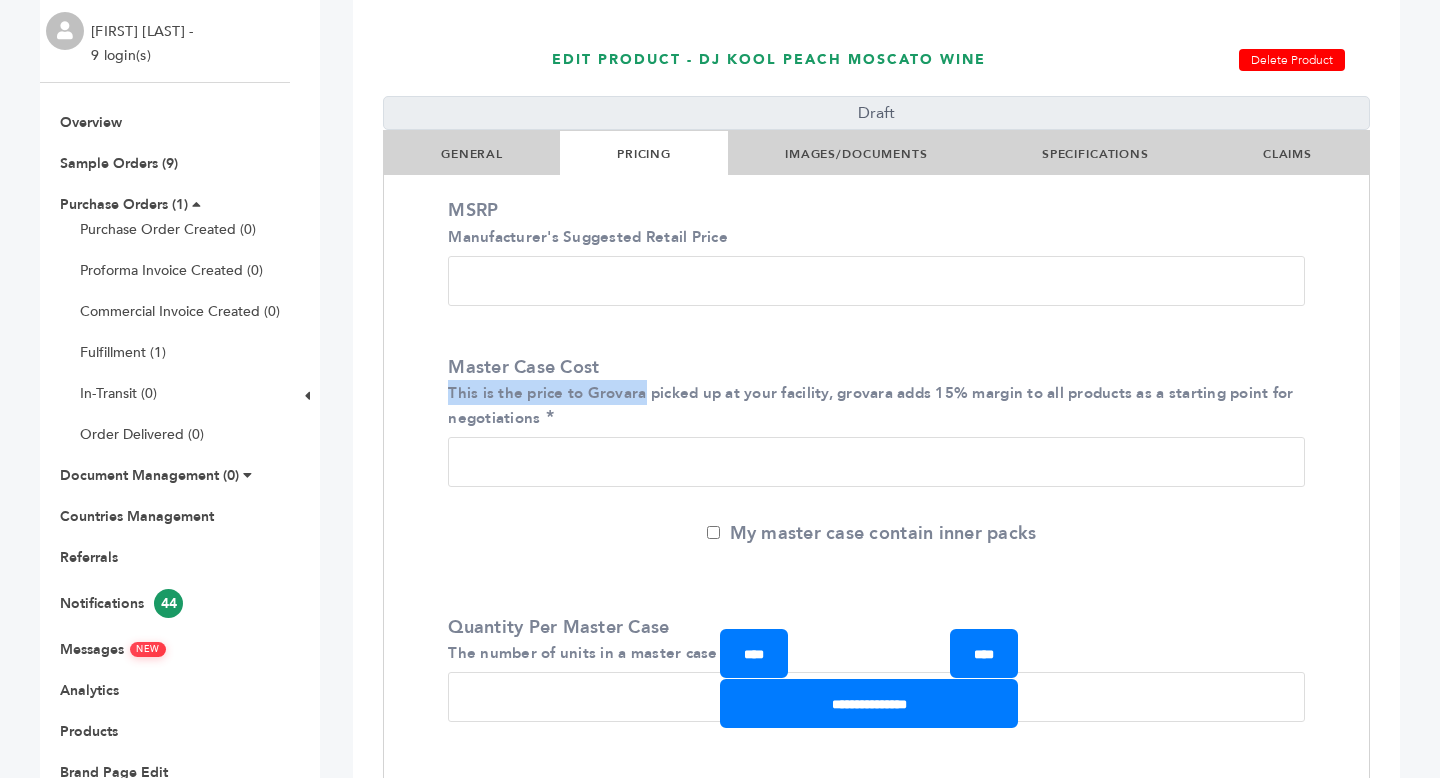 drag, startPoint x: 451, startPoint y: 388, endPoint x: 644, endPoint y: 398, distance: 193.2589 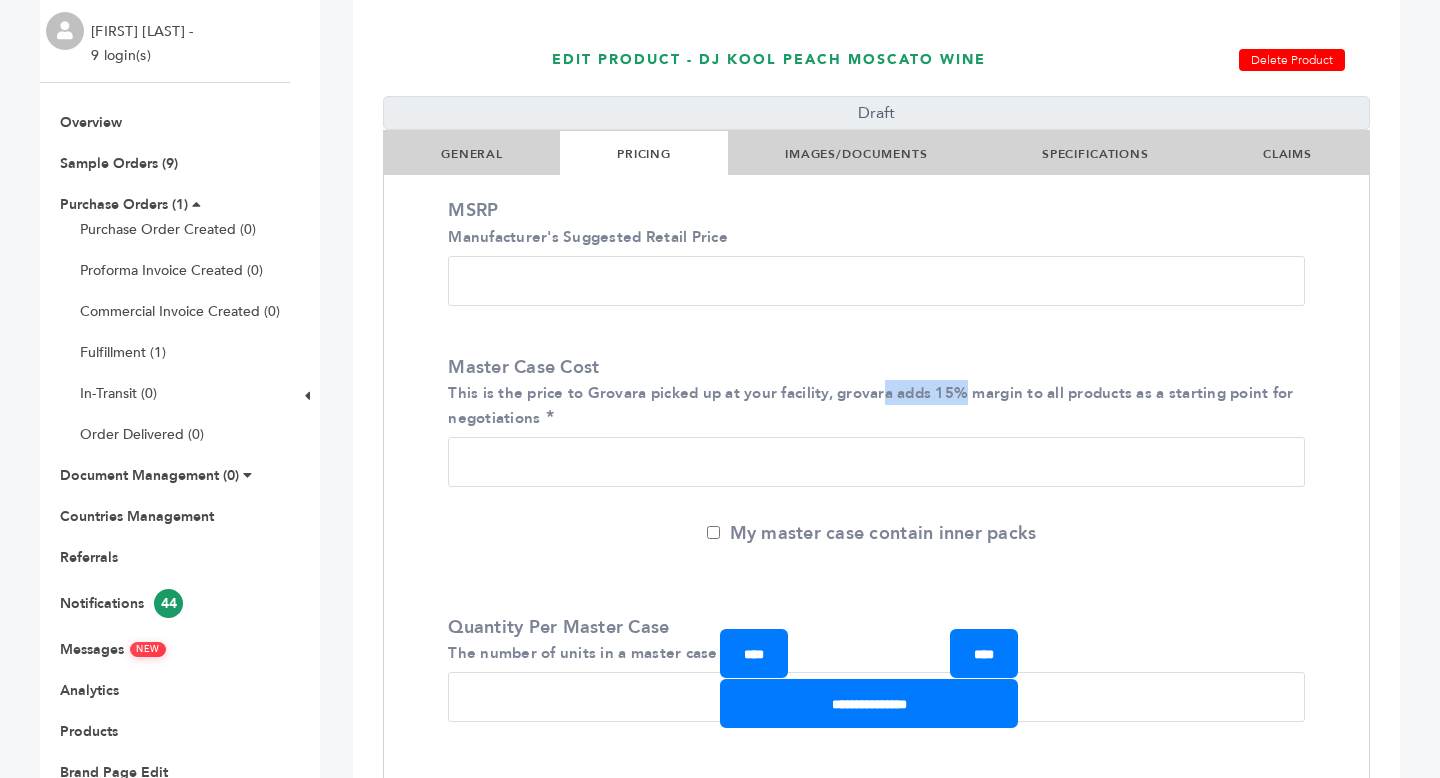 drag, startPoint x: 889, startPoint y: 392, endPoint x: 968, endPoint y: 399, distance: 79.30952 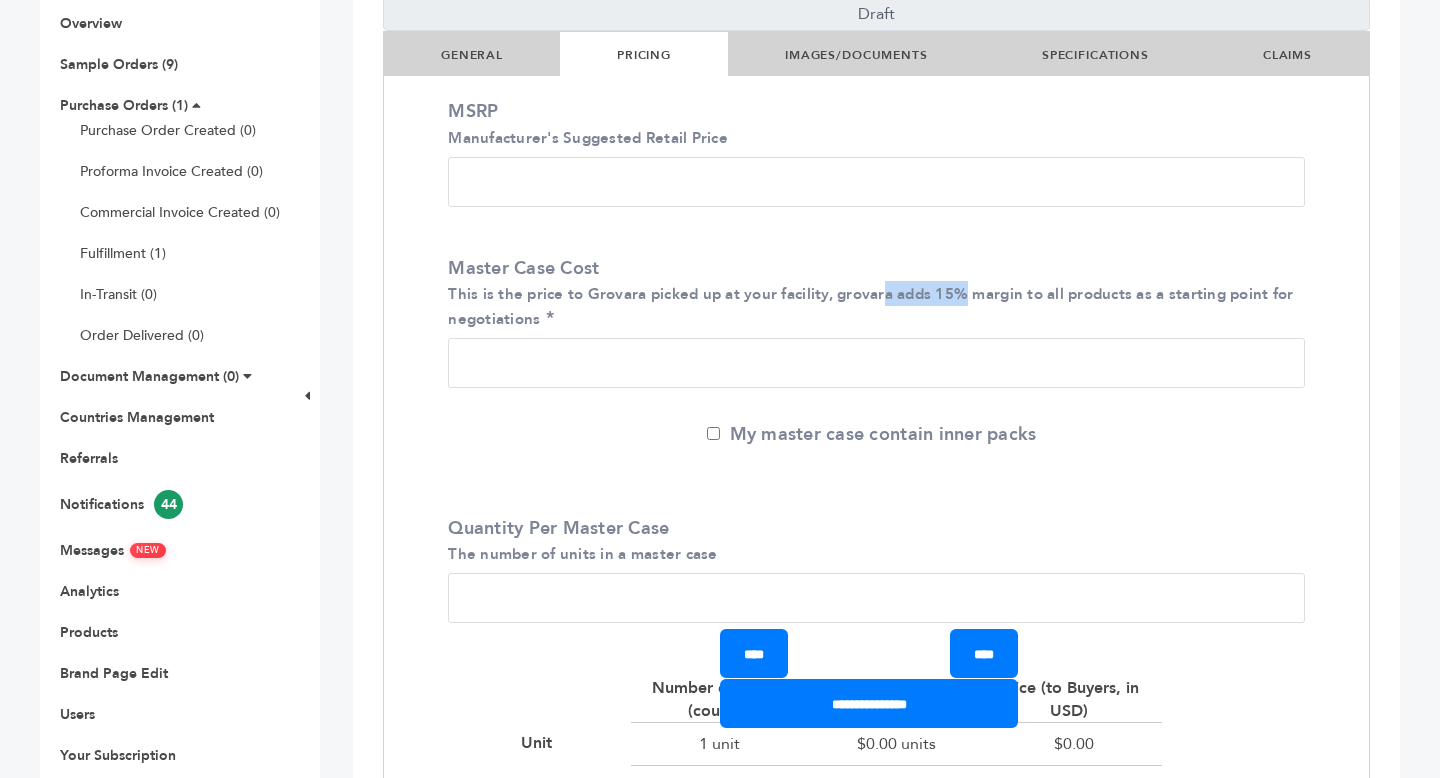 scroll, scrollTop: 384, scrollLeft: 0, axis: vertical 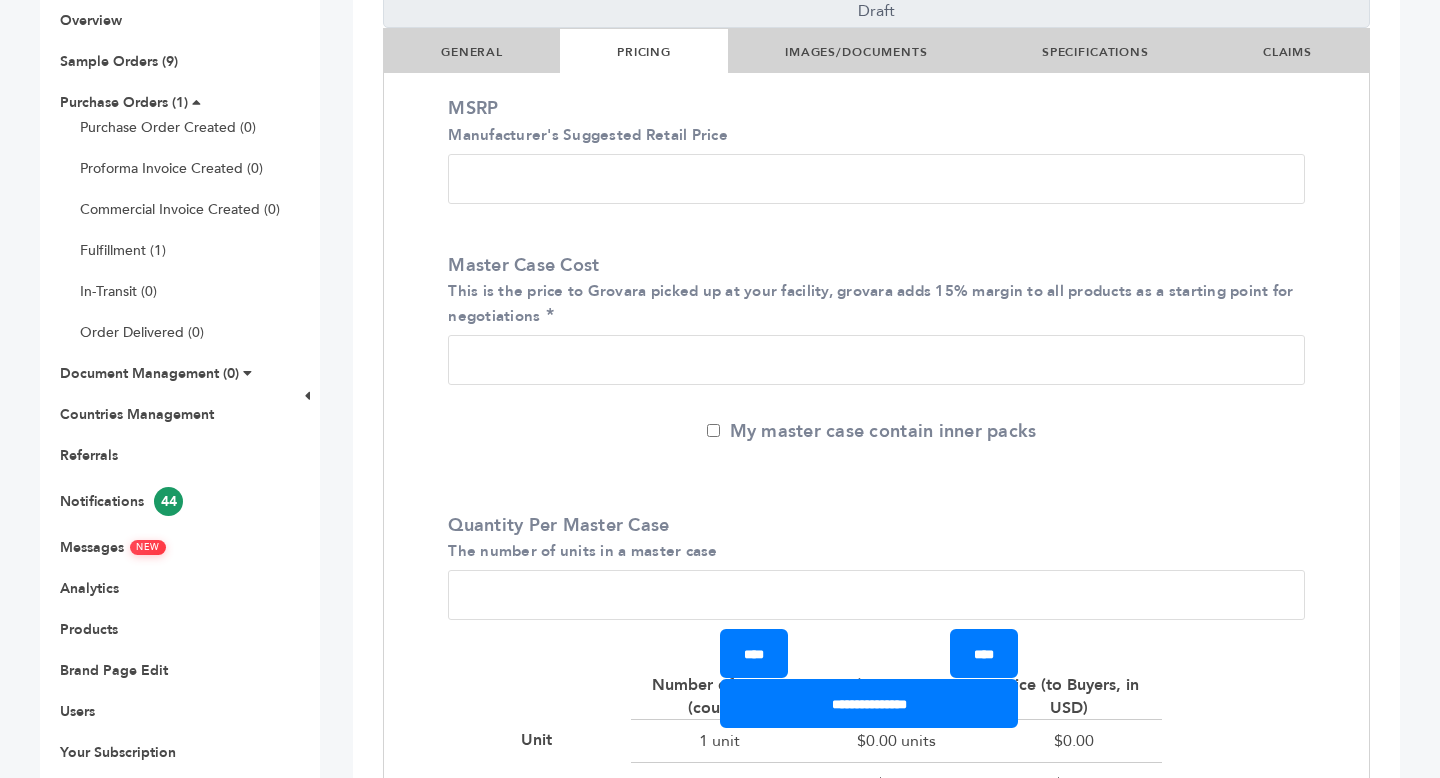 click on "Master Case Cost This is the price to Grovara picked up at your facility, grovara adds 15% margin to all products as a starting point for negotiations" at bounding box center (876, 360) 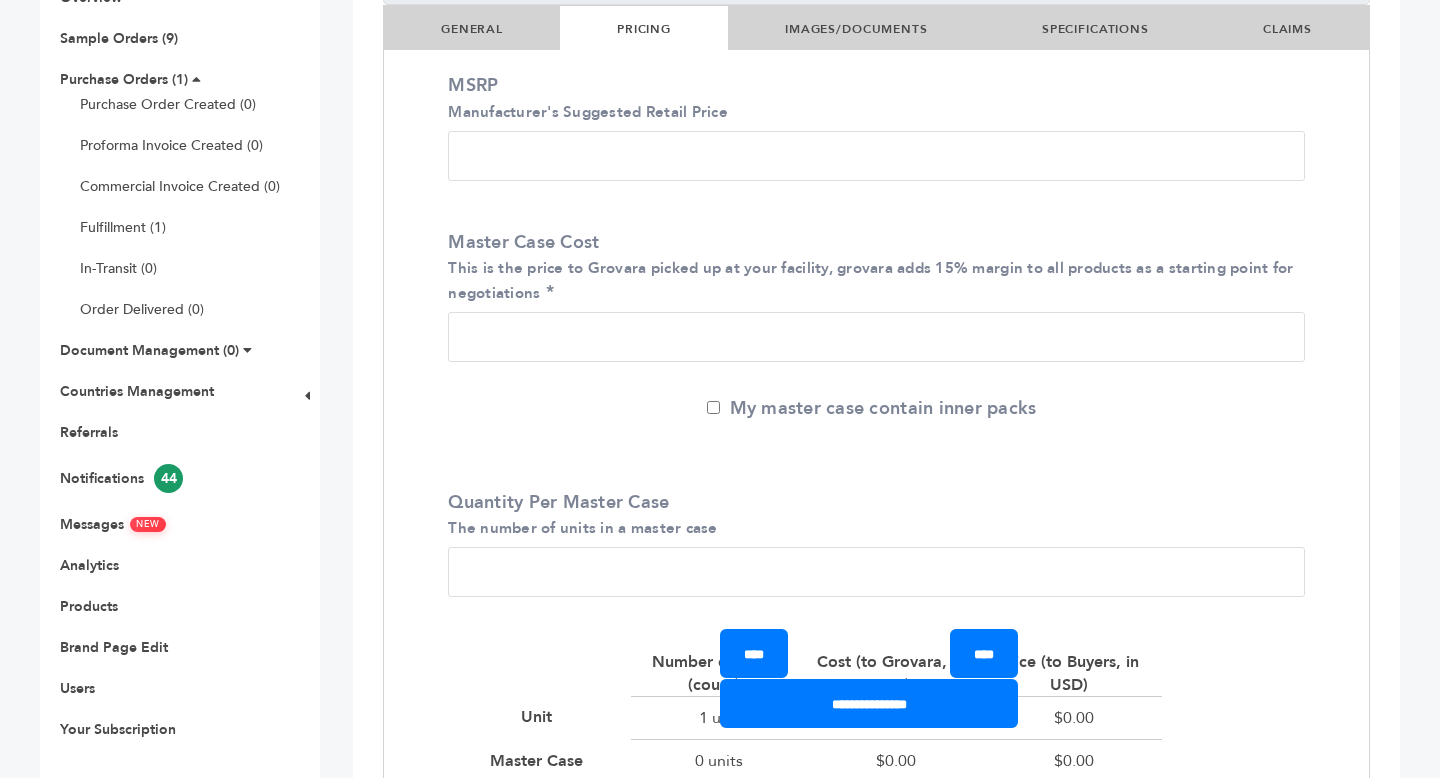 scroll, scrollTop: 414, scrollLeft: 0, axis: vertical 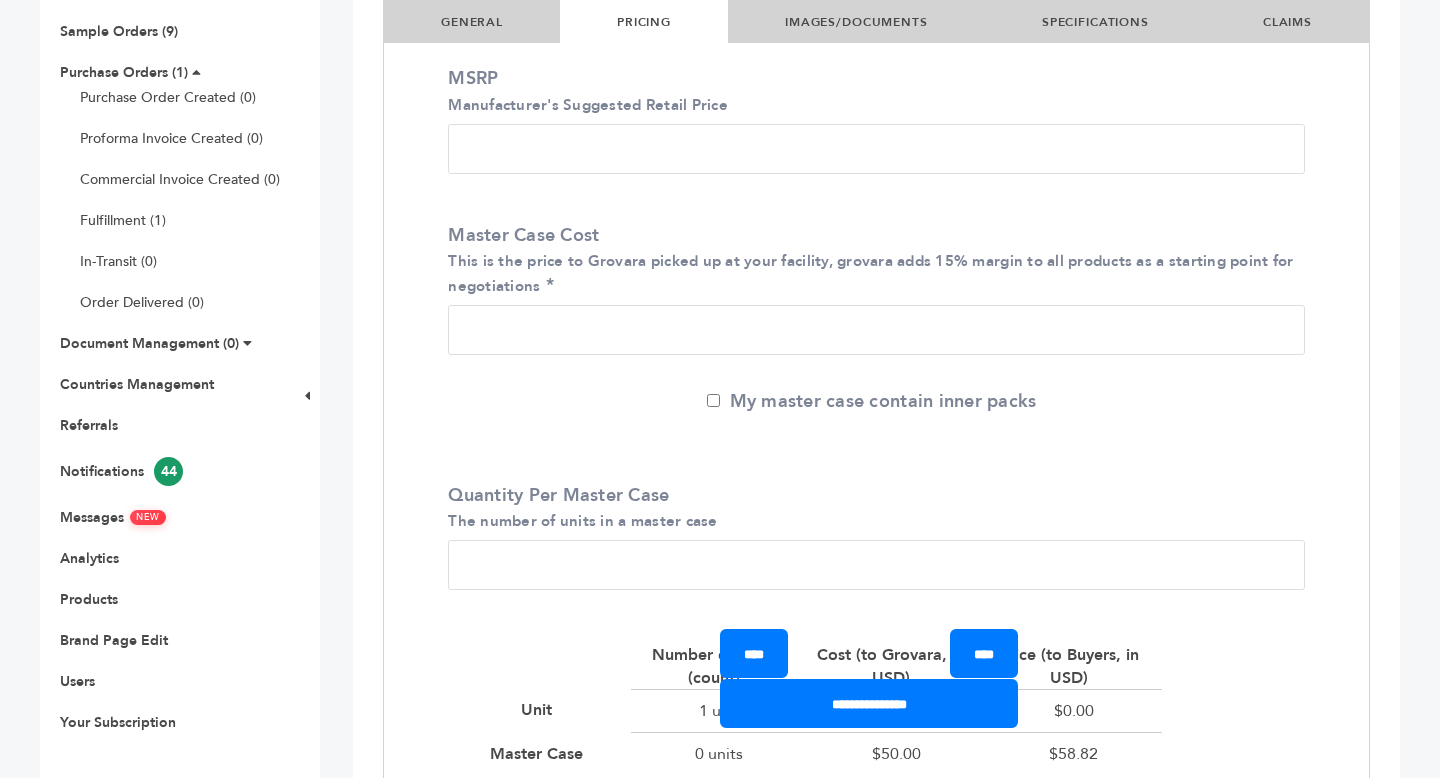 type on "**" 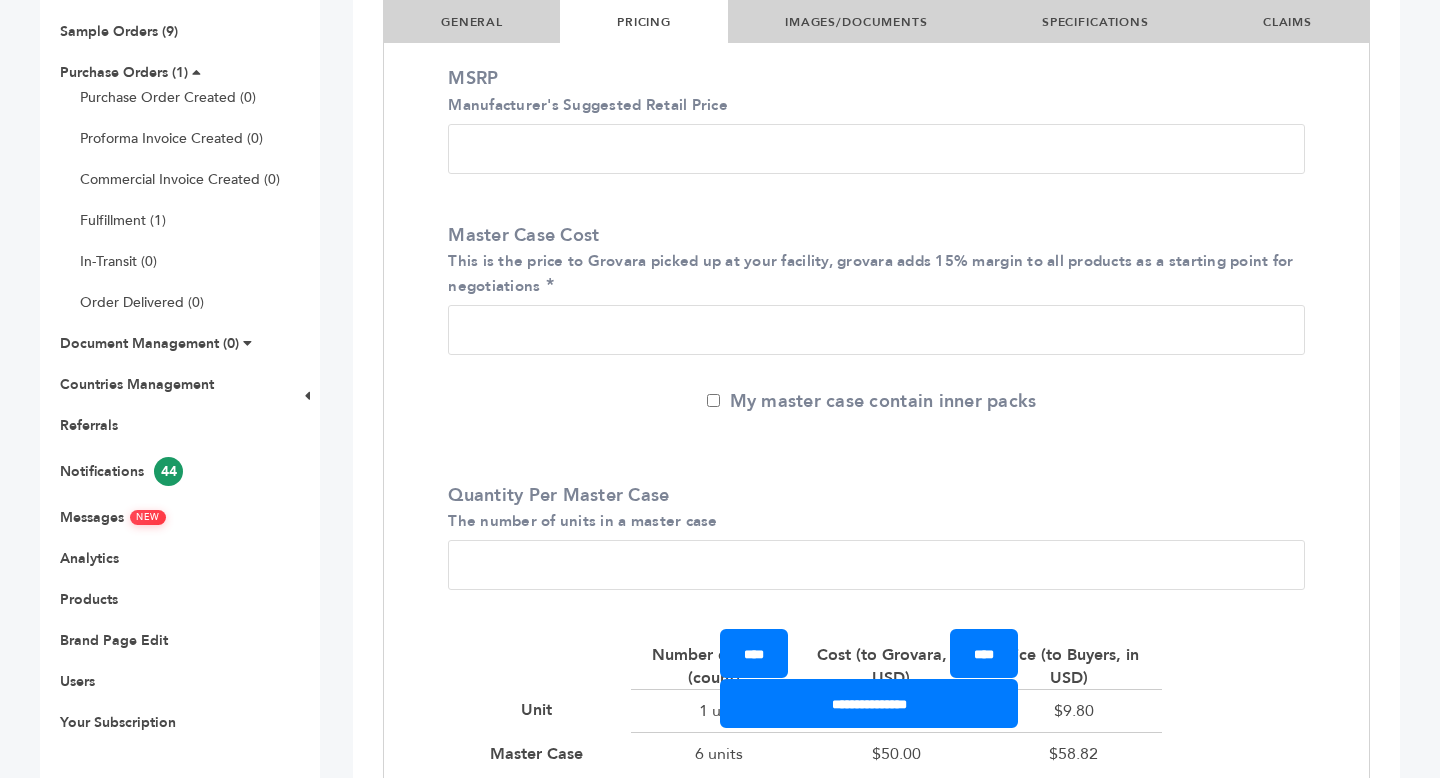 type on "*" 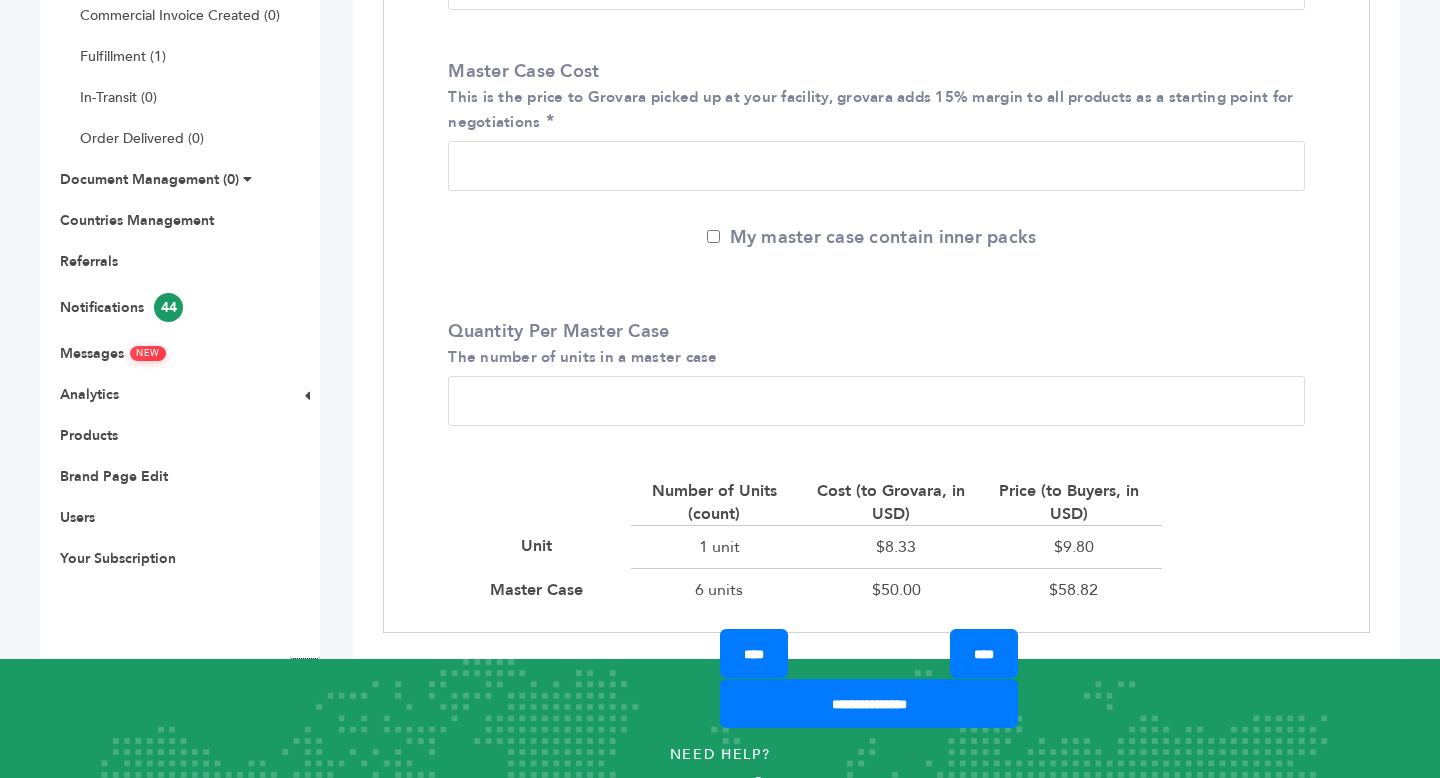 scroll, scrollTop: 602, scrollLeft: 0, axis: vertical 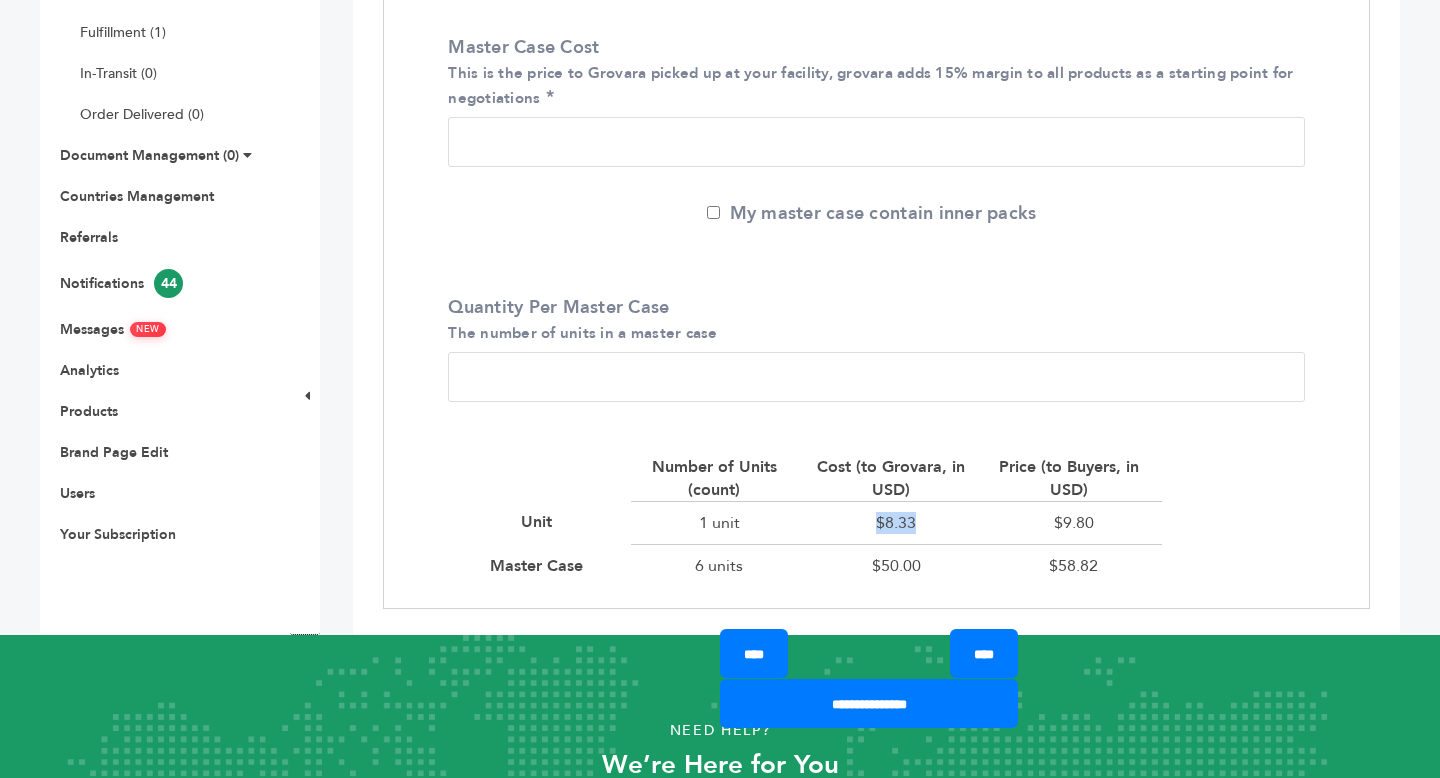 drag, startPoint x: 873, startPoint y: 525, endPoint x: 954, endPoint y: 527, distance: 81.02469 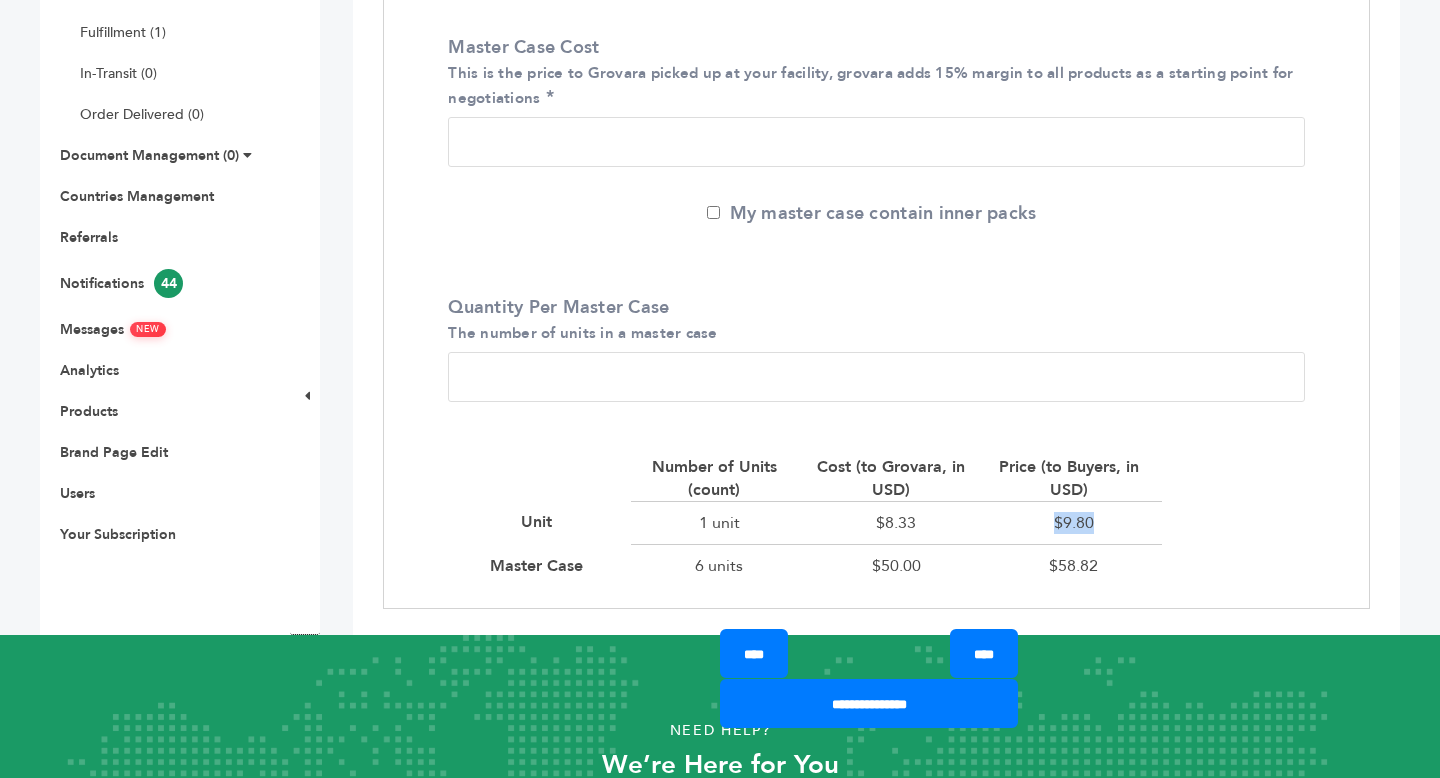drag, startPoint x: 1048, startPoint y: 522, endPoint x: 1103, endPoint y: 522, distance: 55 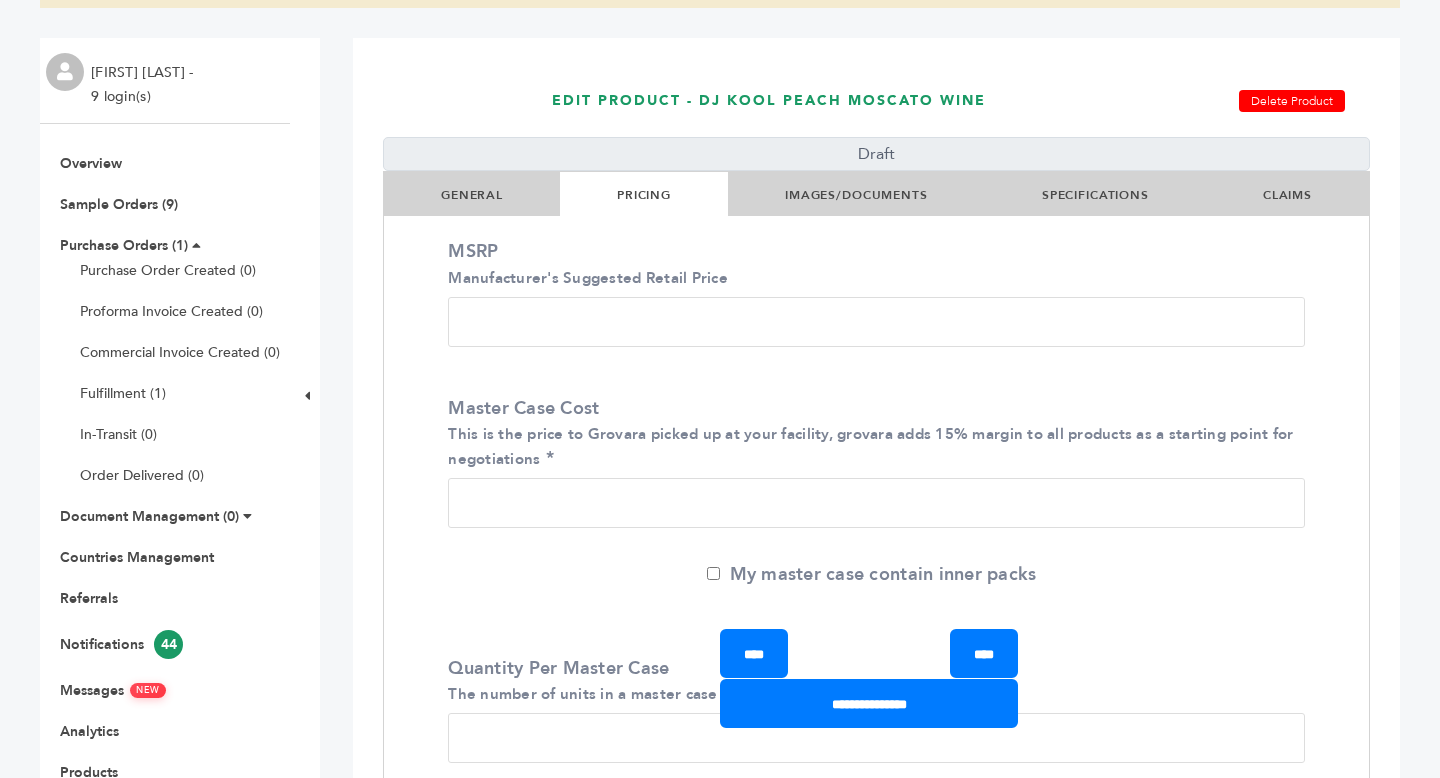 scroll, scrollTop: 357, scrollLeft: 0, axis: vertical 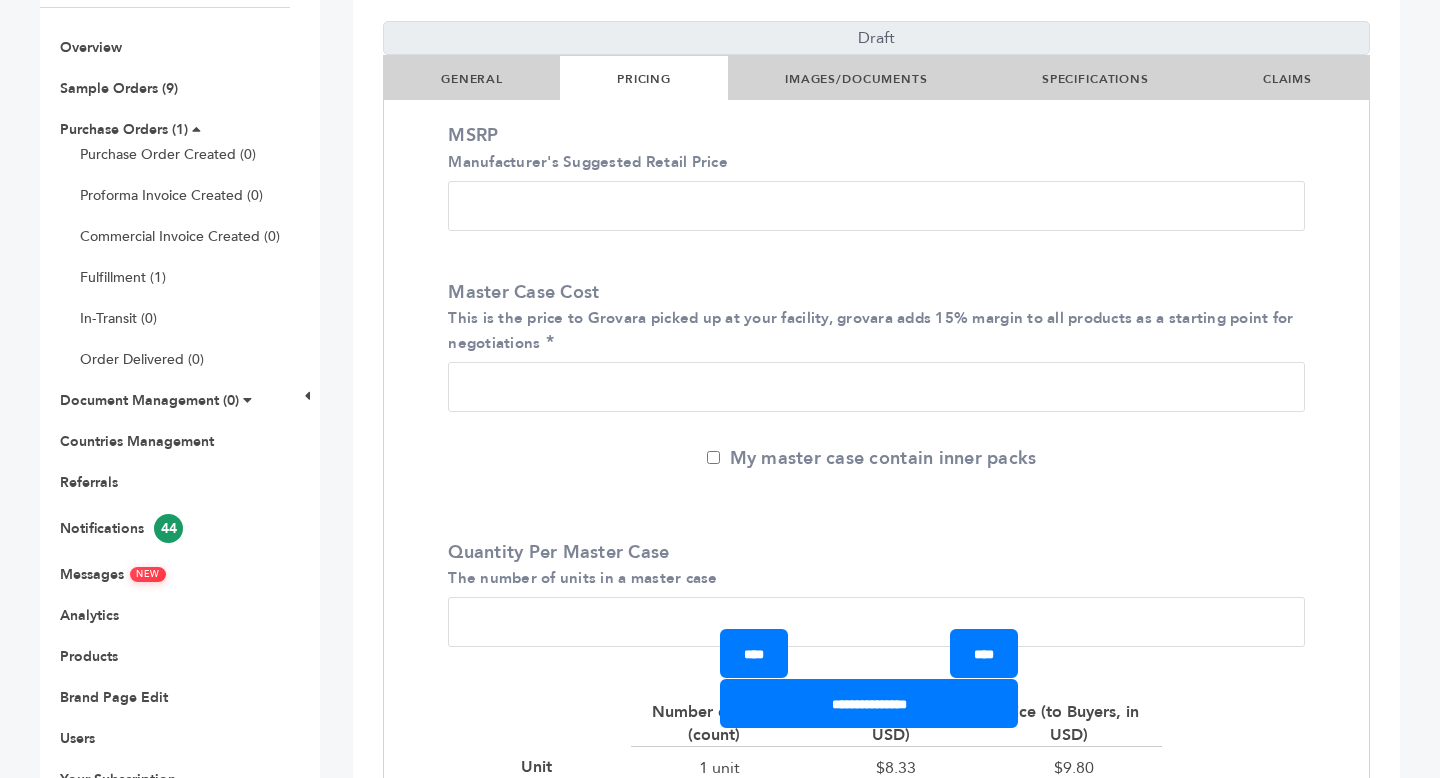 click on "**" at bounding box center (876, 387) 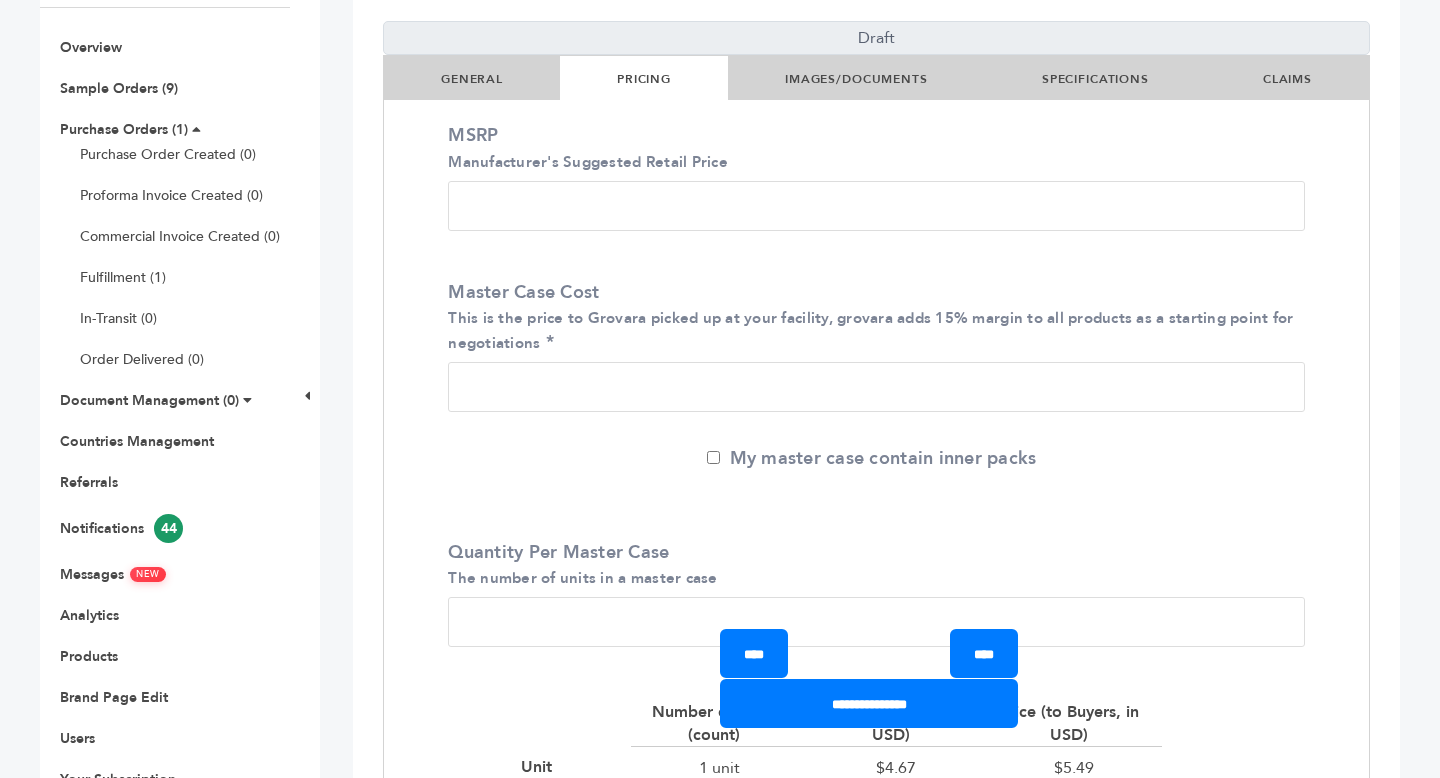 type on "**" 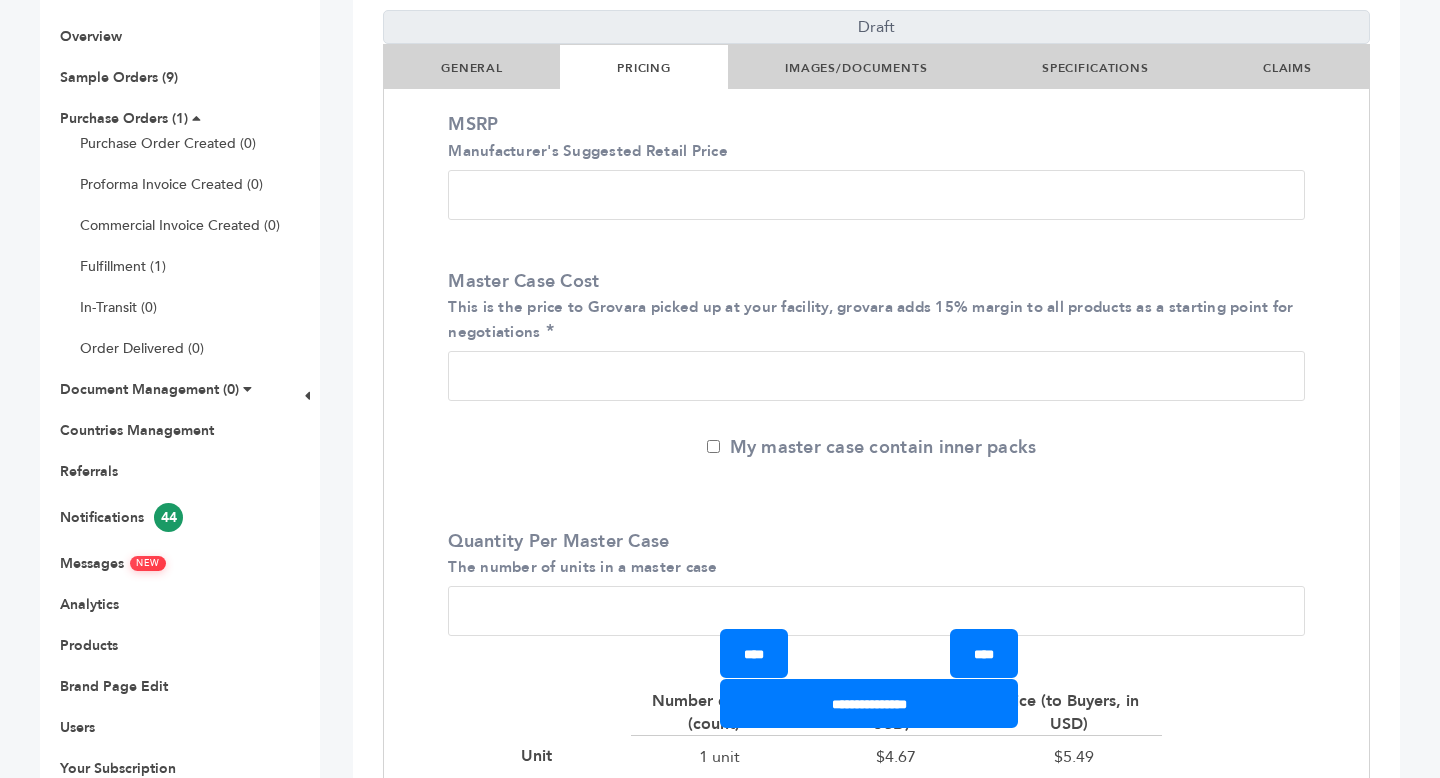 scroll, scrollTop: 366, scrollLeft: 0, axis: vertical 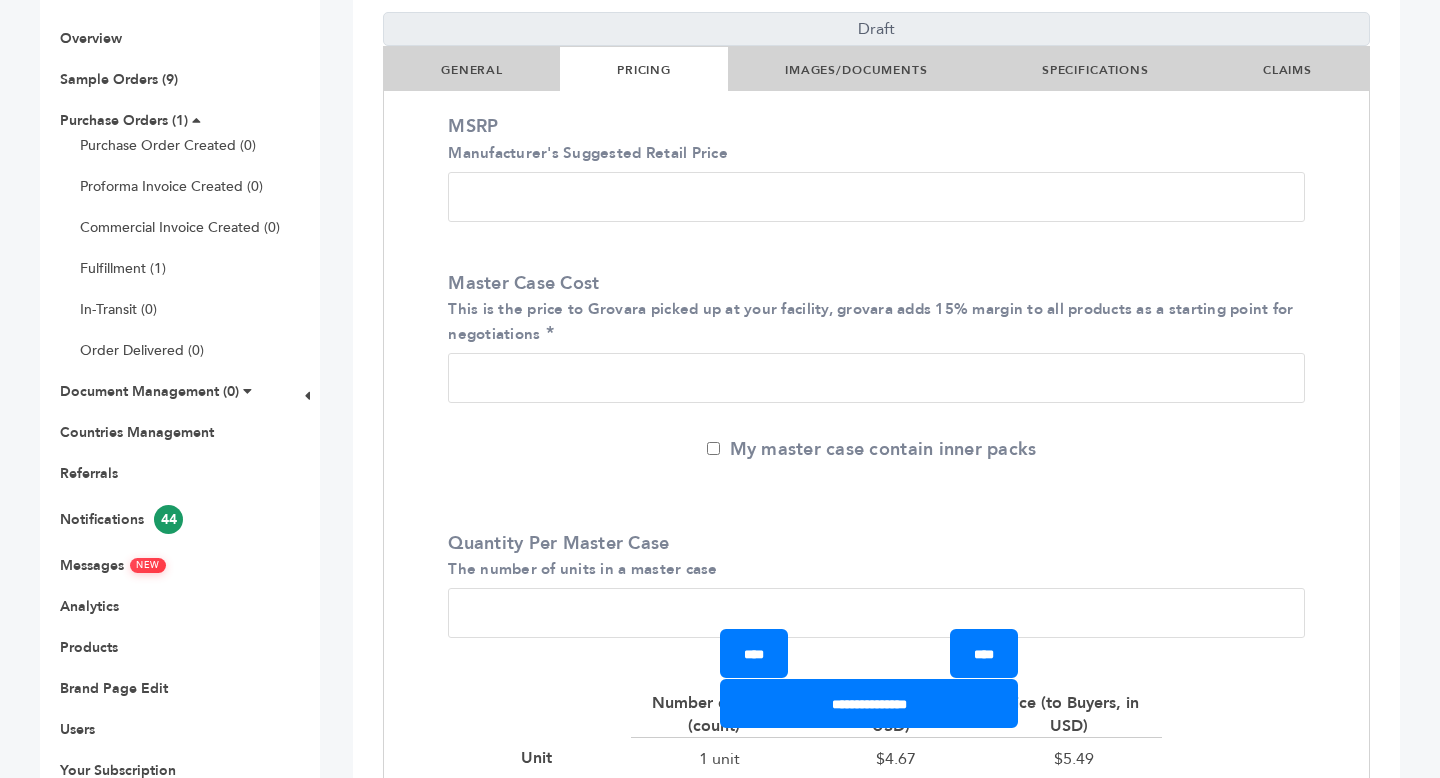 drag, startPoint x: 519, startPoint y: 191, endPoint x: 339, endPoint y: 186, distance: 180.06943 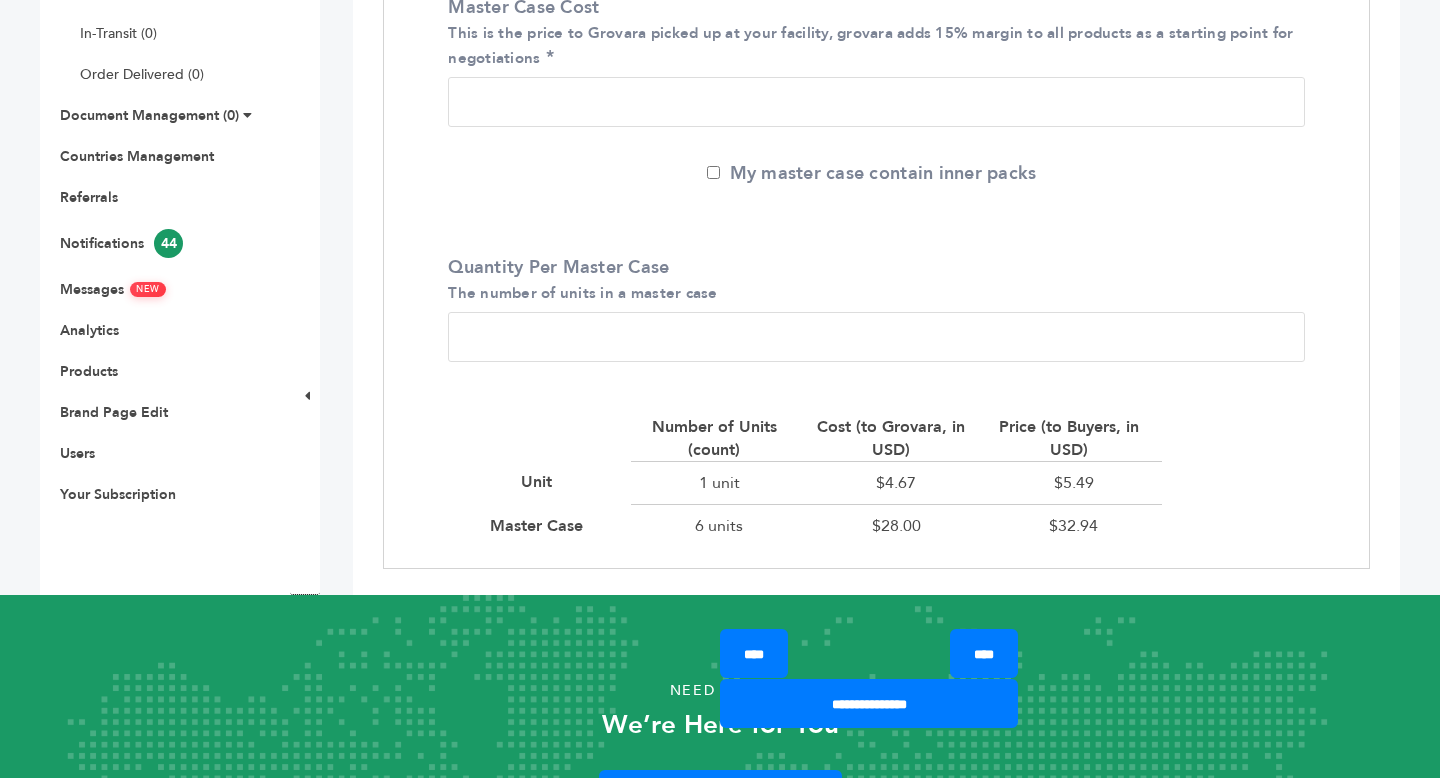scroll, scrollTop: 764, scrollLeft: 0, axis: vertical 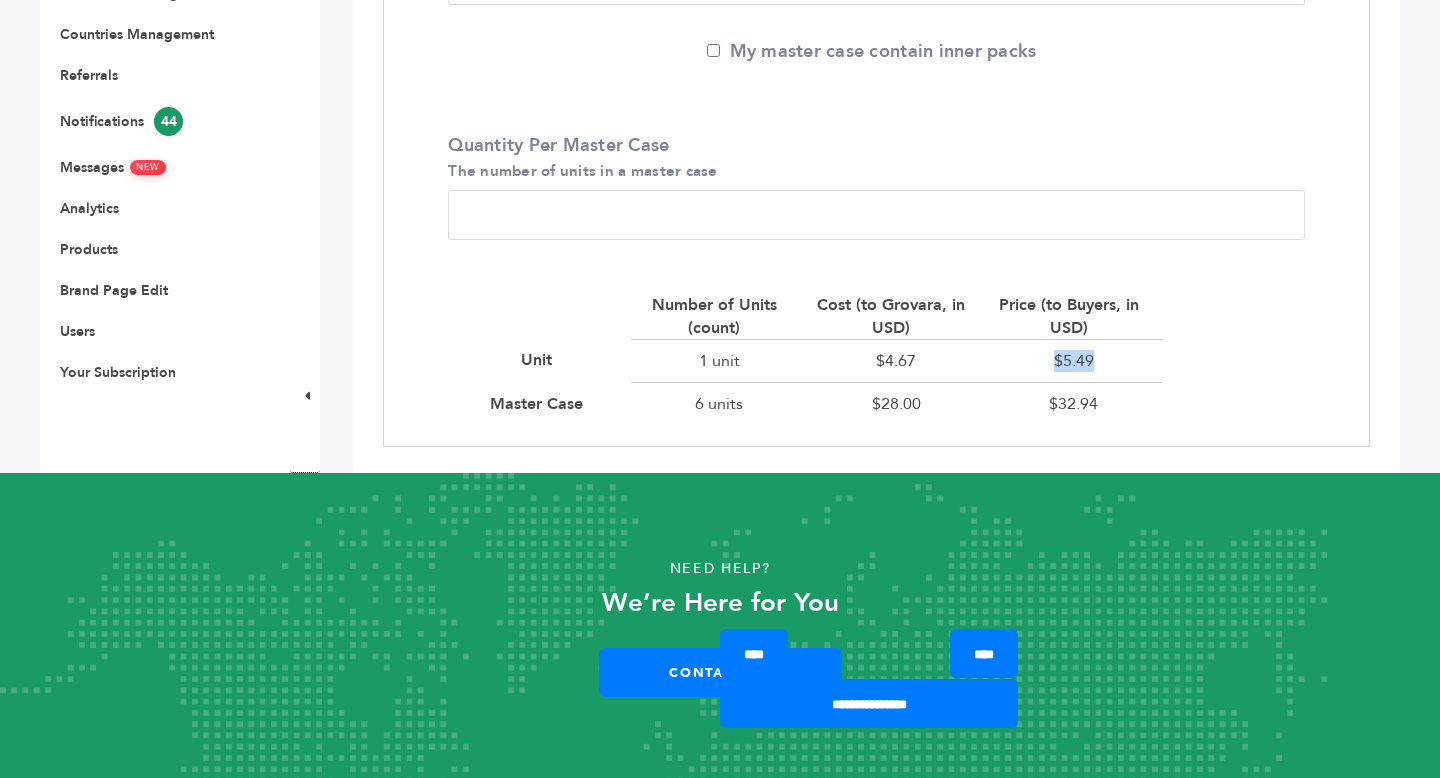 drag, startPoint x: 1041, startPoint y: 358, endPoint x: 1145, endPoint y: 358, distance: 104 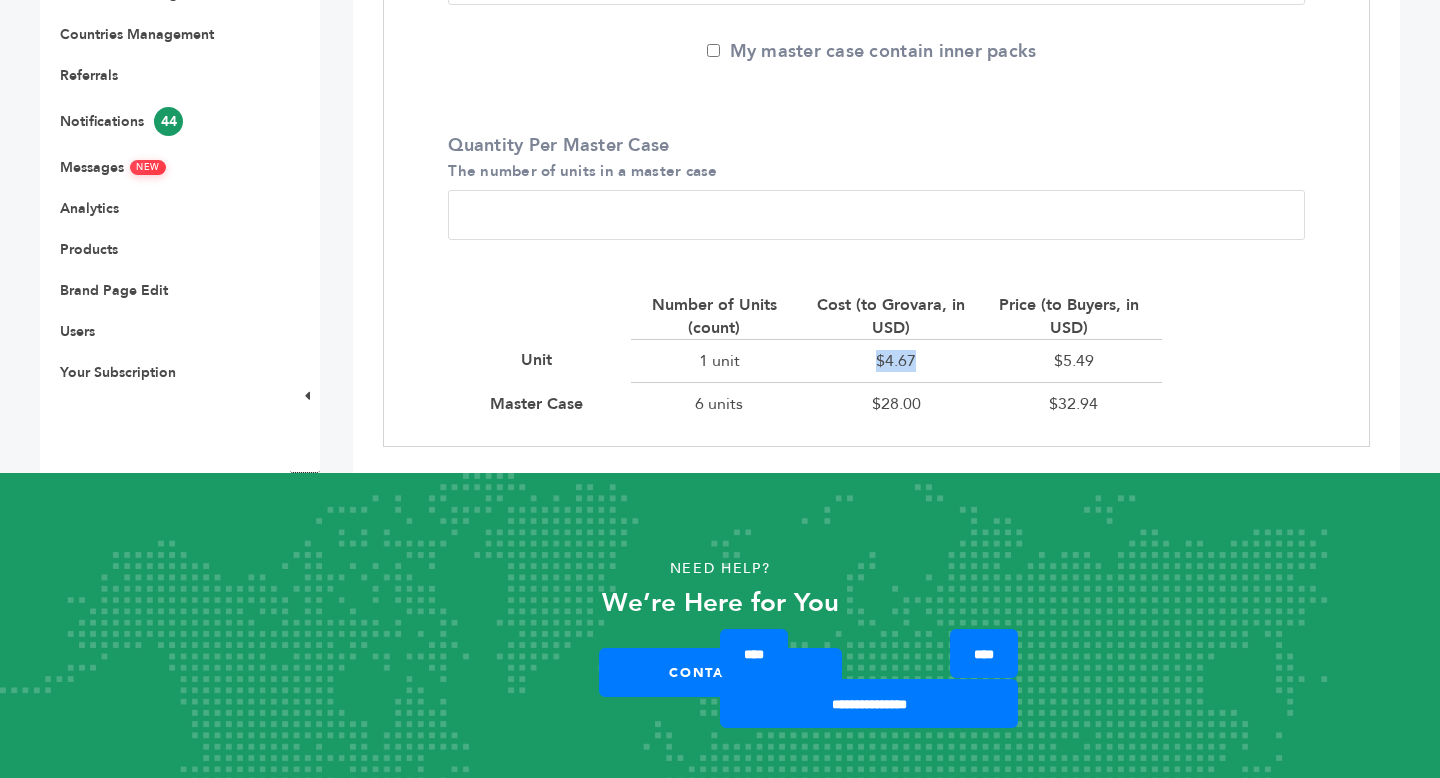 drag, startPoint x: 871, startPoint y: 353, endPoint x: 968, endPoint y: 354, distance: 97.00516 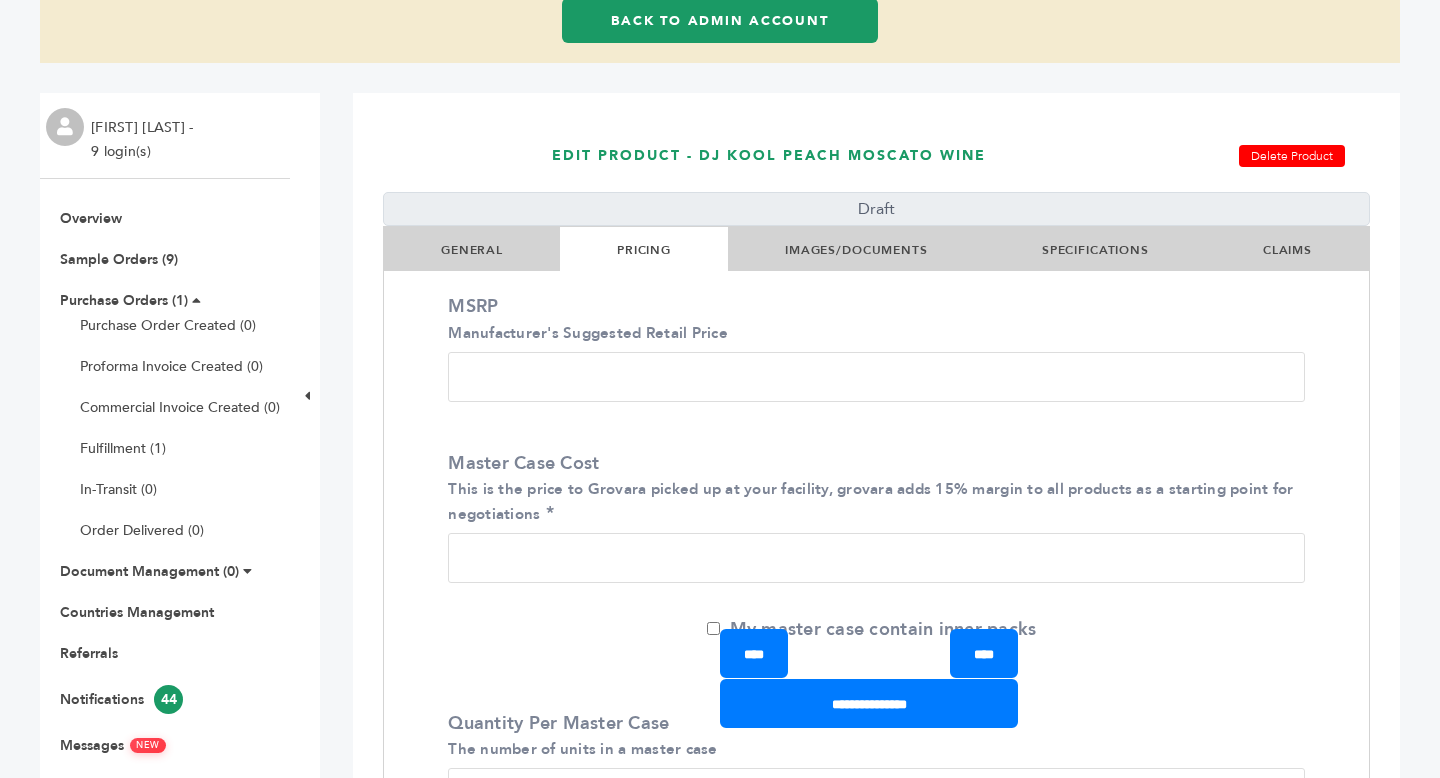scroll, scrollTop: 125, scrollLeft: 0, axis: vertical 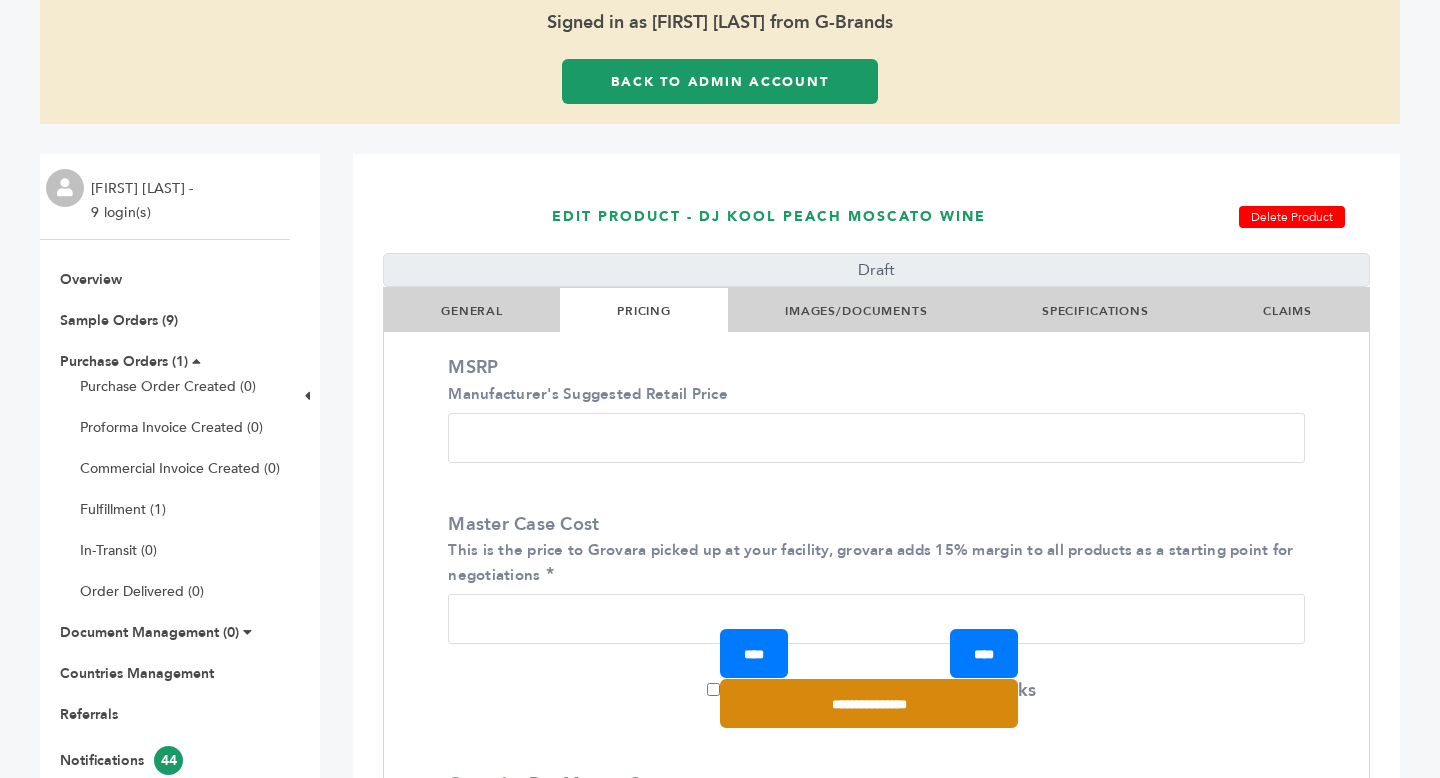 click on "**********" at bounding box center [869, 703] 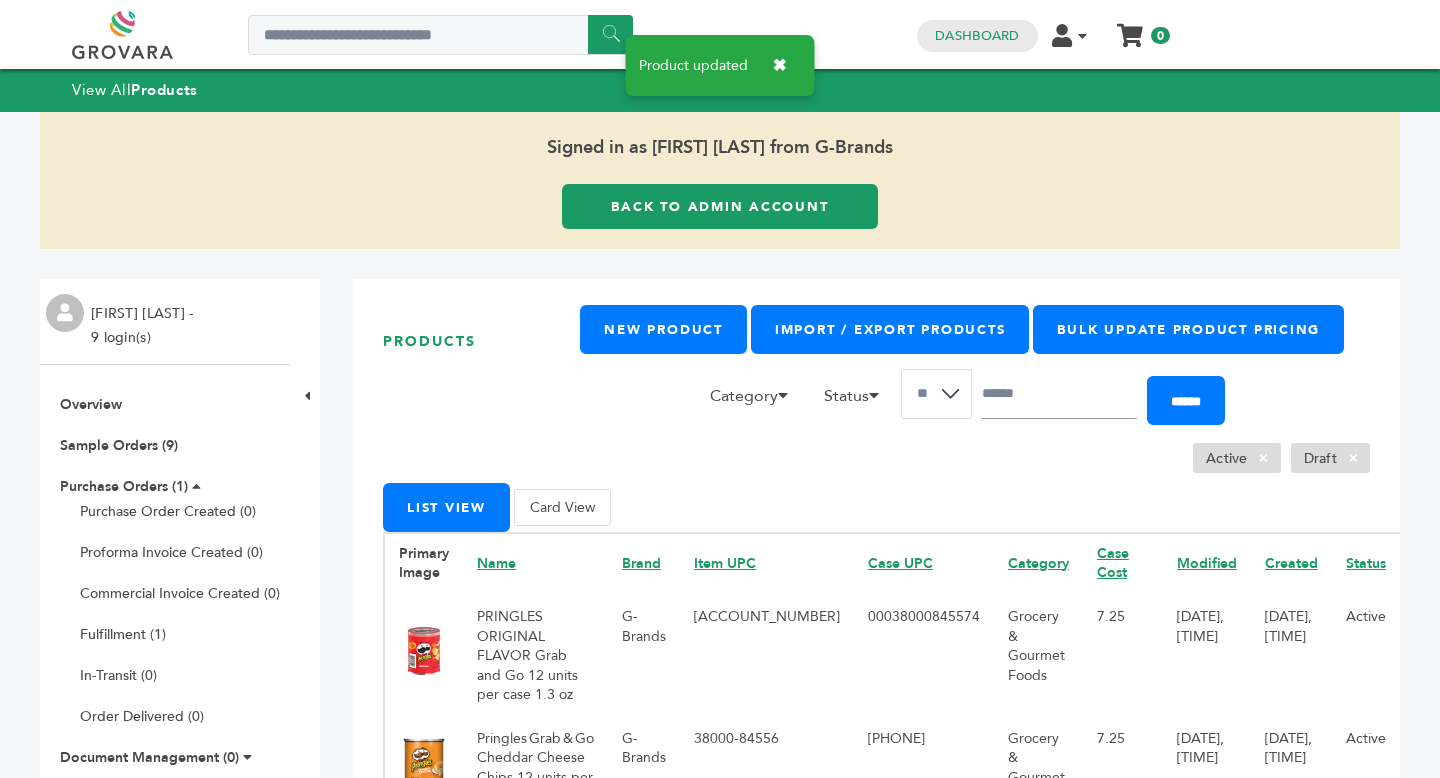 scroll, scrollTop: 0, scrollLeft: 0, axis: both 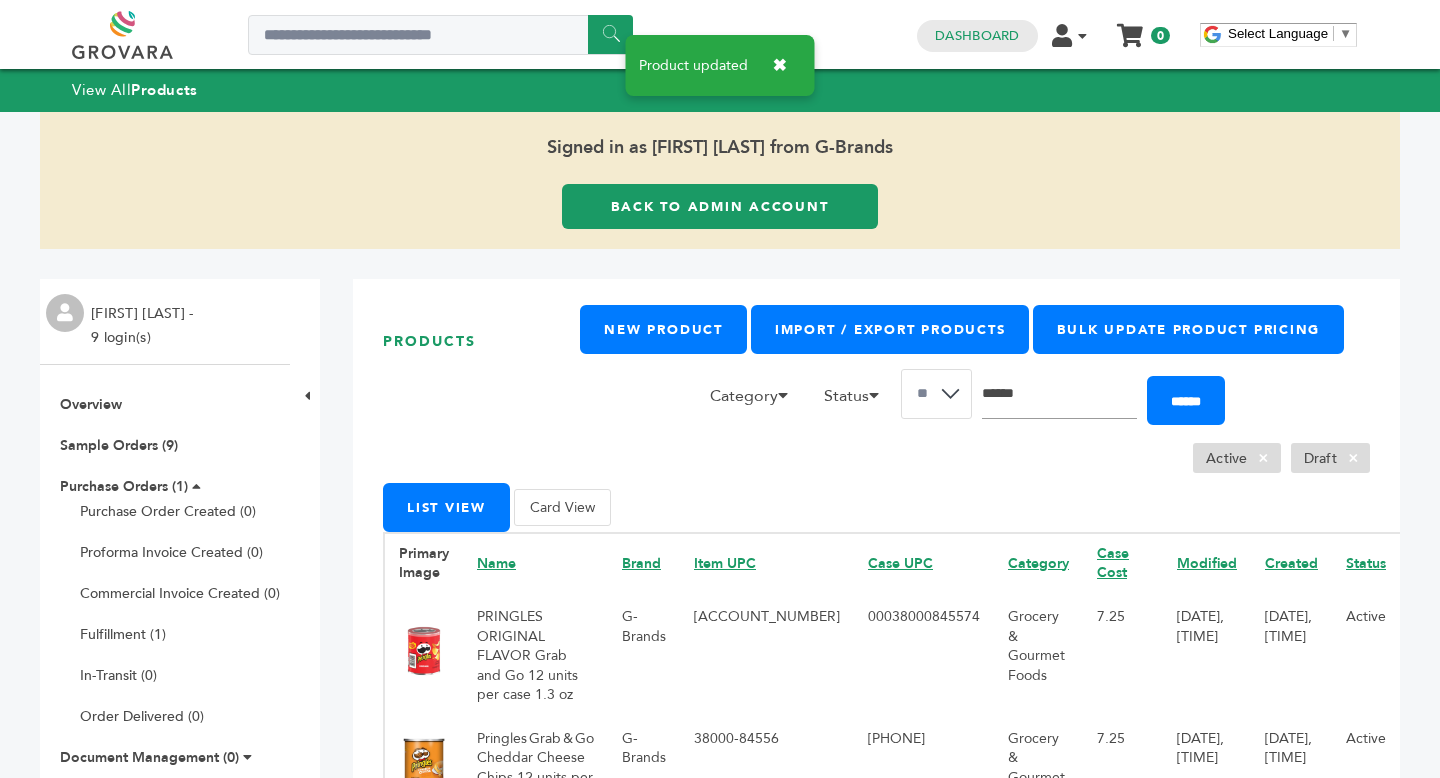 click at bounding box center [1059, 394] 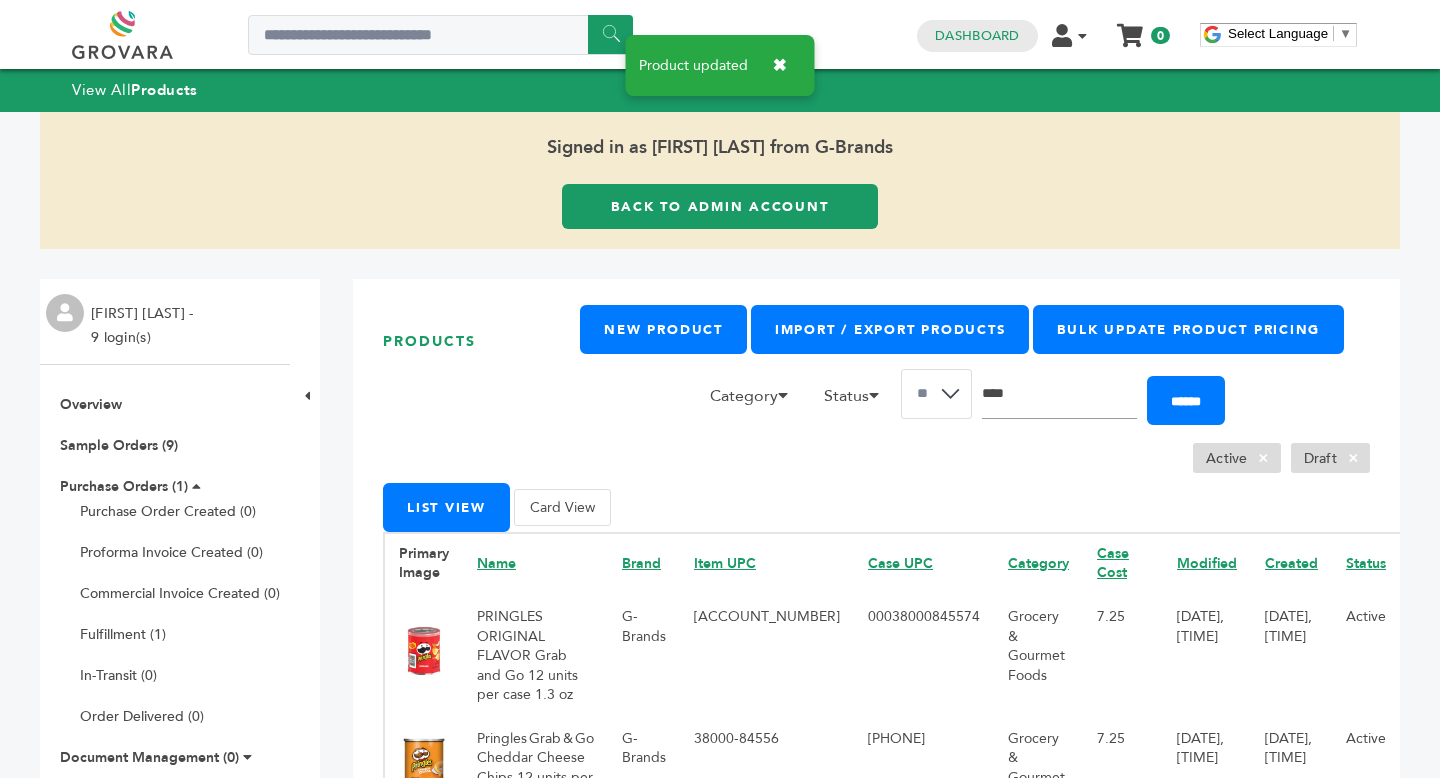 type on "****" 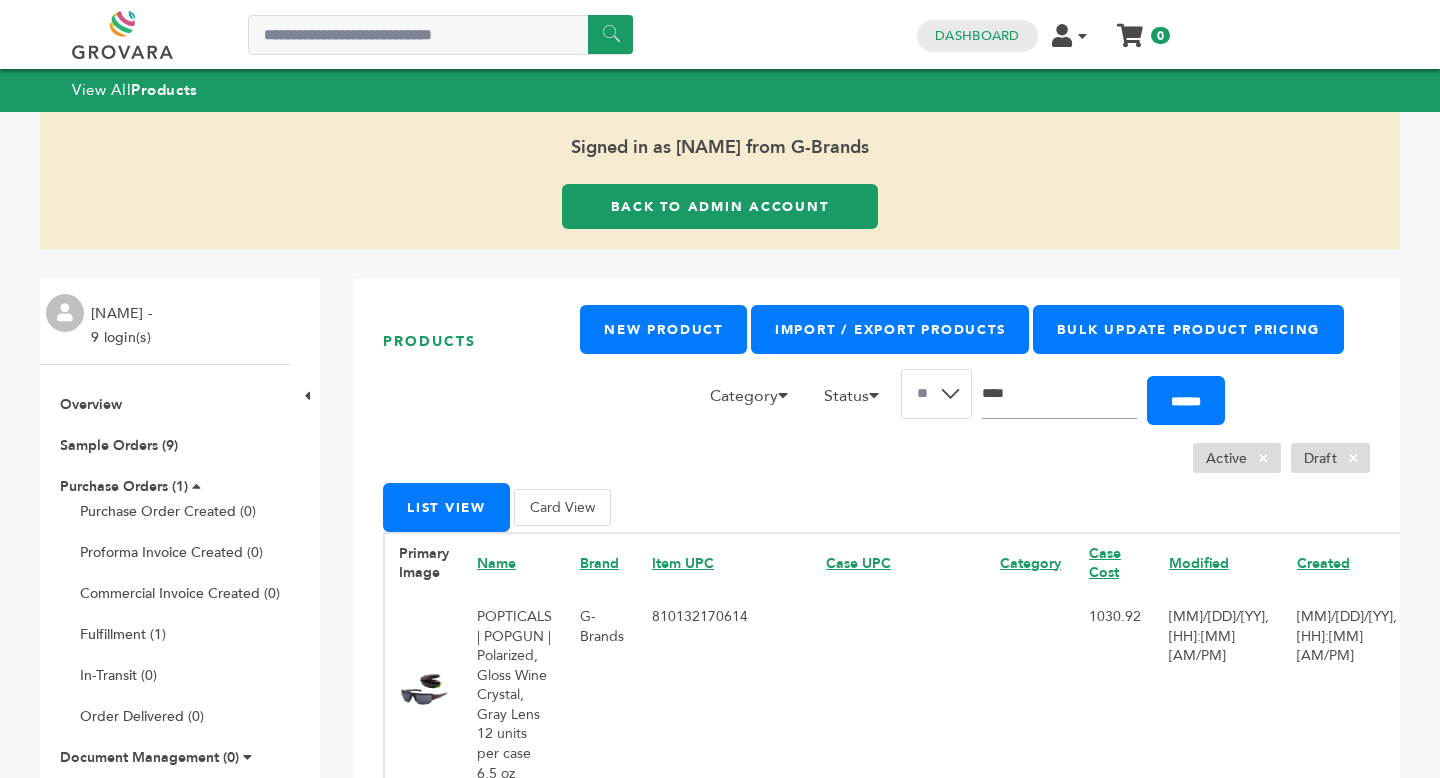 scroll, scrollTop: 0, scrollLeft: 0, axis: both 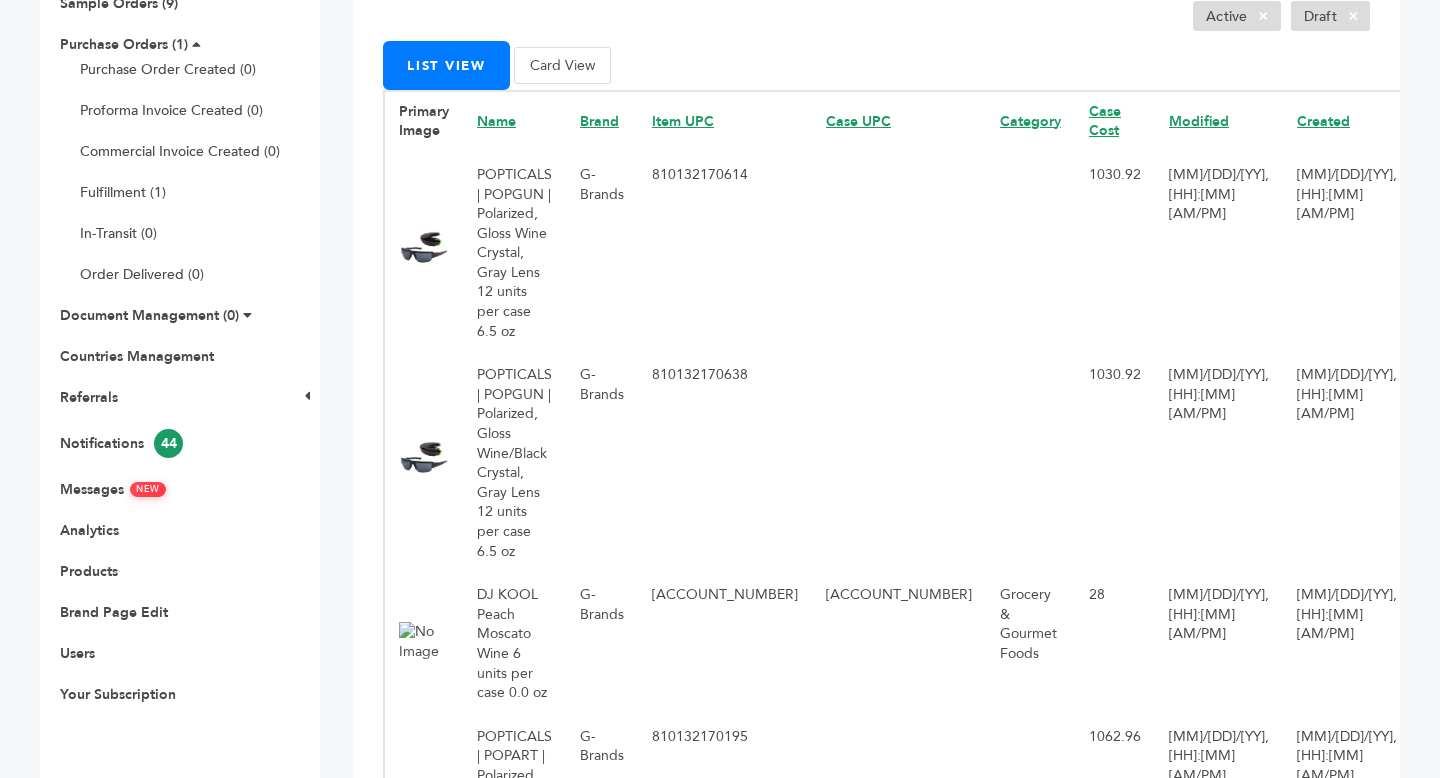 click on "Edit" at bounding box center (1516, 595) 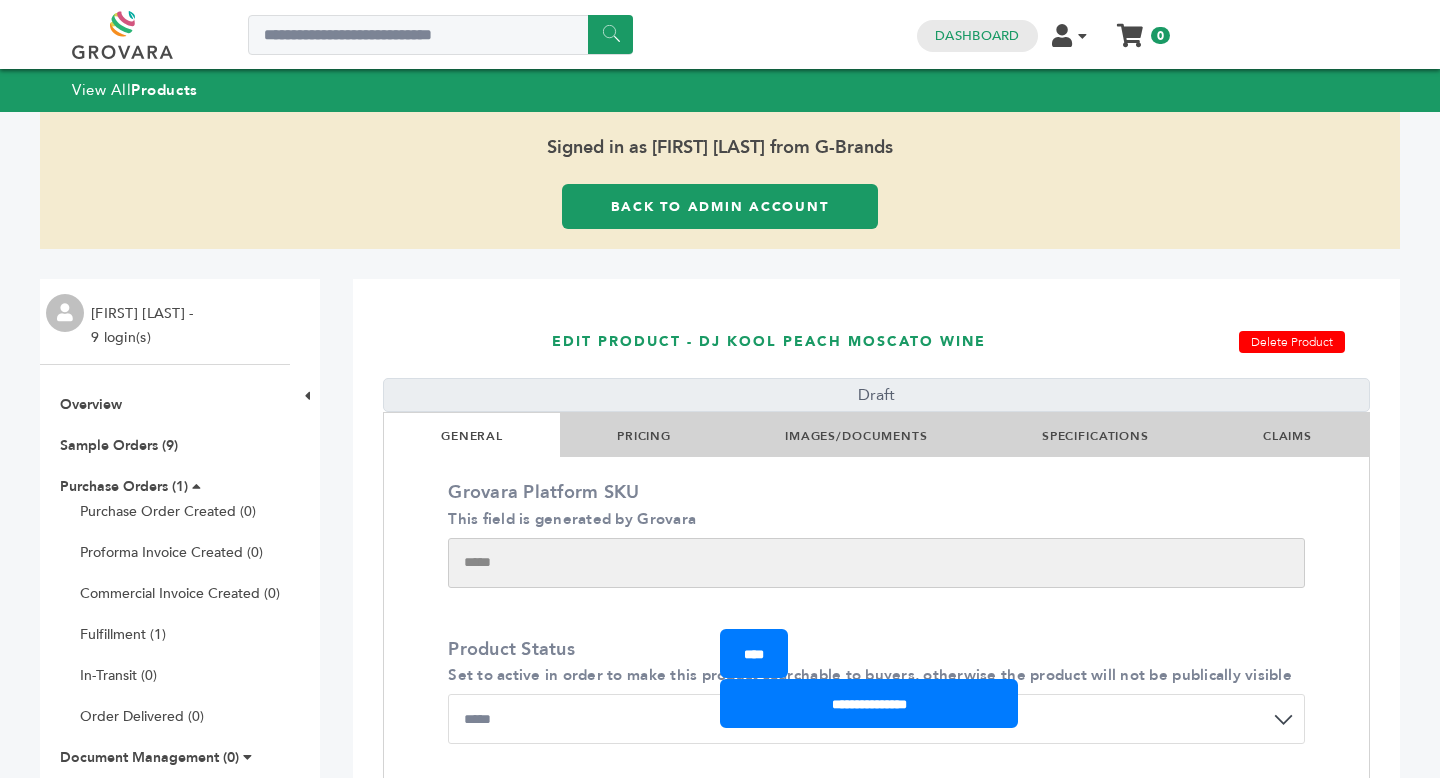 scroll, scrollTop: 0, scrollLeft: 0, axis: both 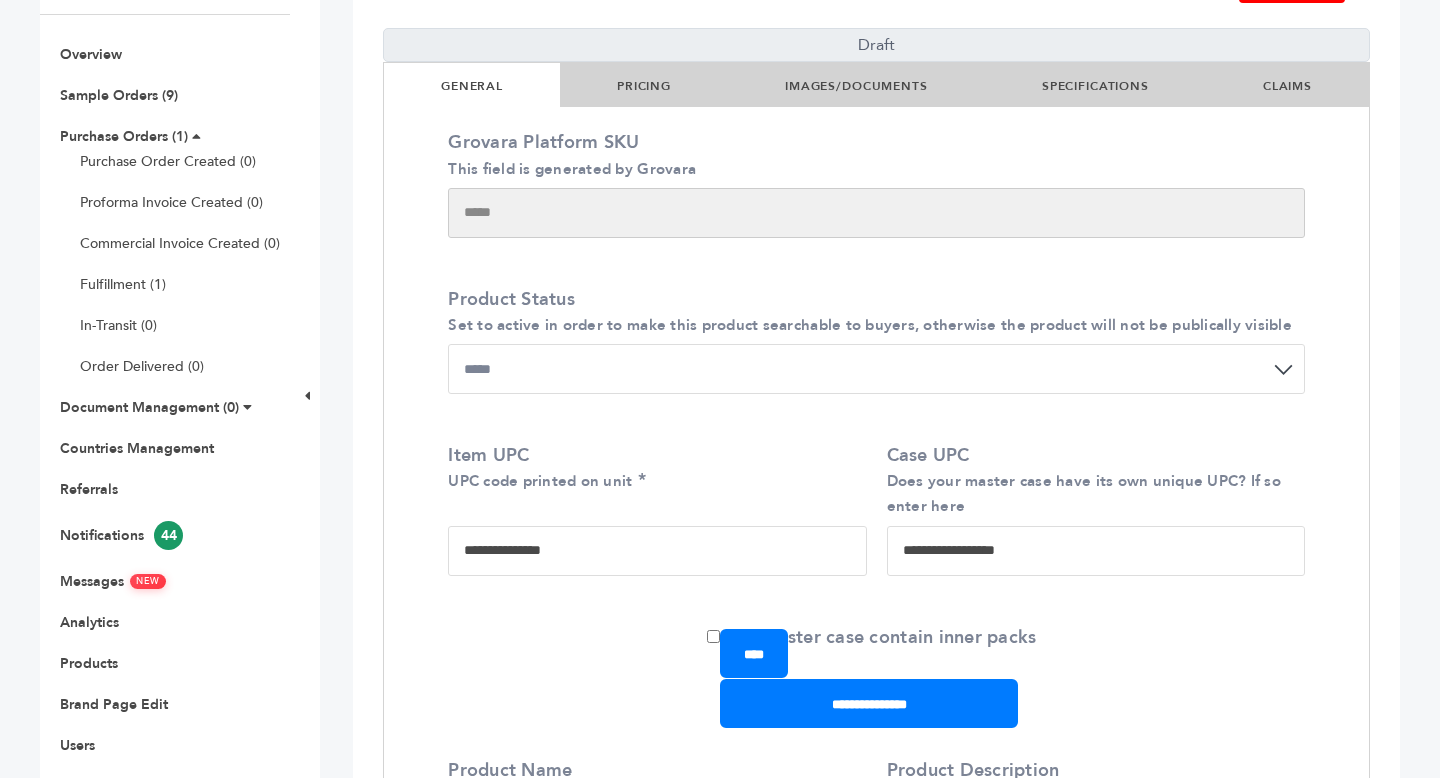 click on "PRICING" at bounding box center (644, 85) 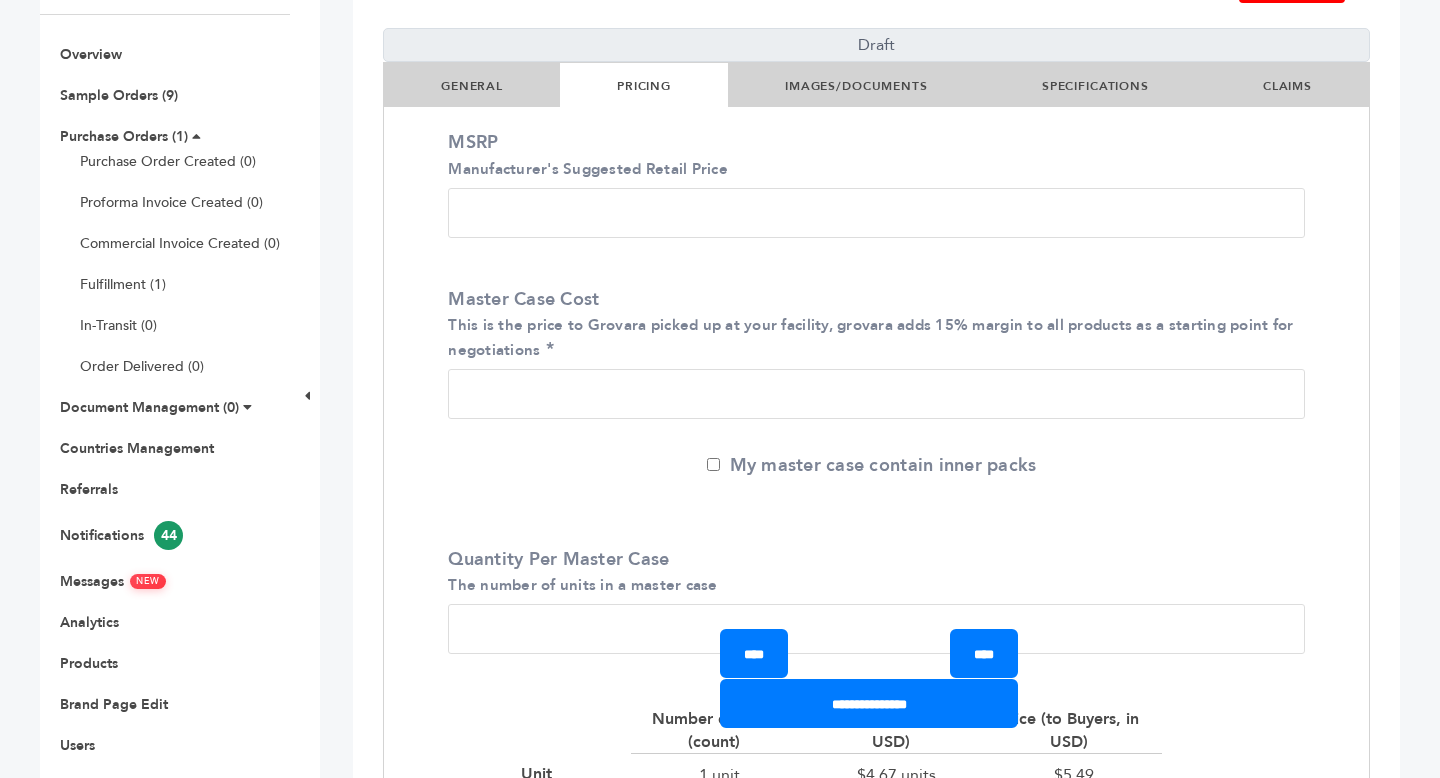 click on "IMAGES/DOCUMENTS" at bounding box center [856, 86] 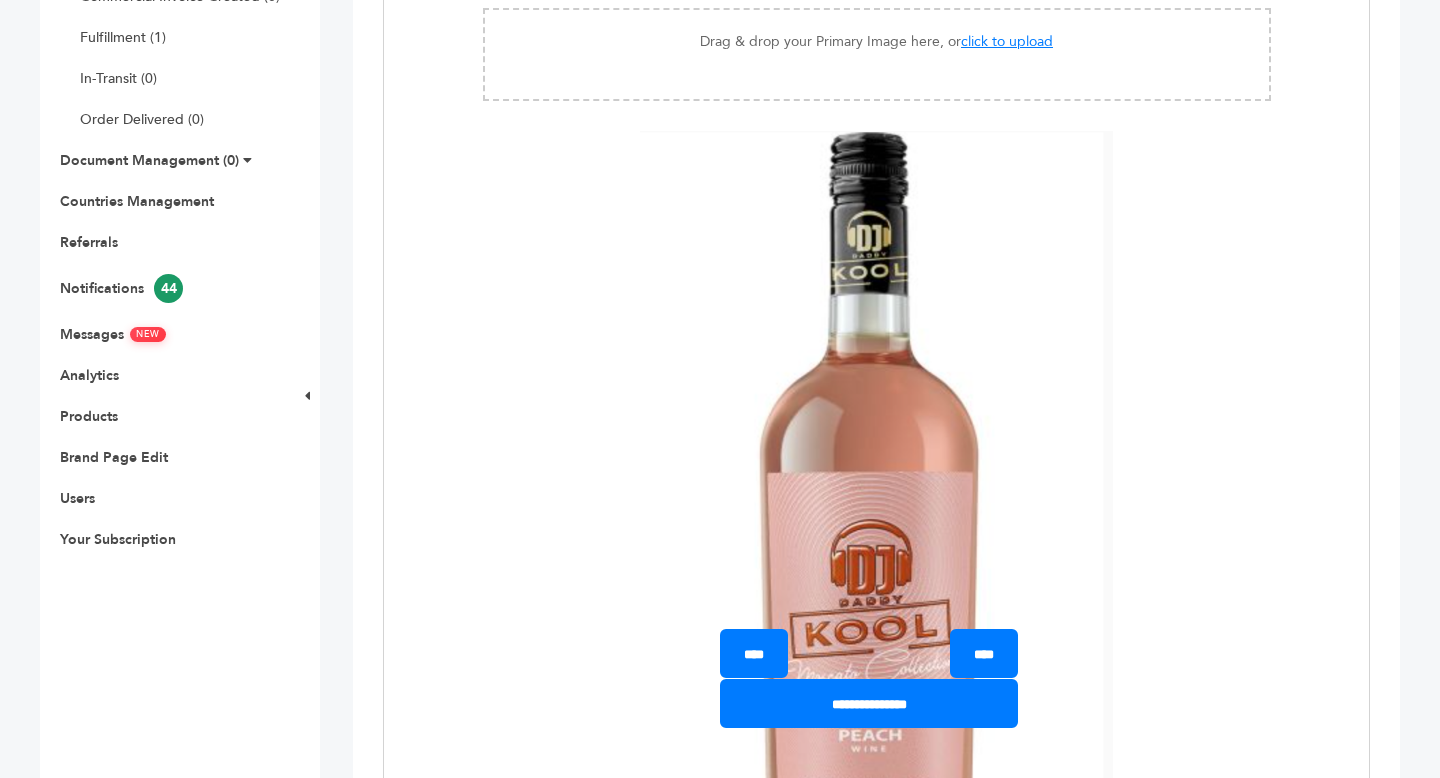 scroll, scrollTop: 412, scrollLeft: 0, axis: vertical 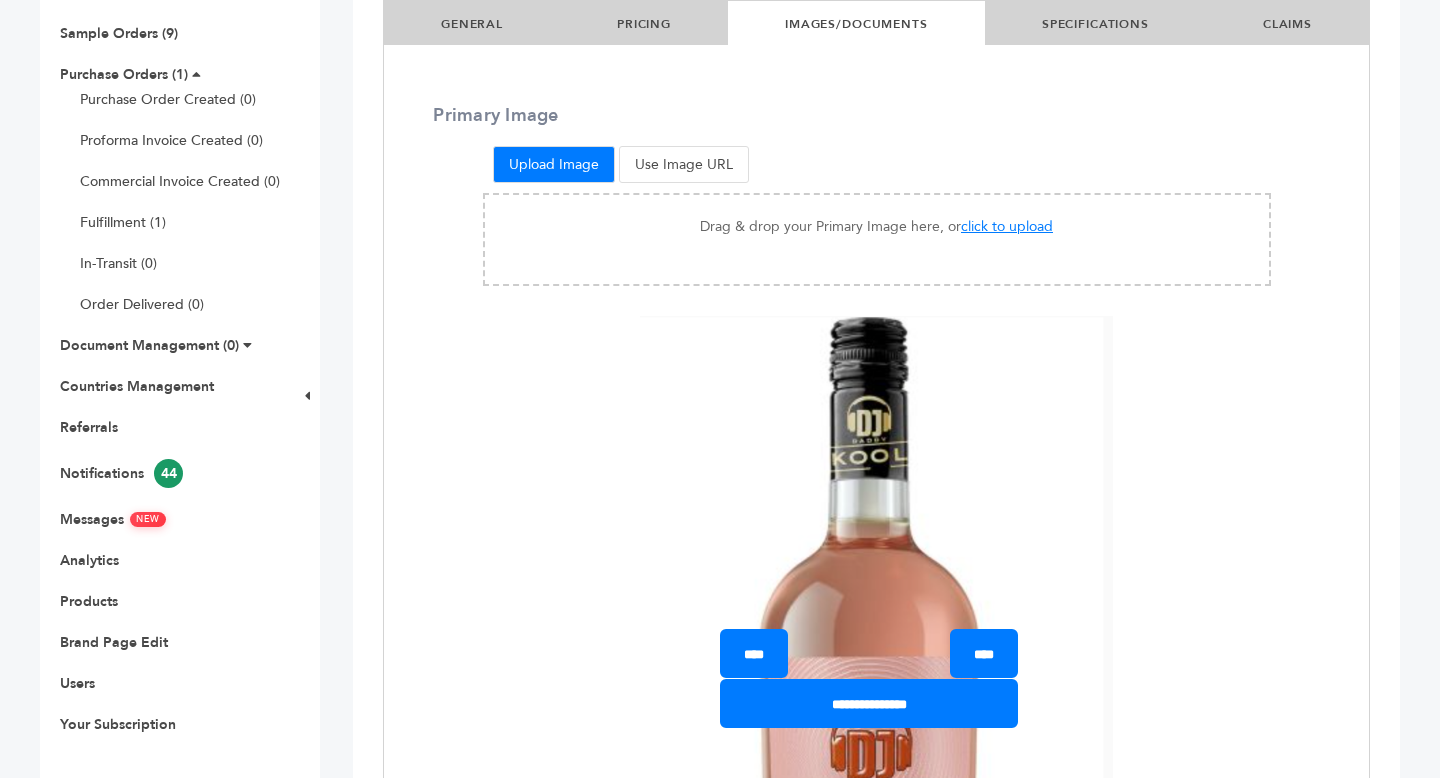click on "SPECIFICATIONS" at bounding box center (1095, 24) 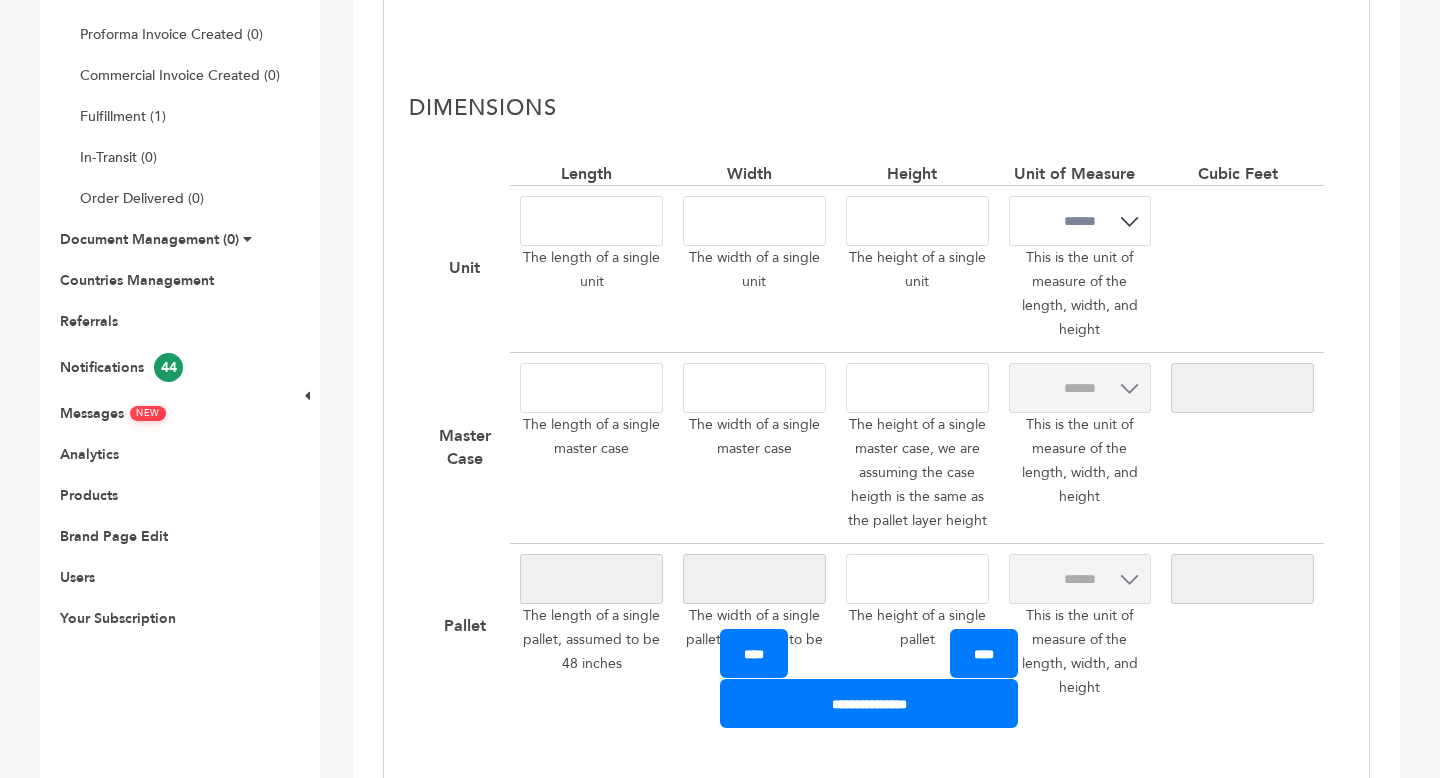 scroll, scrollTop: 523, scrollLeft: 0, axis: vertical 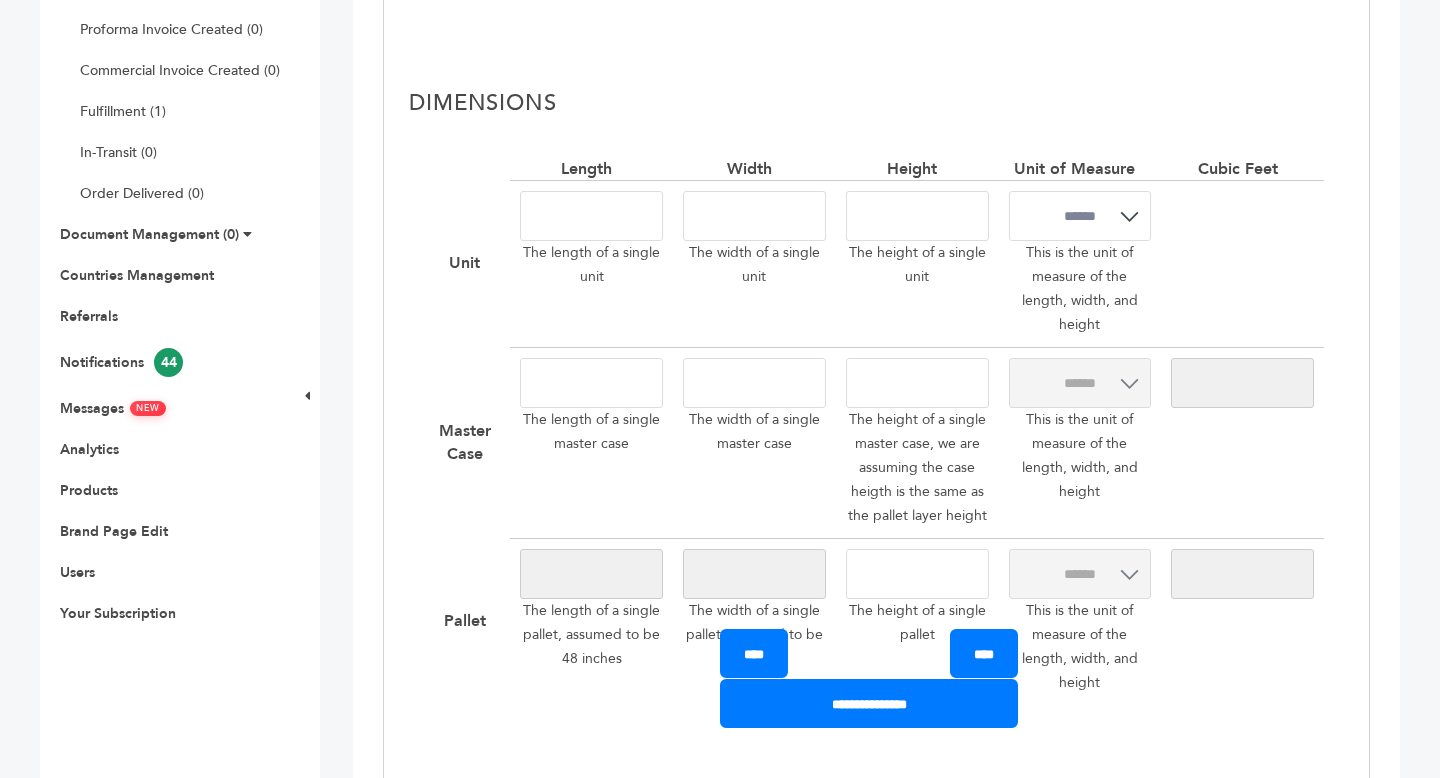 click on "**********" at bounding box center [1080, 216] 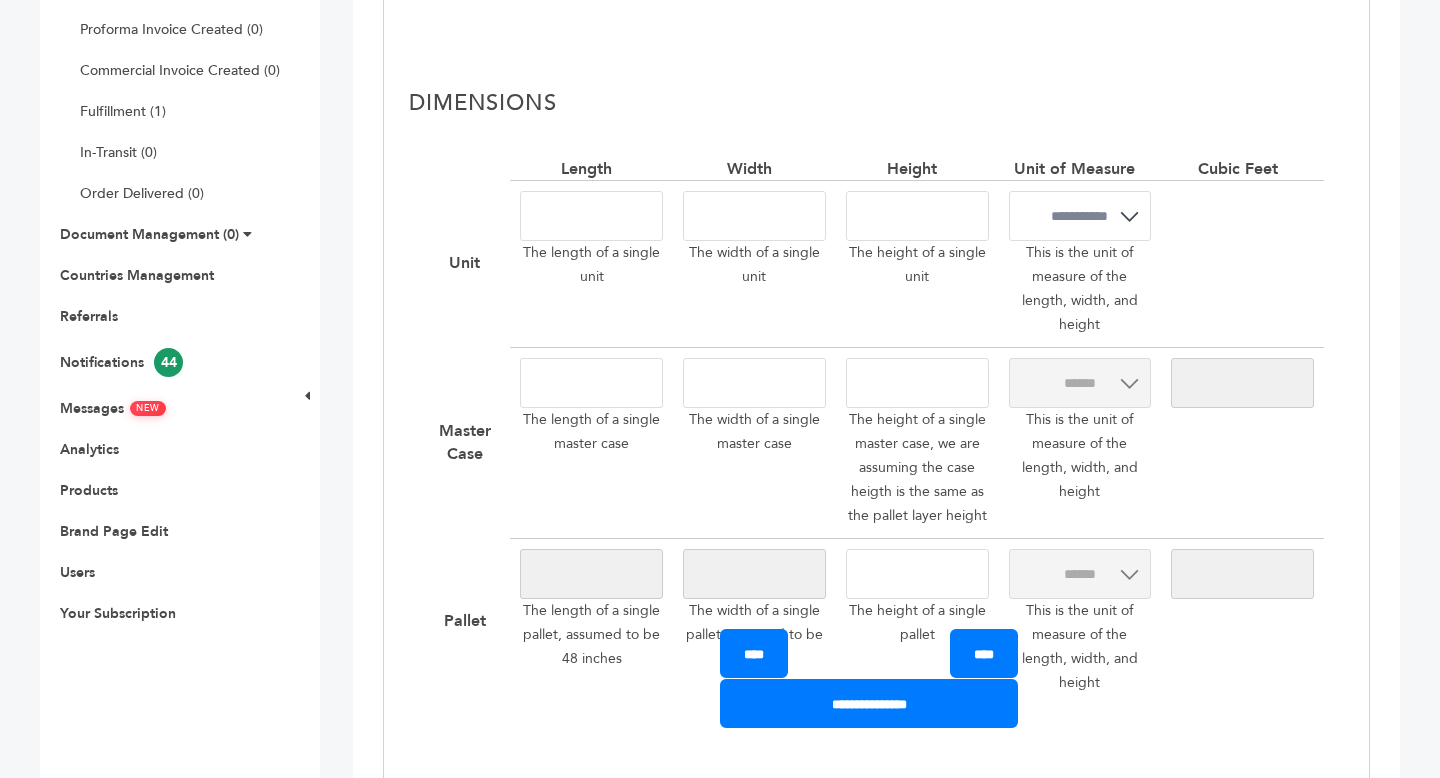 select on "**********" 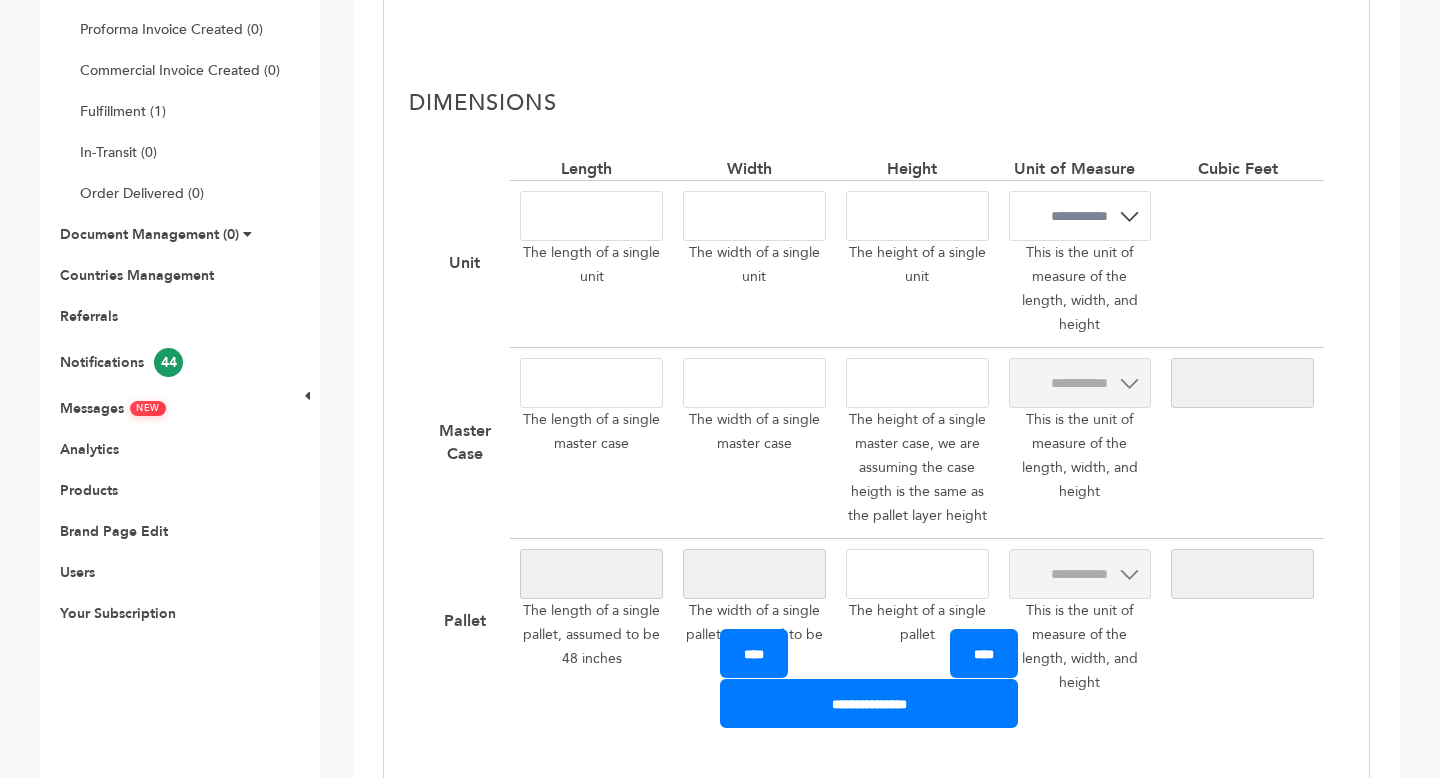 type on "****" 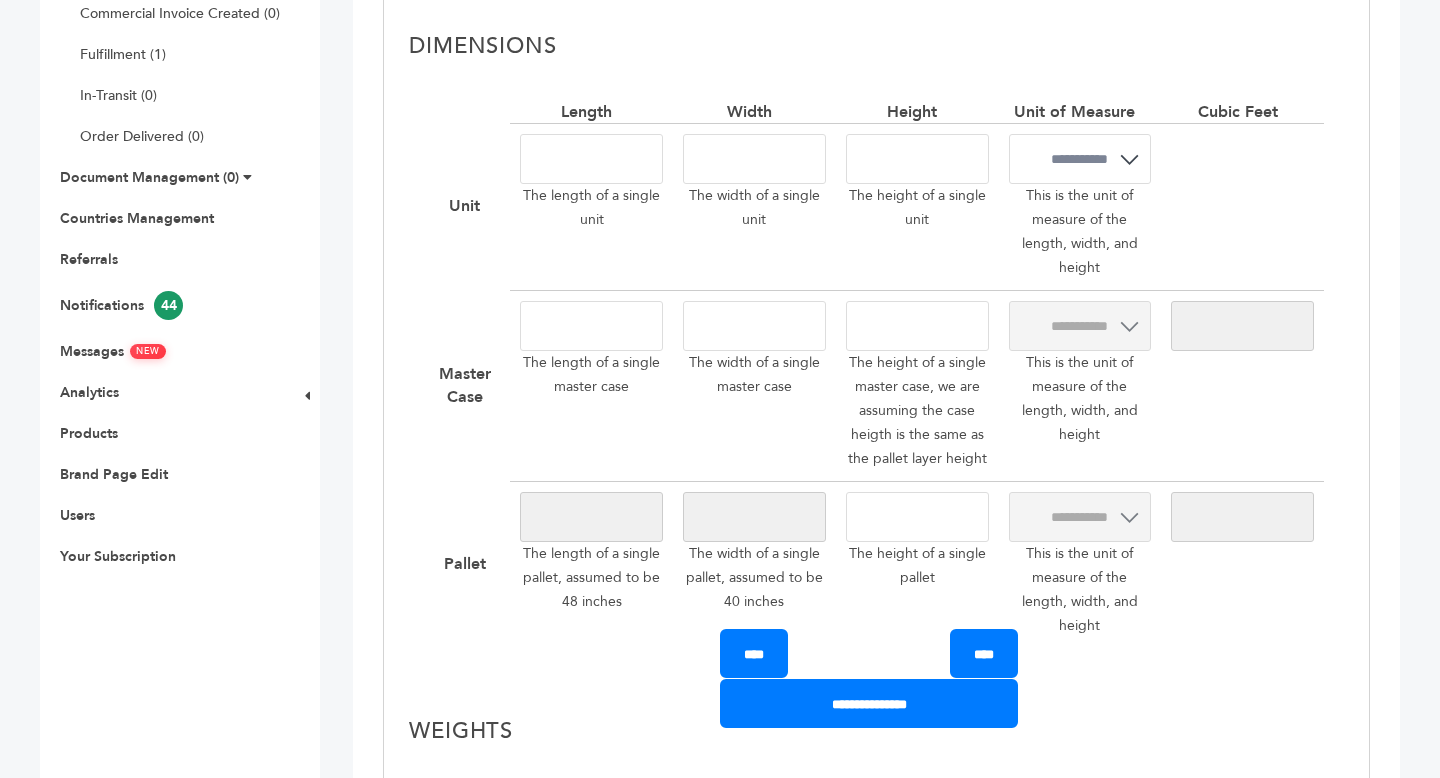 scroll, scrollTop: 585, scrollLeft: 0, axis: vertical 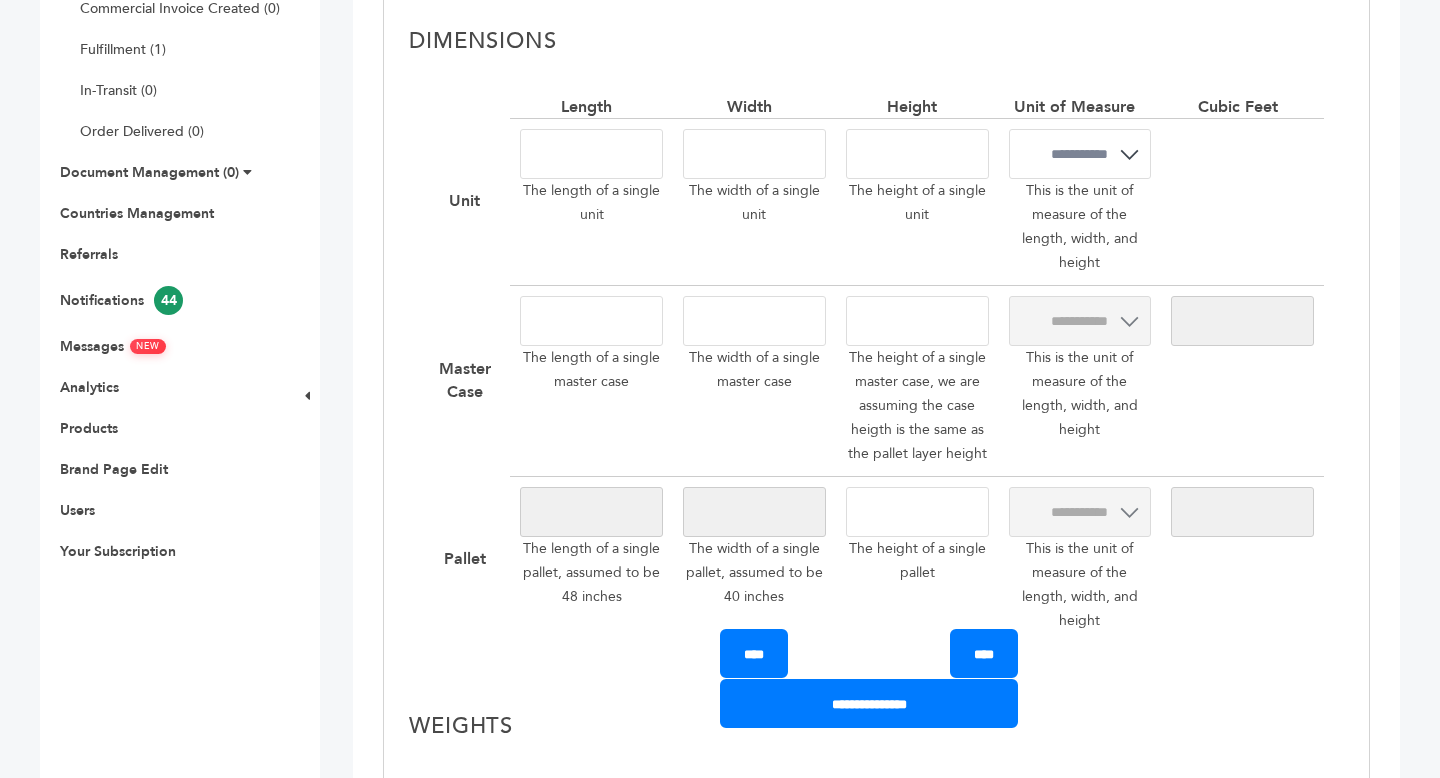 type on "***" 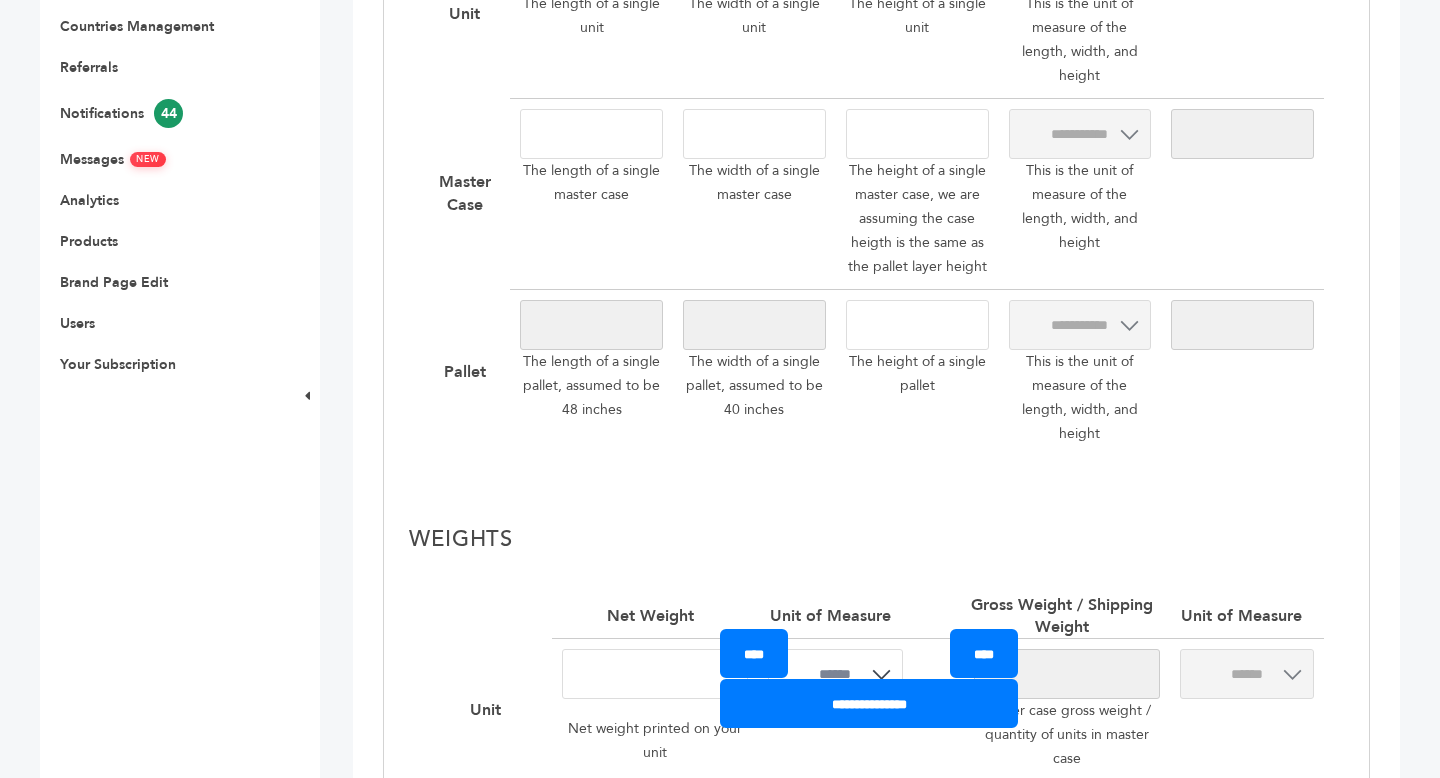 scroll, scrollTop: 776, scrollLeft: 0, axis: vertical 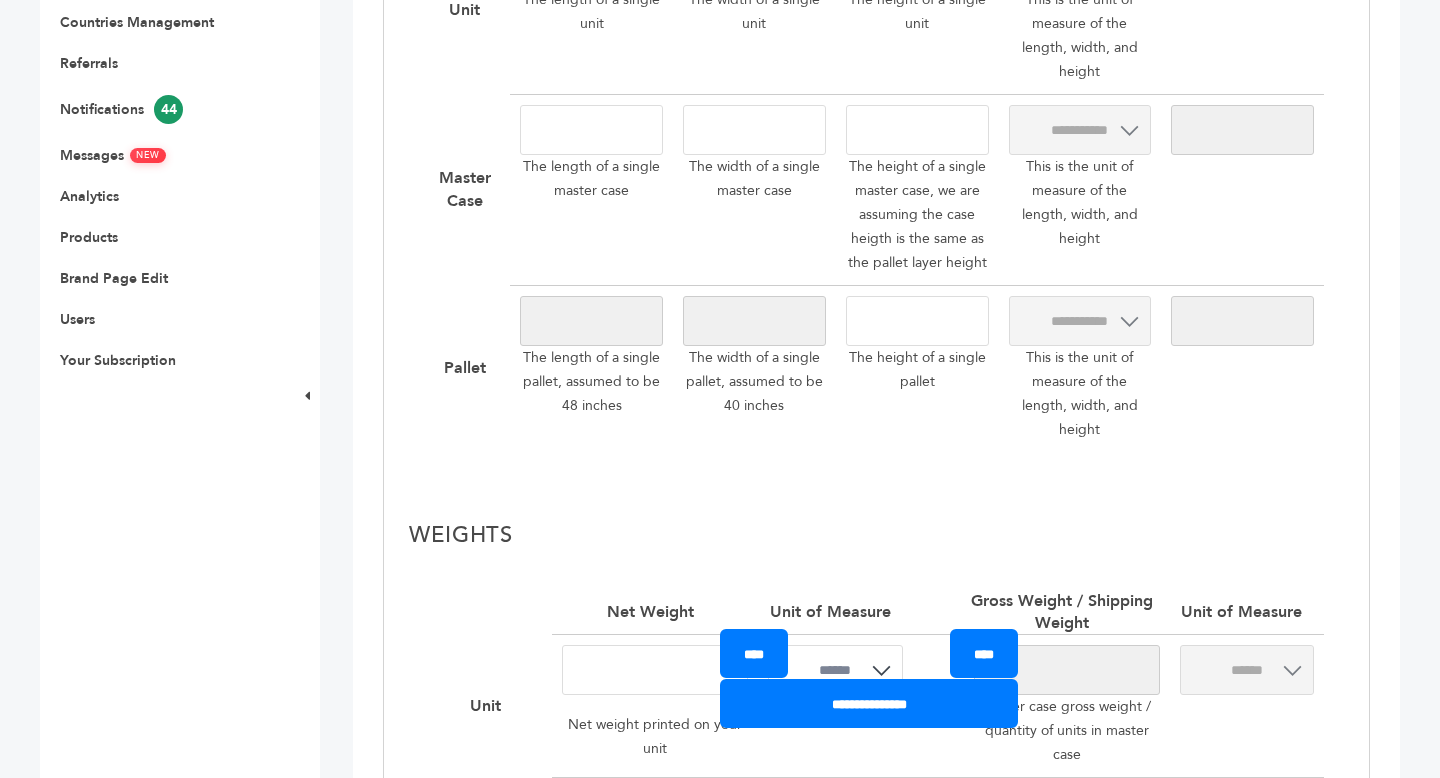 click on "**********" at bounding box center [876, 154] 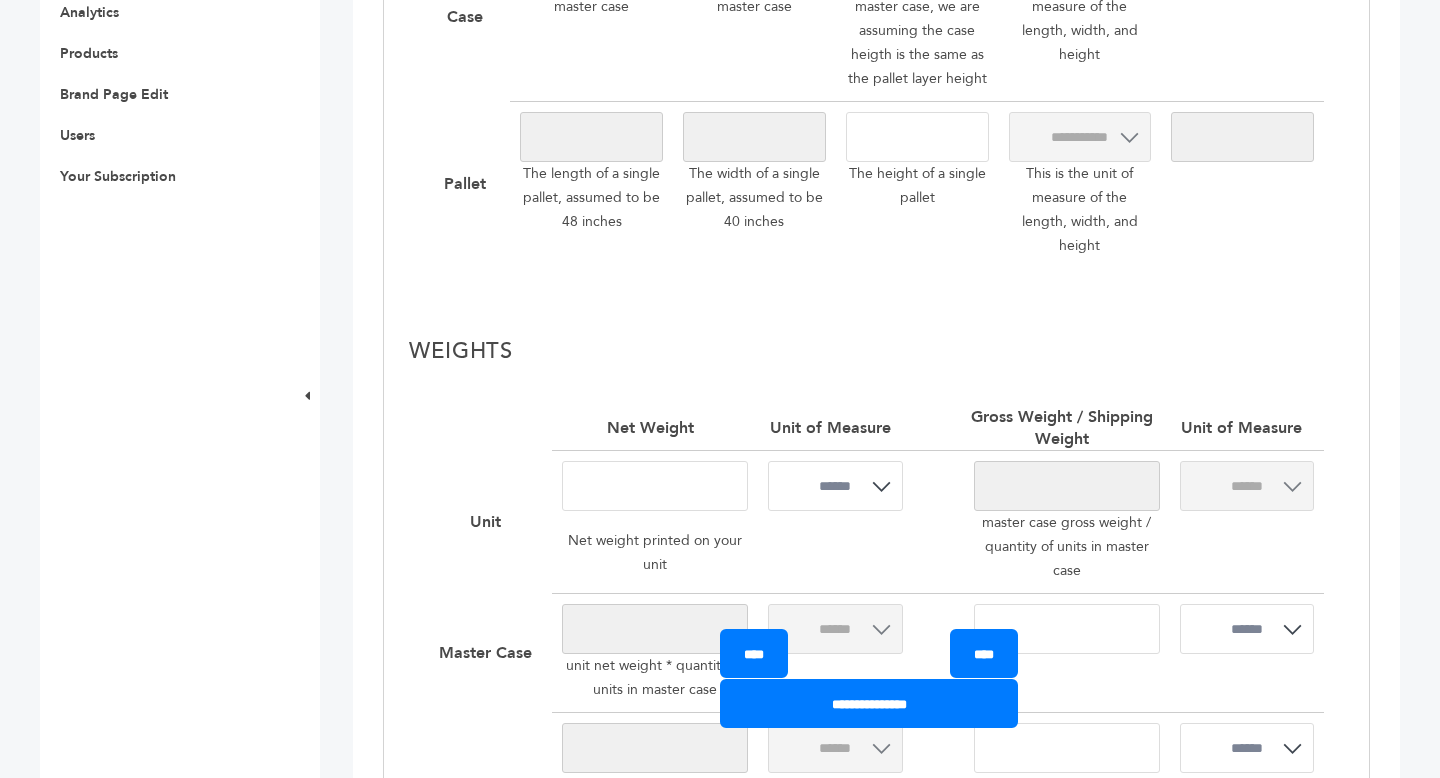 scroll, scrollTop: 961, scrollLeft: 0, axis: vertical 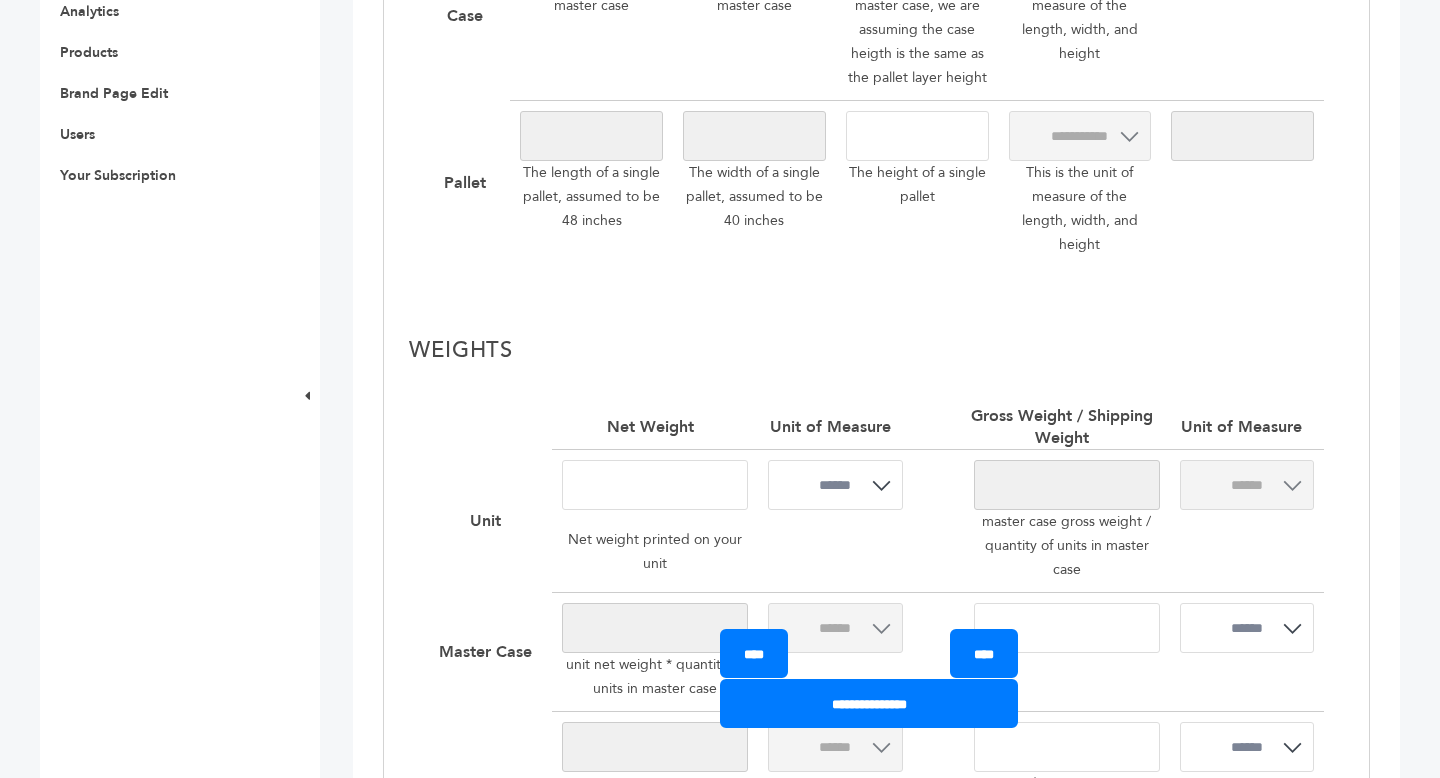 click on "*" at bounding box center [655, 485] 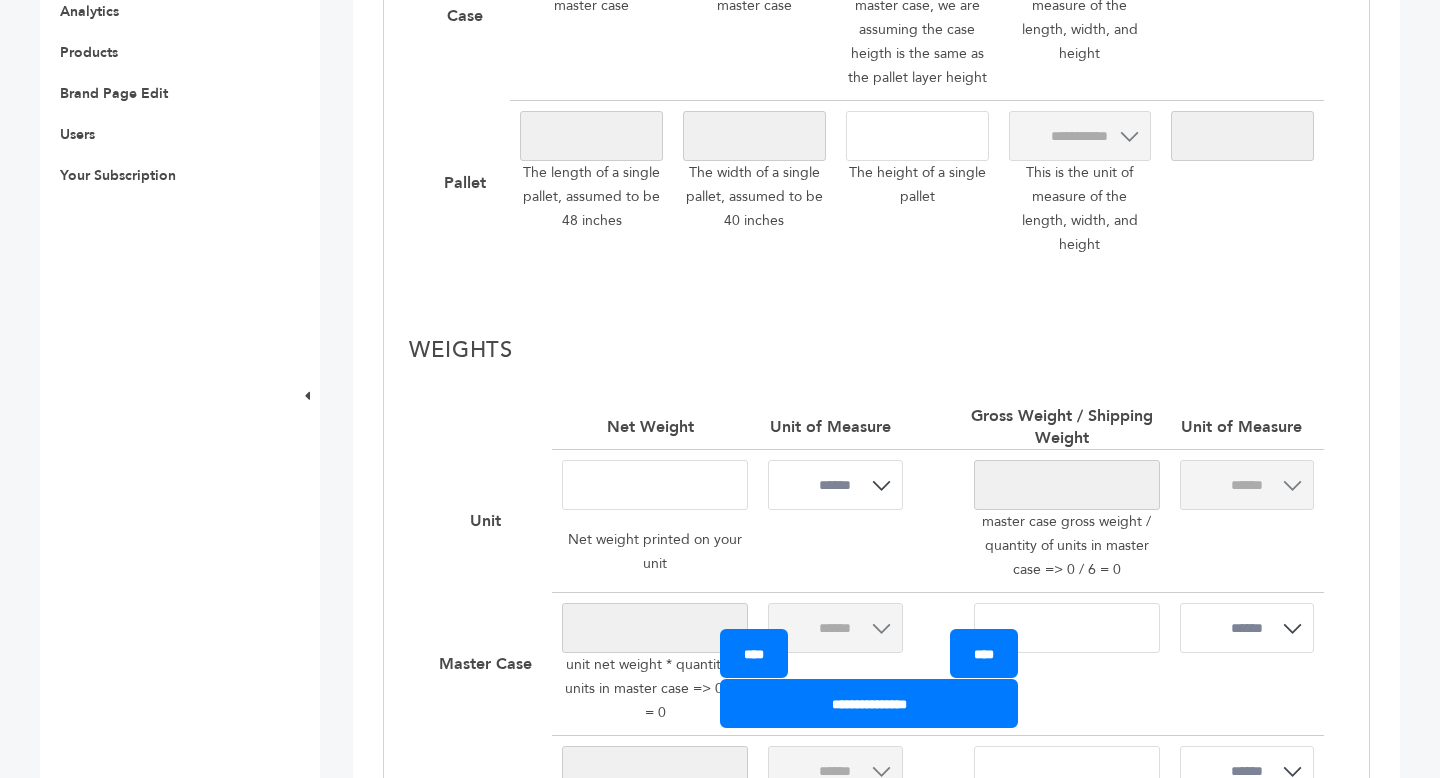 select on "**********" 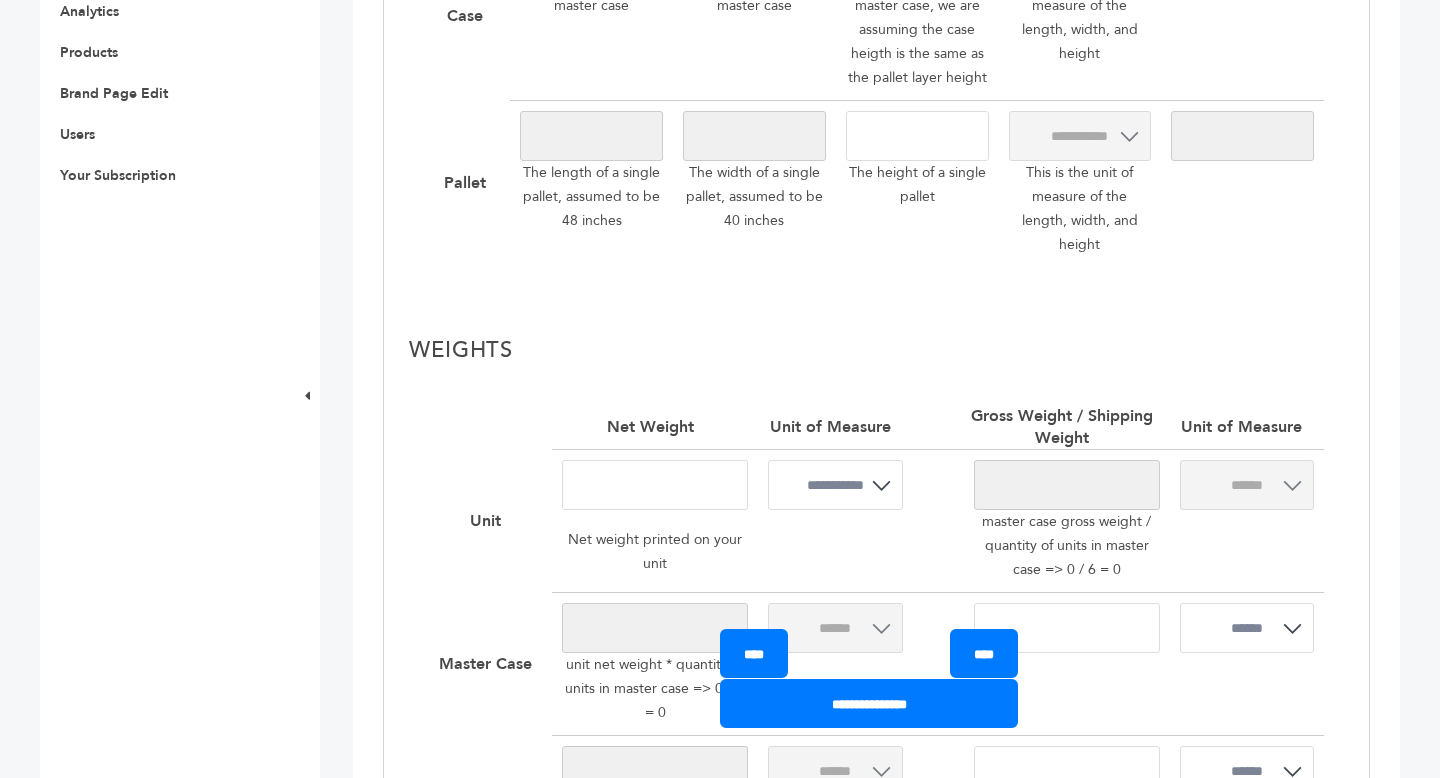 click at bounding box center (655, 485) 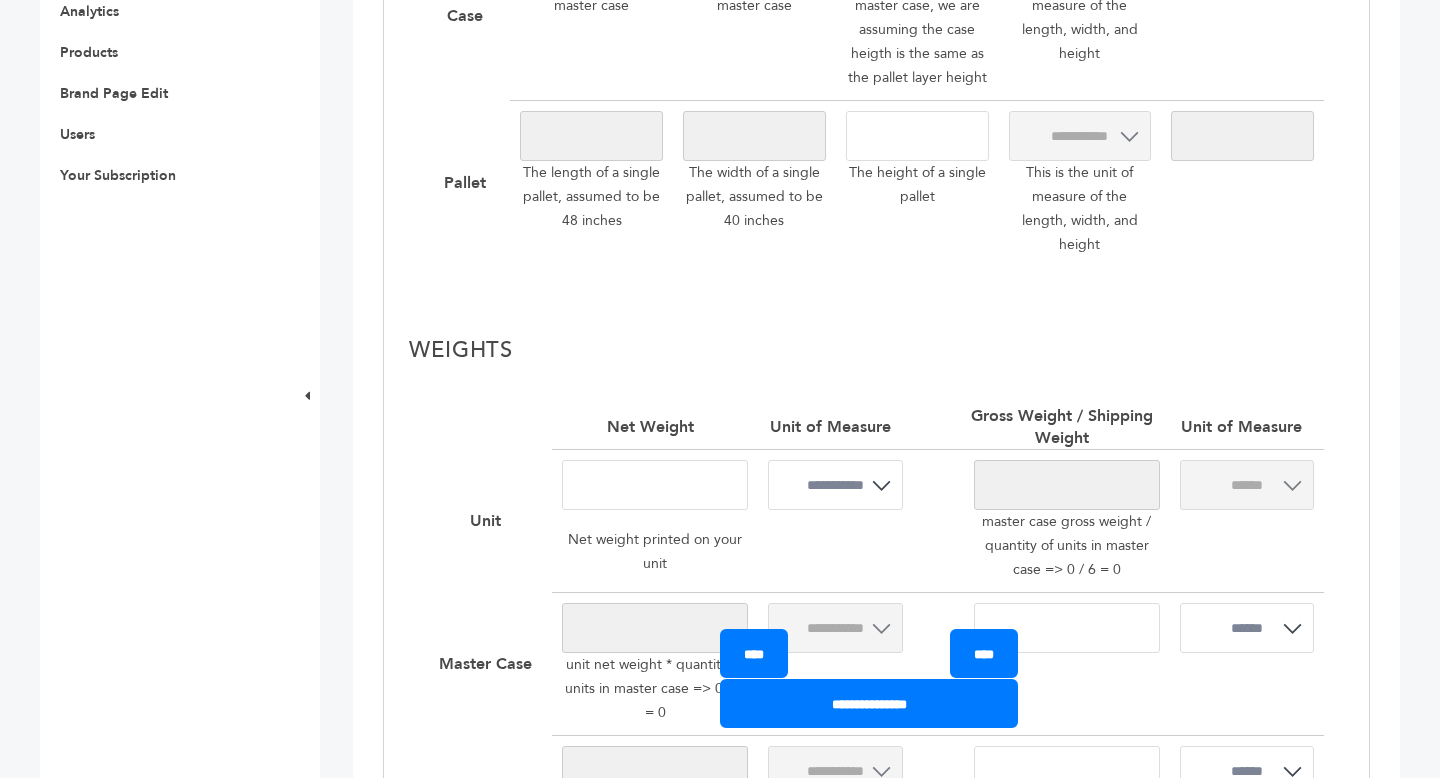 type on "***" 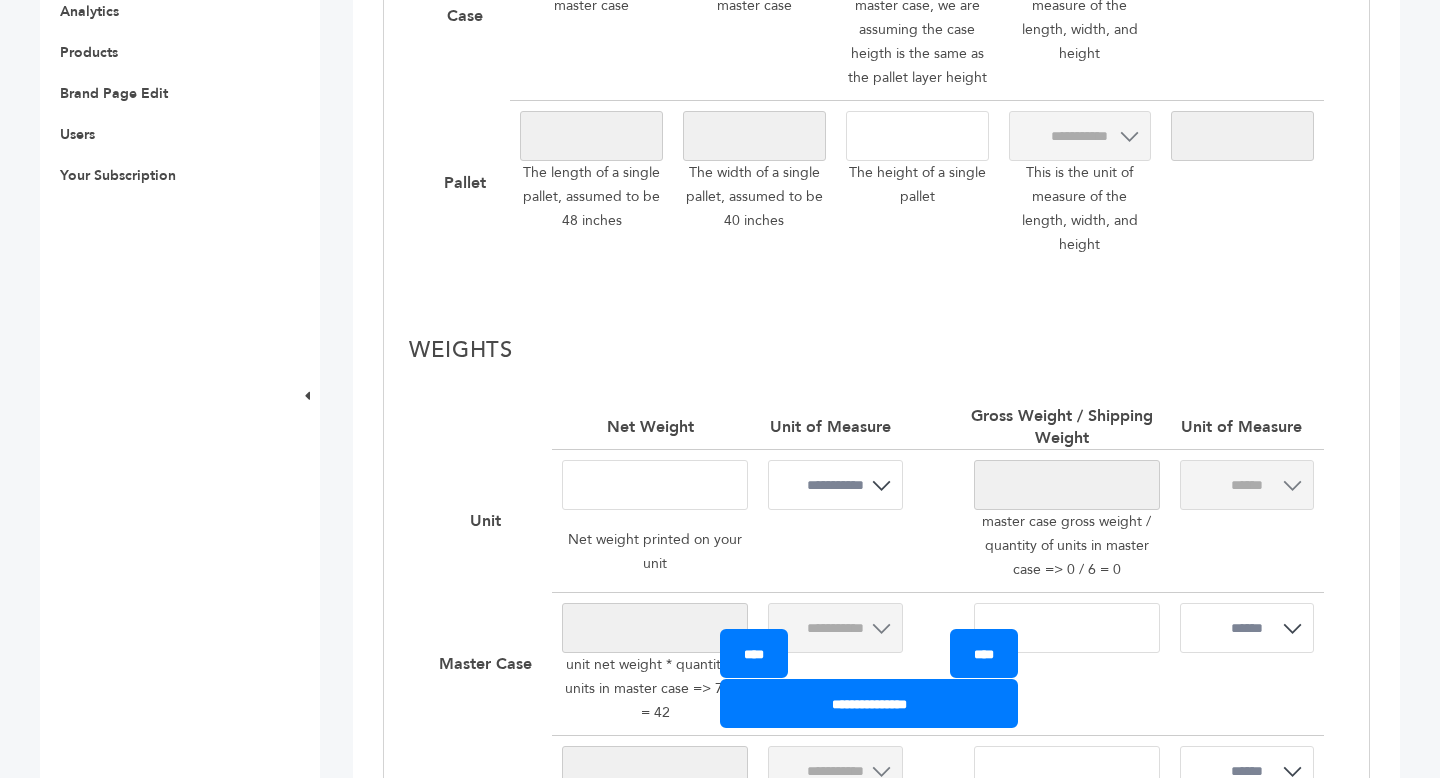 type on "*******" 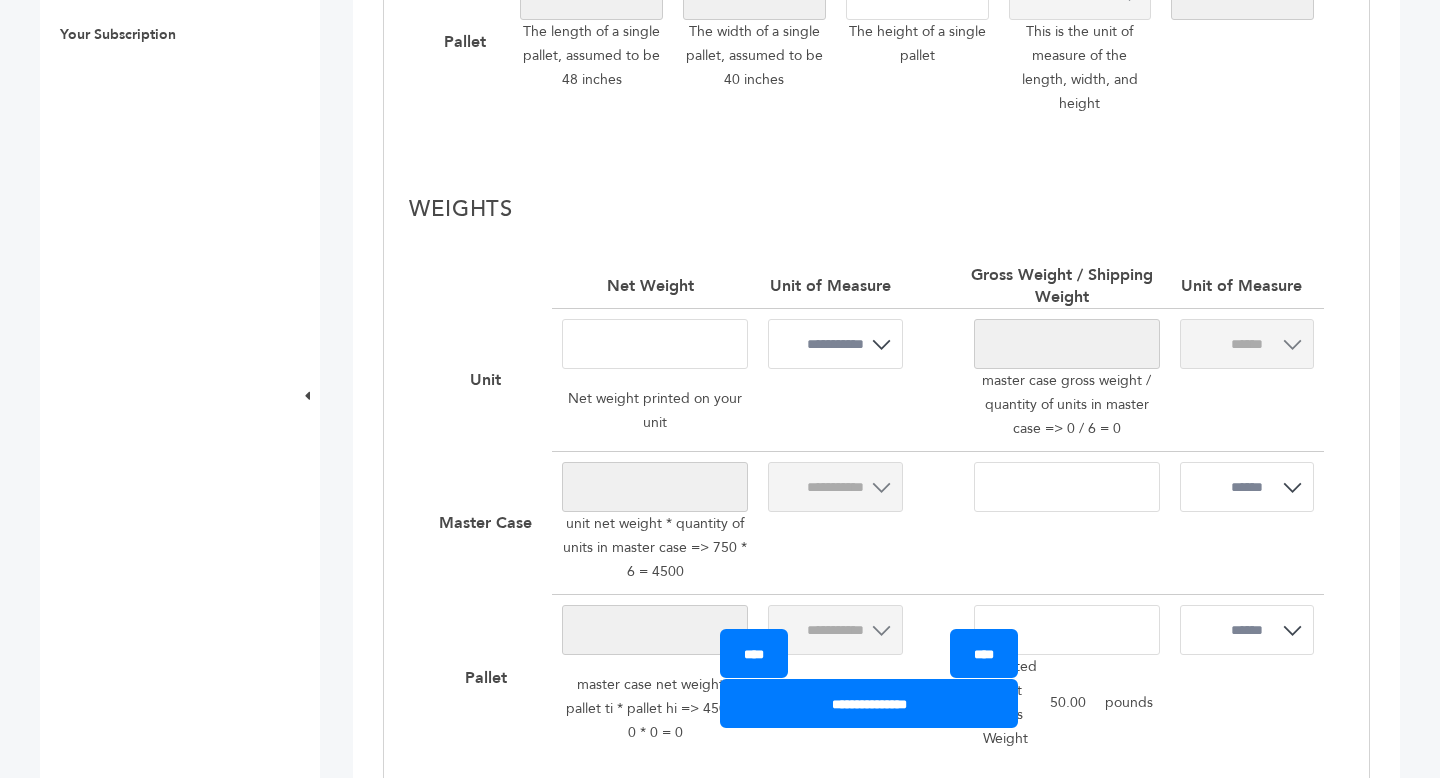 scroll, scrollTop: 1107, scrollLeft: 0, axis: vertical 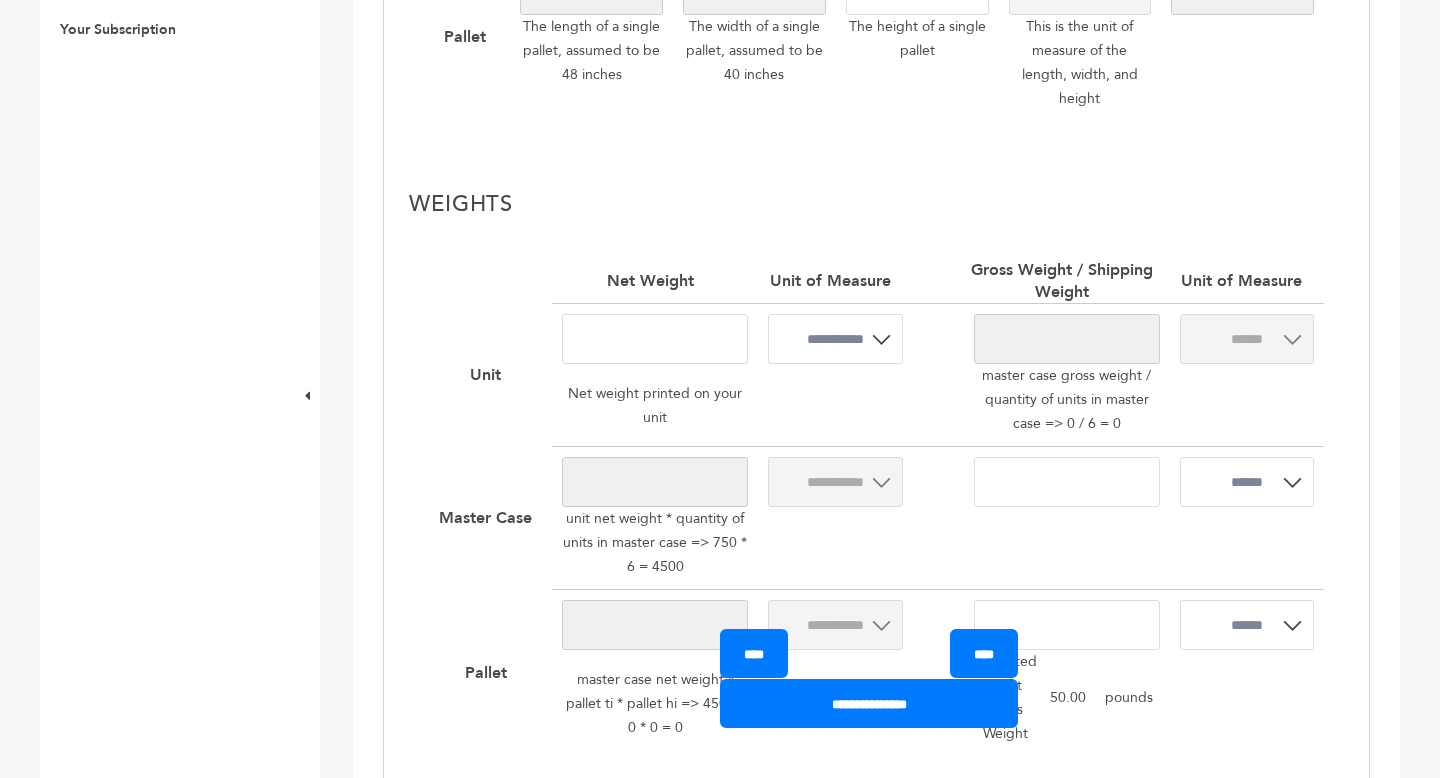 type on "***" 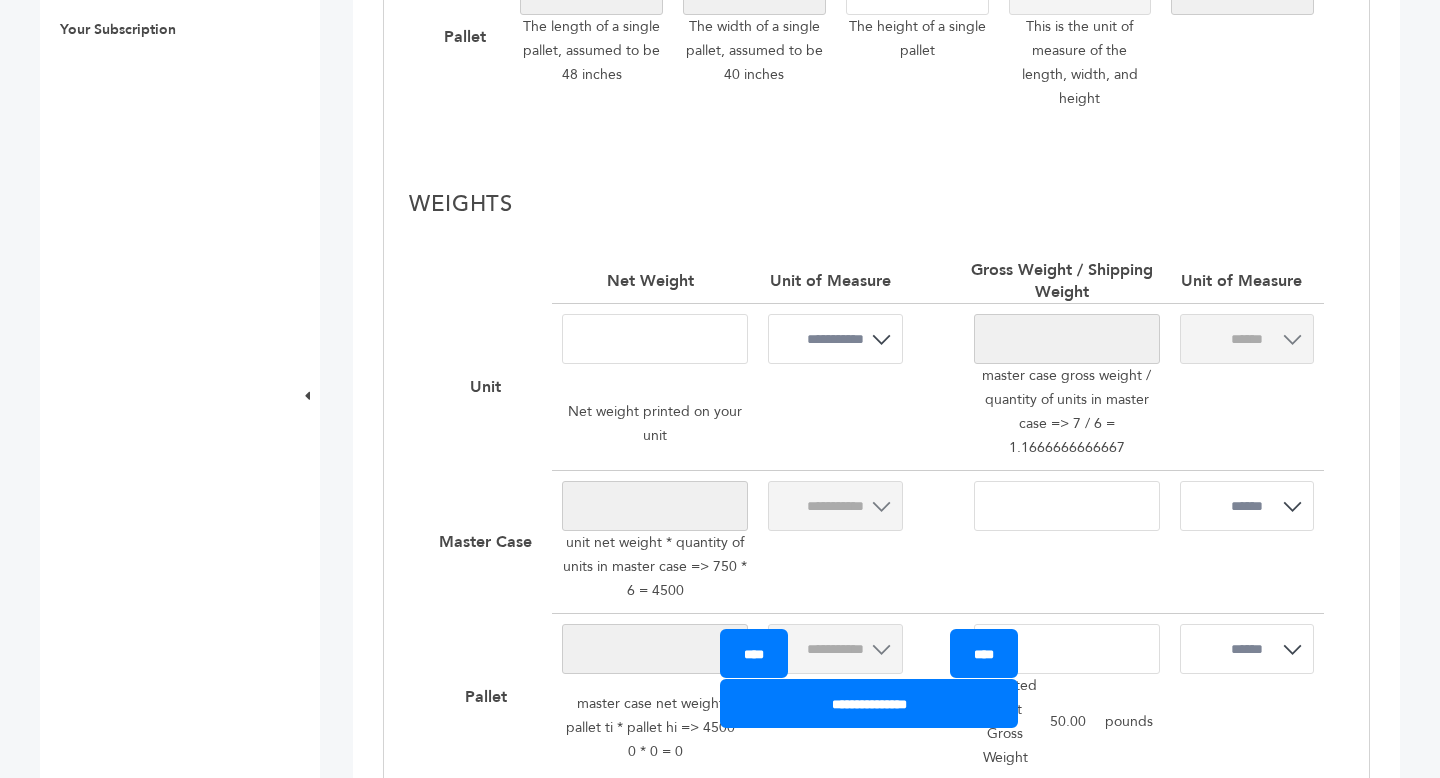 type 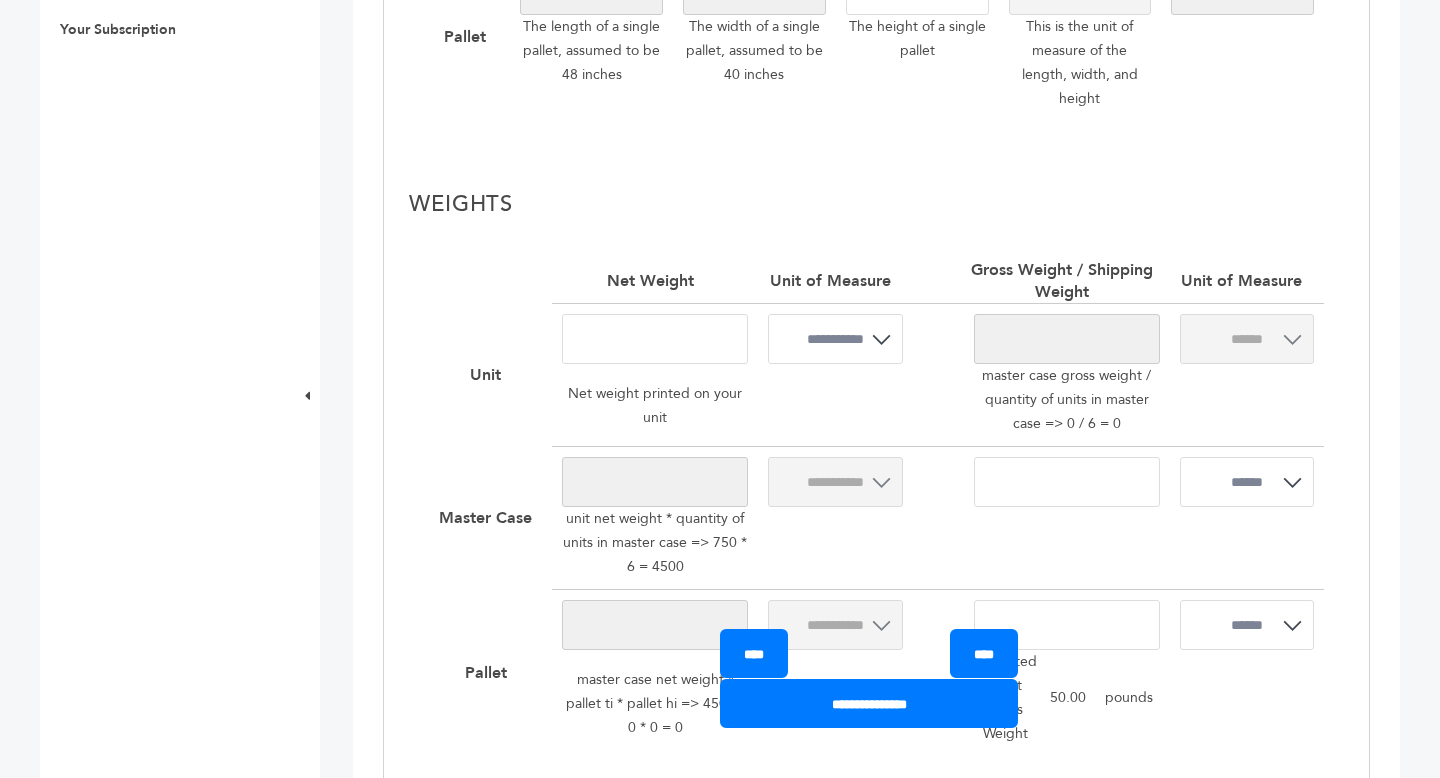 type on "**" 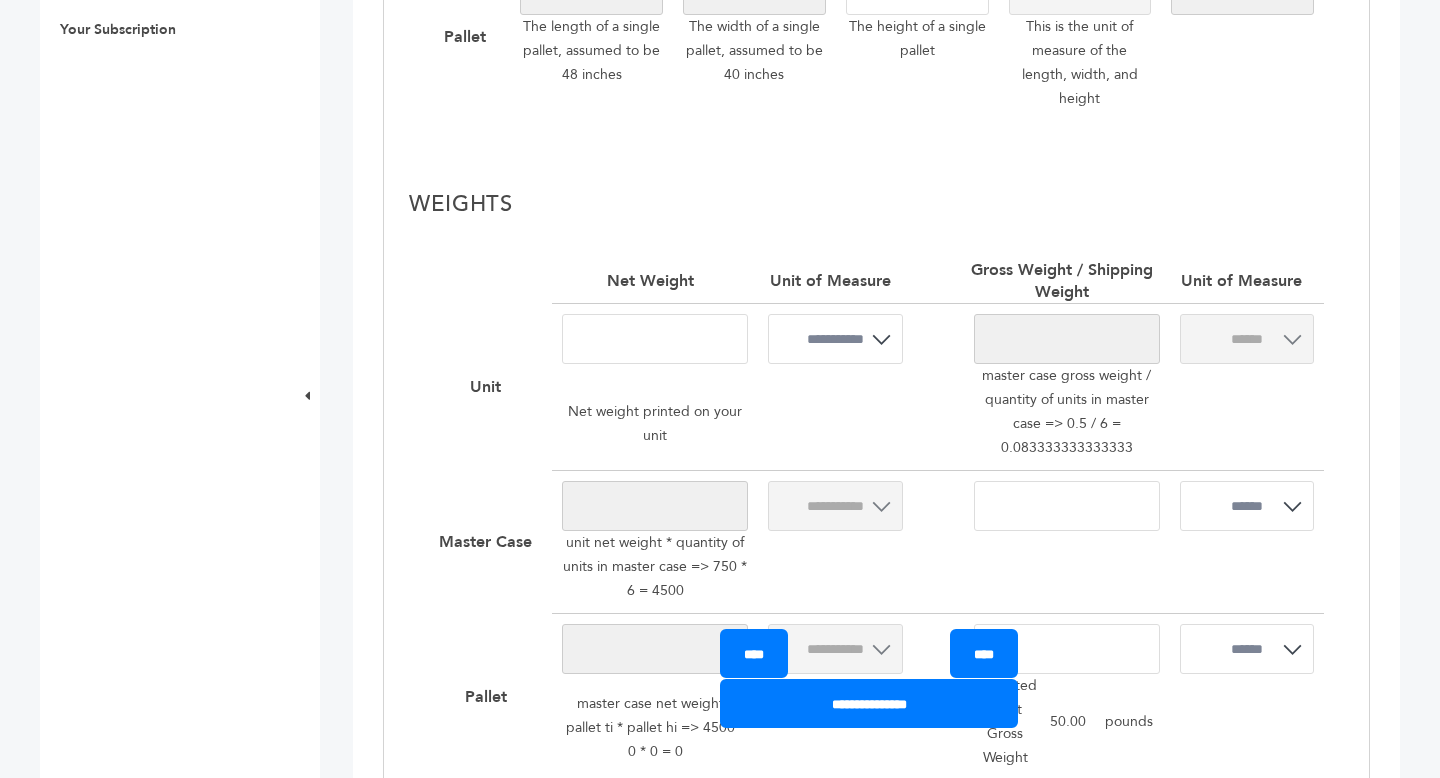 type on "****" 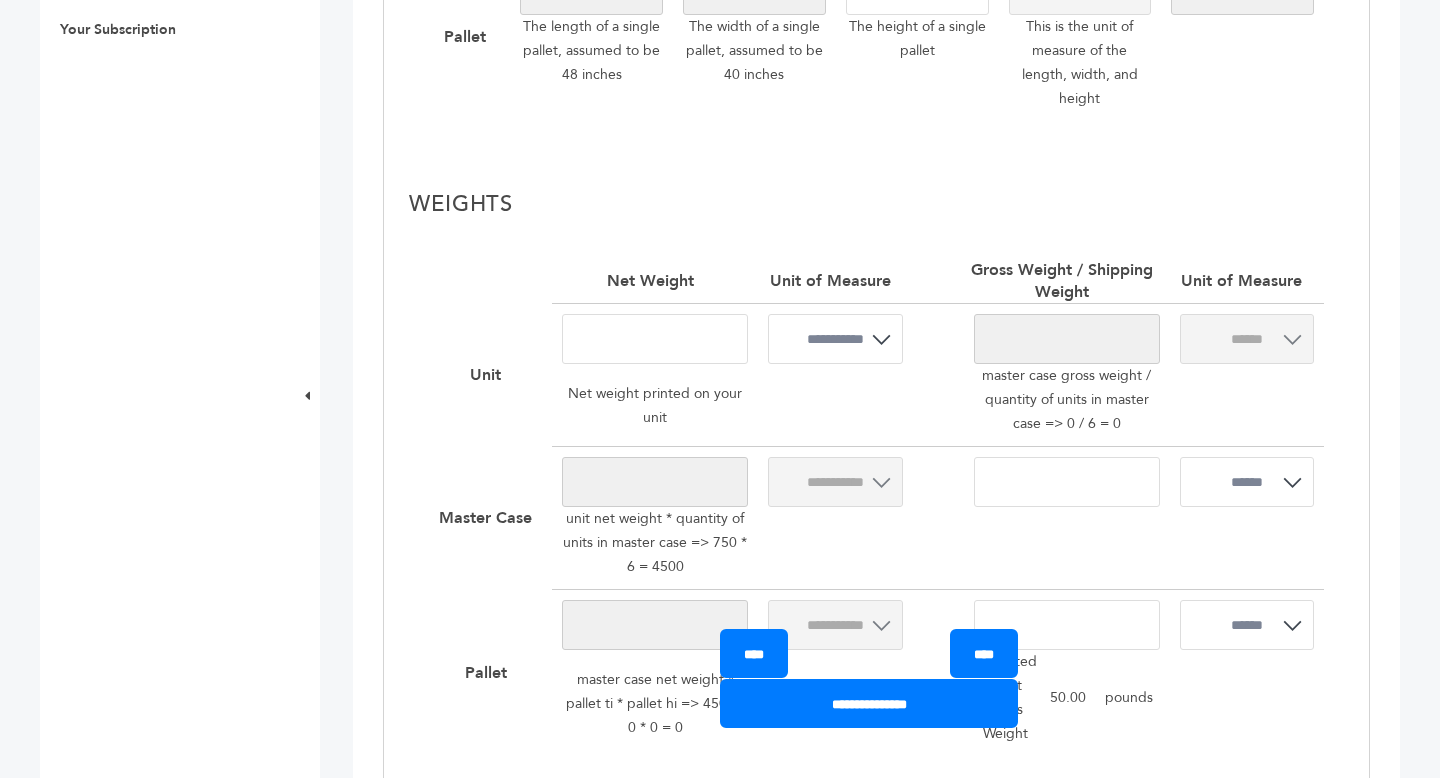 type on "*" 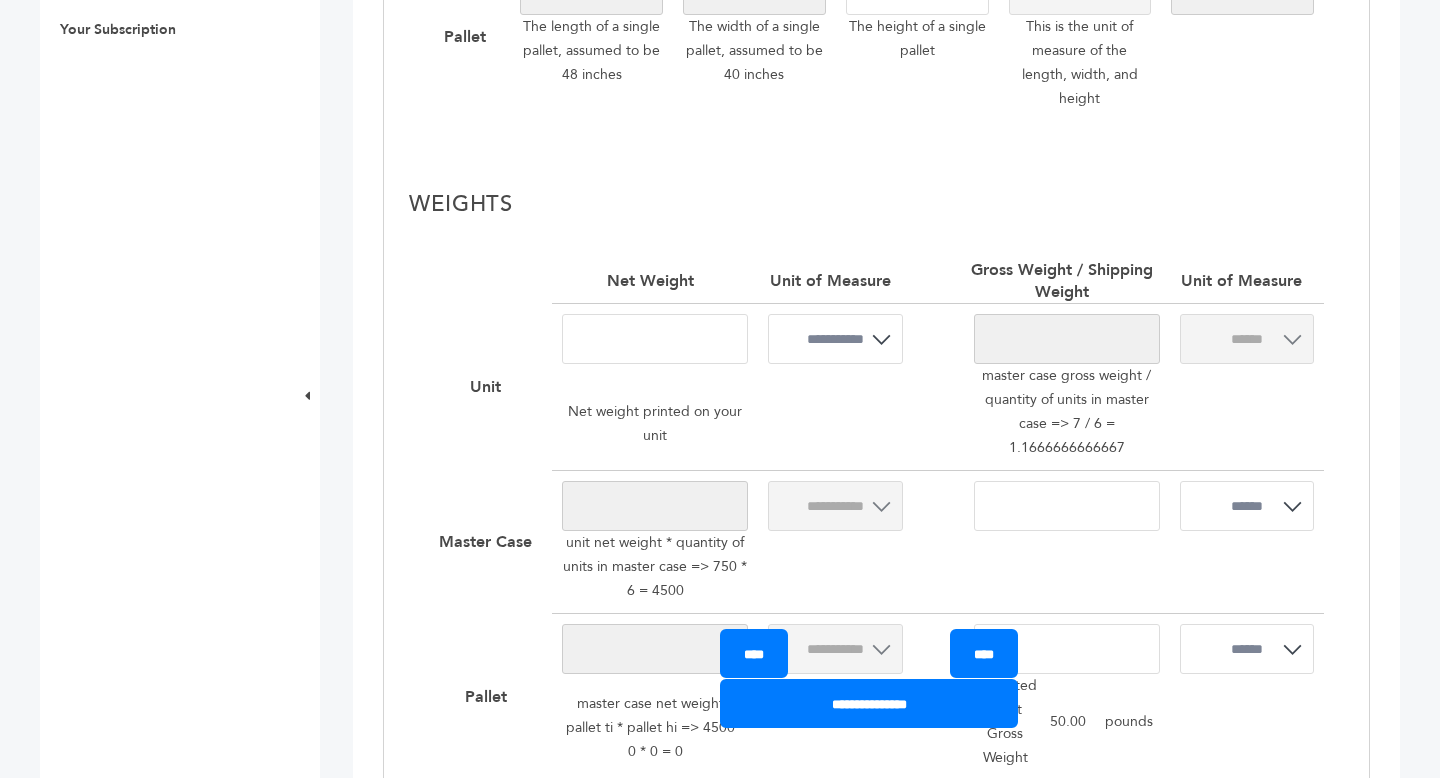 type on "***" 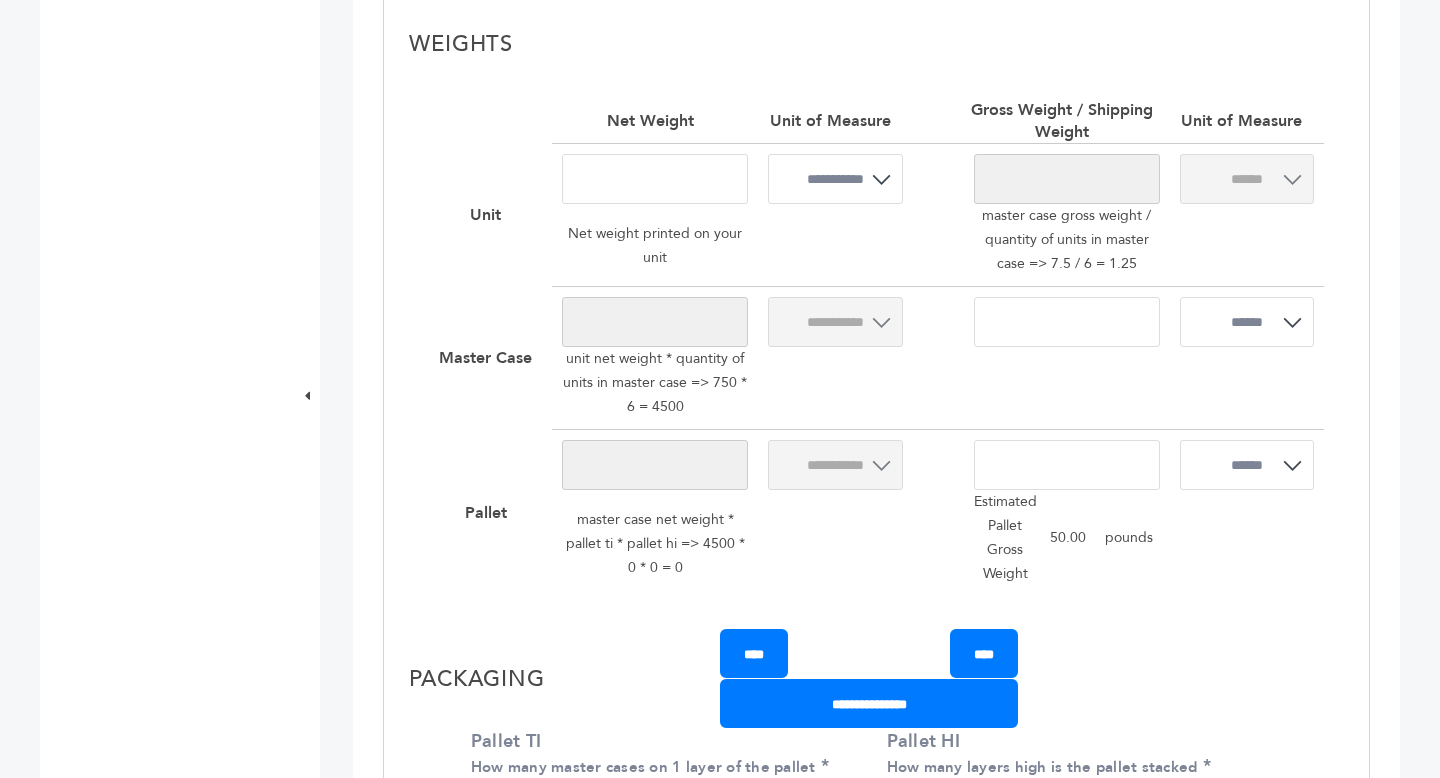 scroll, scrollTop: 1287, scrollLeft: 0, axis: vertical 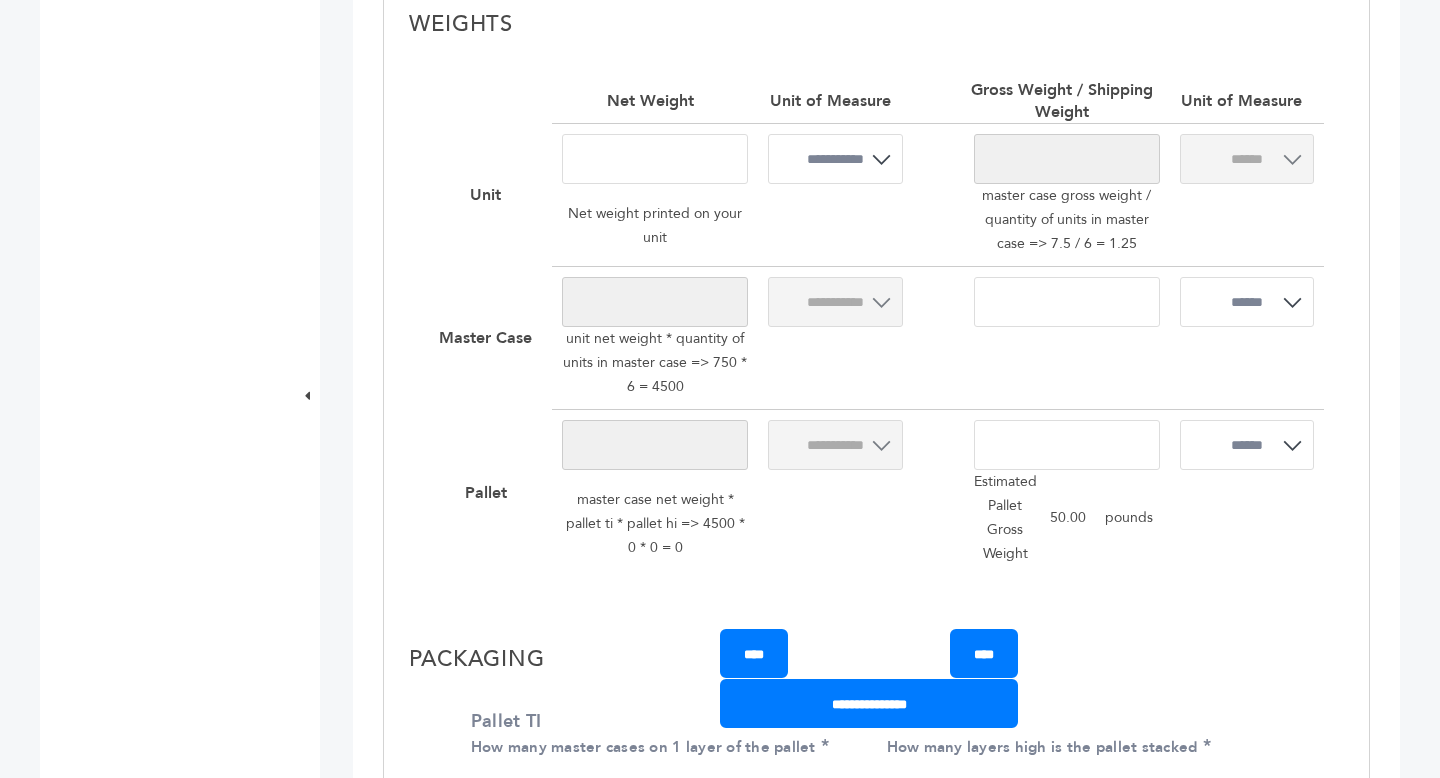 type on "***" 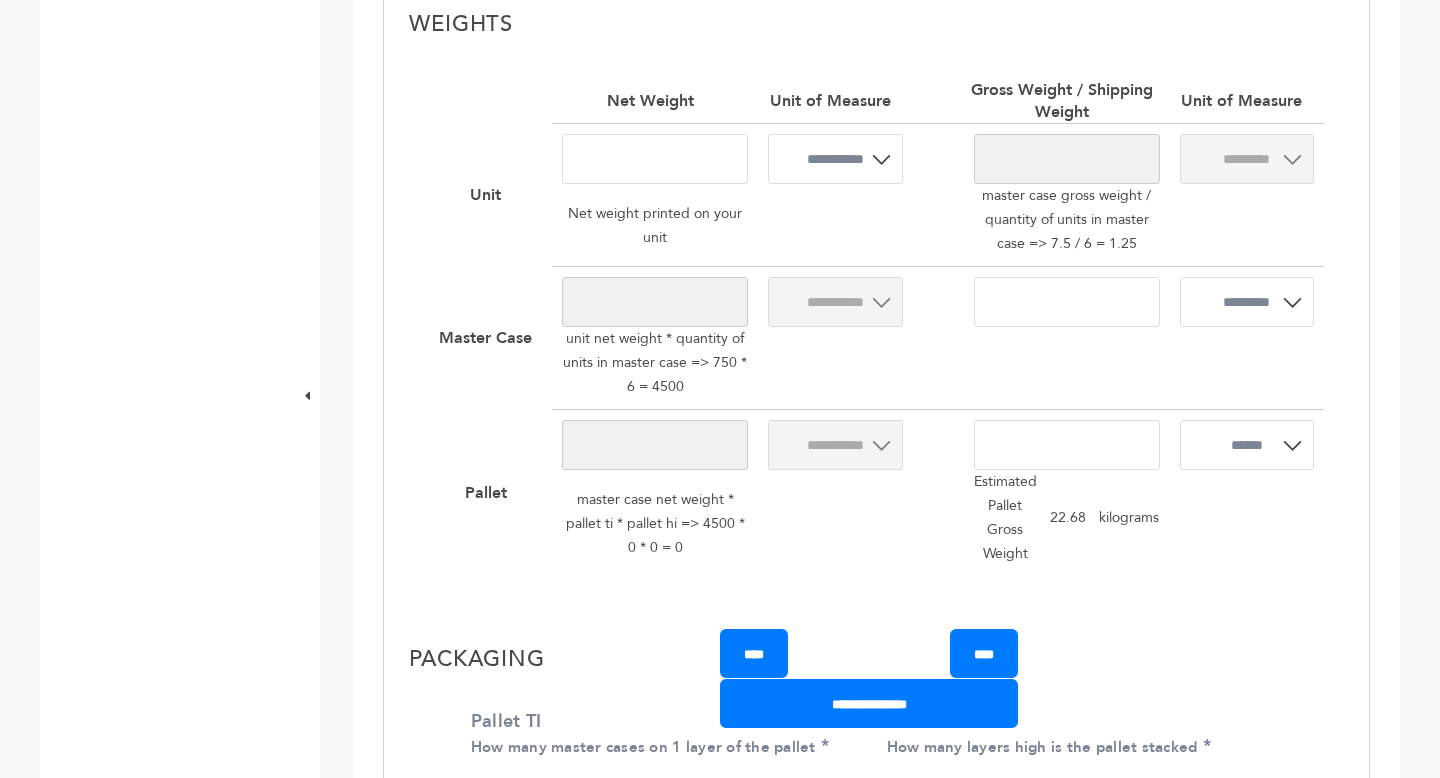click at bounding box center (1067, 445) 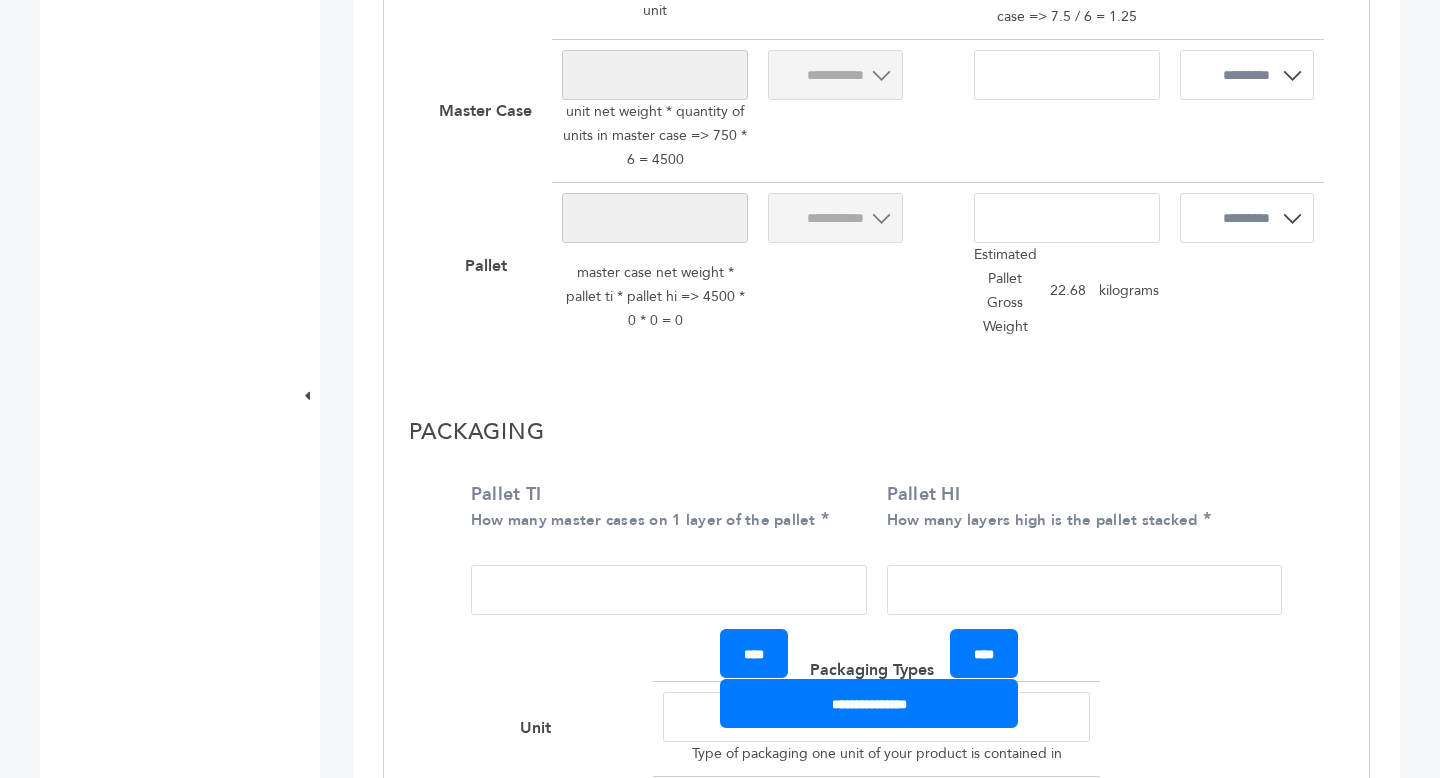 scroll, scrollTop: 1519, scrollLeft: 0, axis: vertical 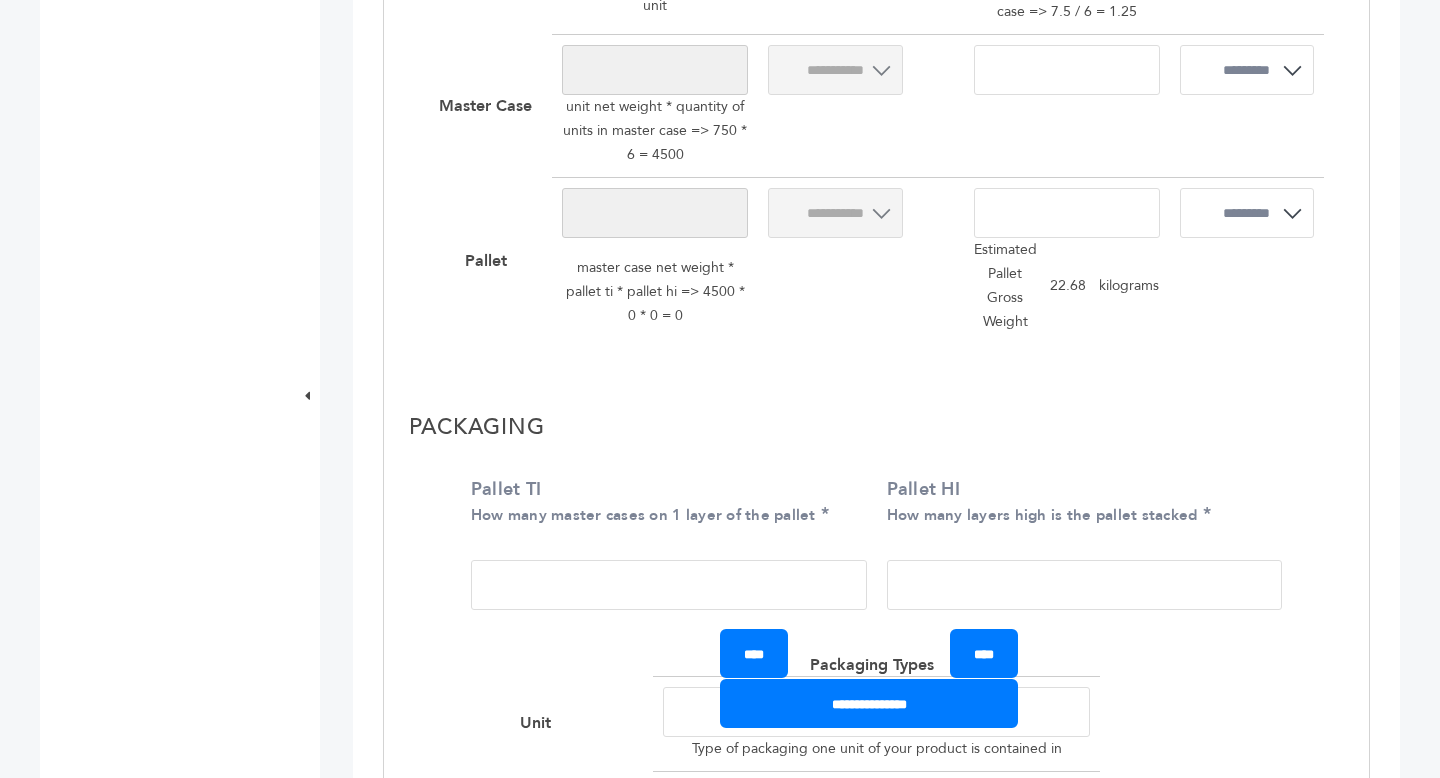 click on "Pallet TI How many master cases on 1 layer of the pallet" at bounding box center (669, 585) 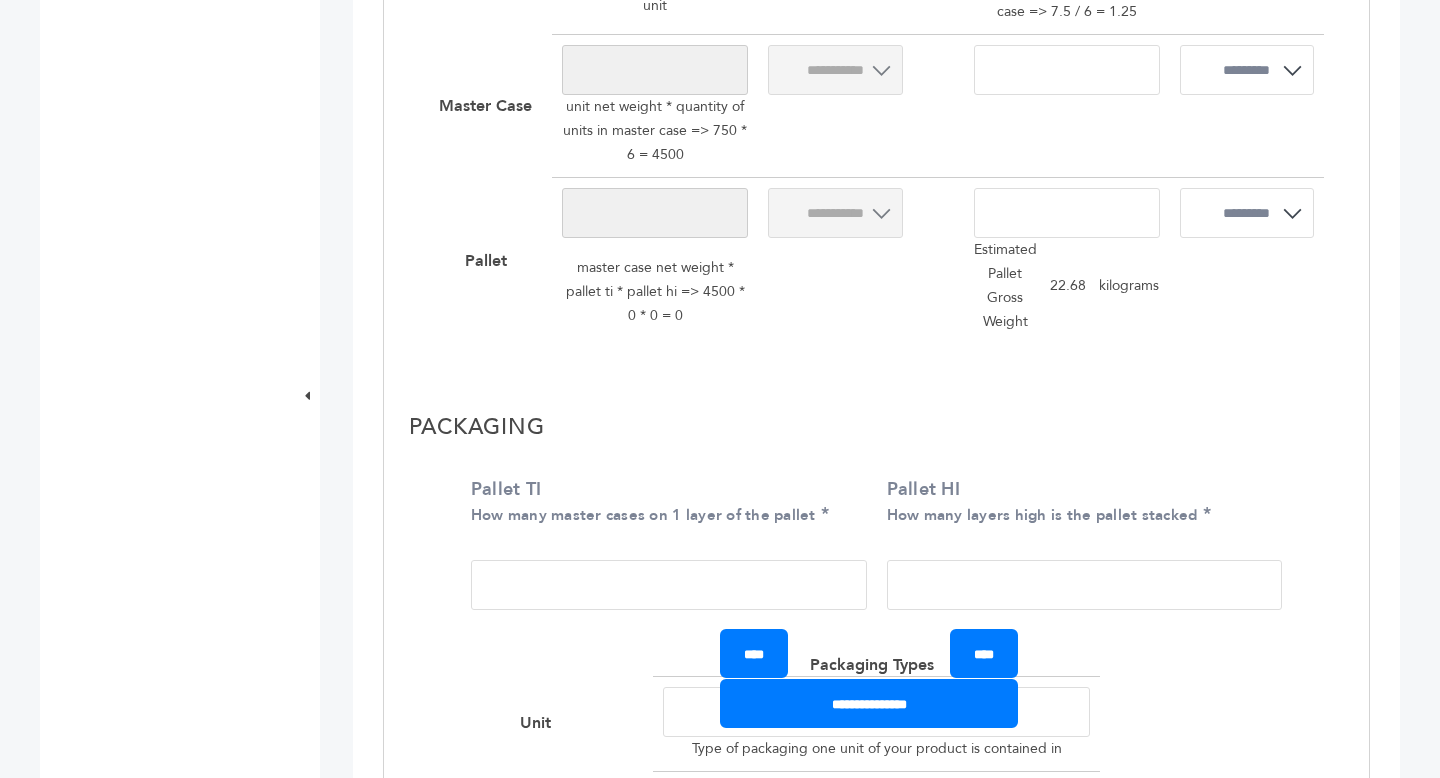 type on "**" 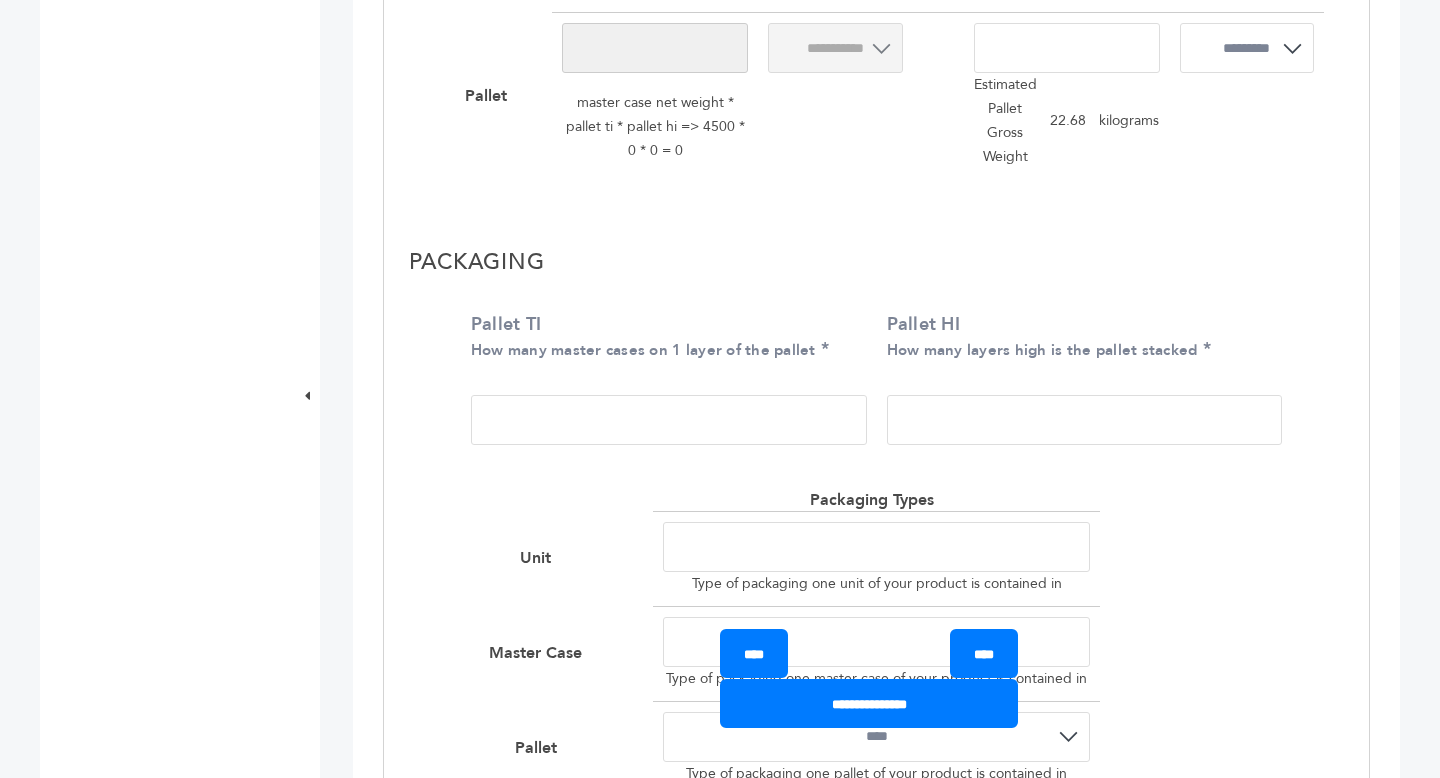 scroll, scrollTop: 1690, scrollLeft: 0, axis: vertical 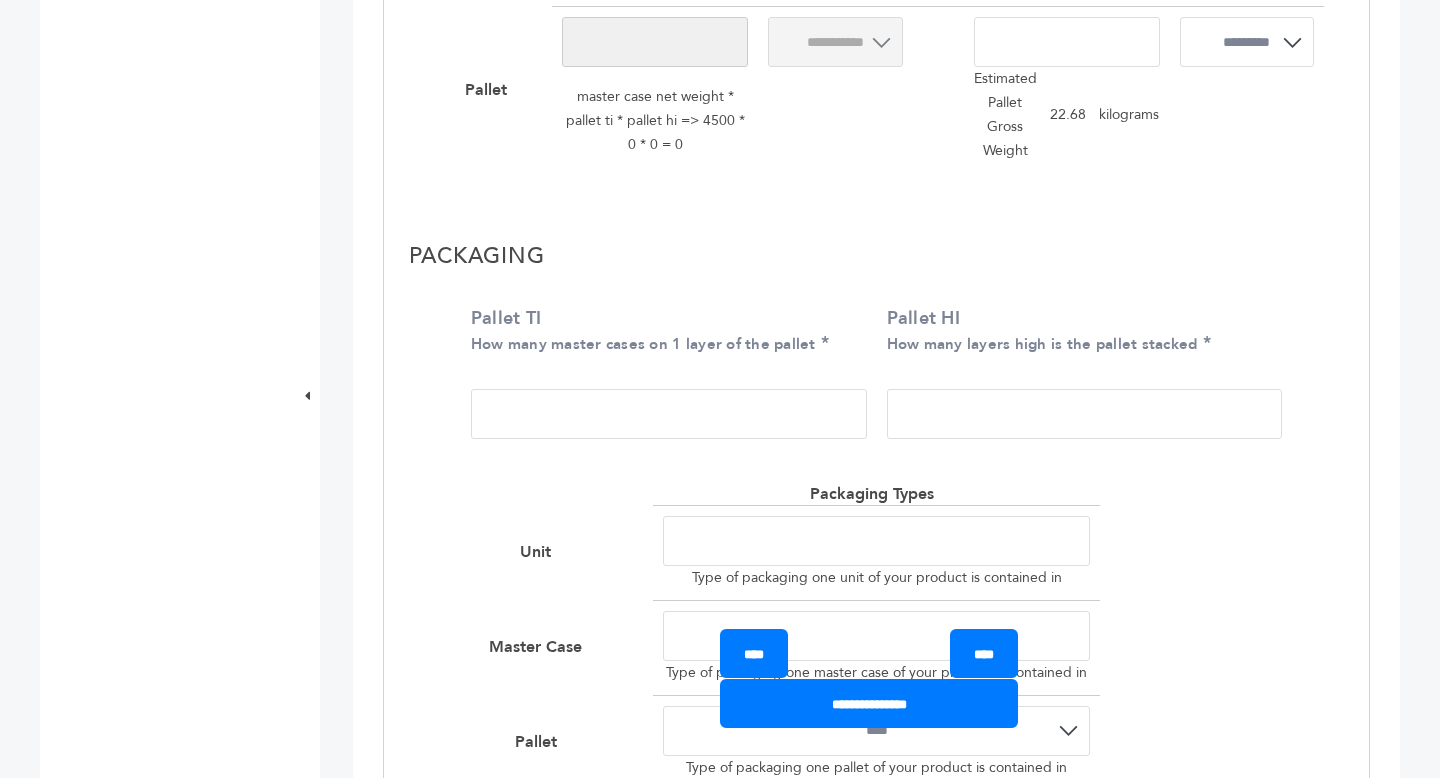 type on "*" 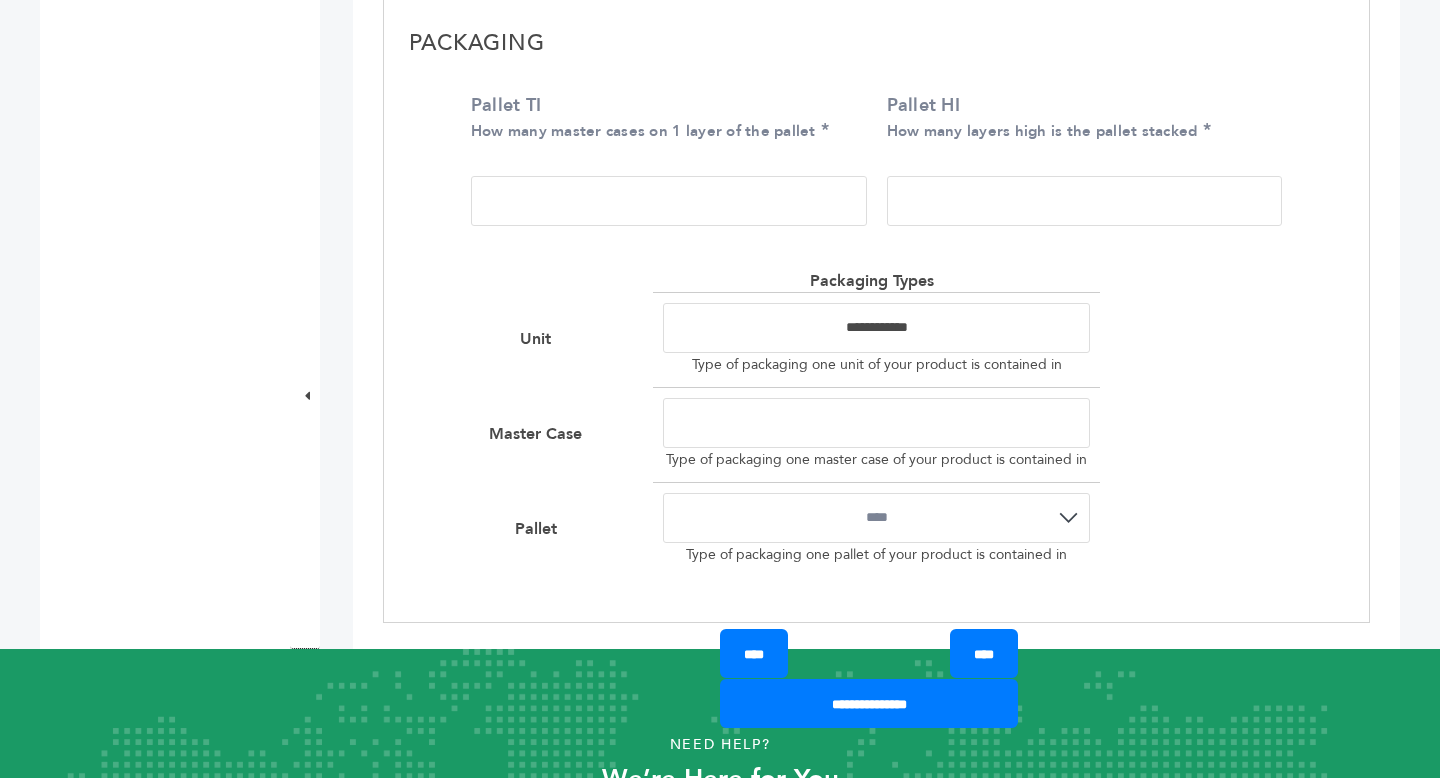 scroll, scrollTop: 1949, scrollLeft: 0, axis: vertical 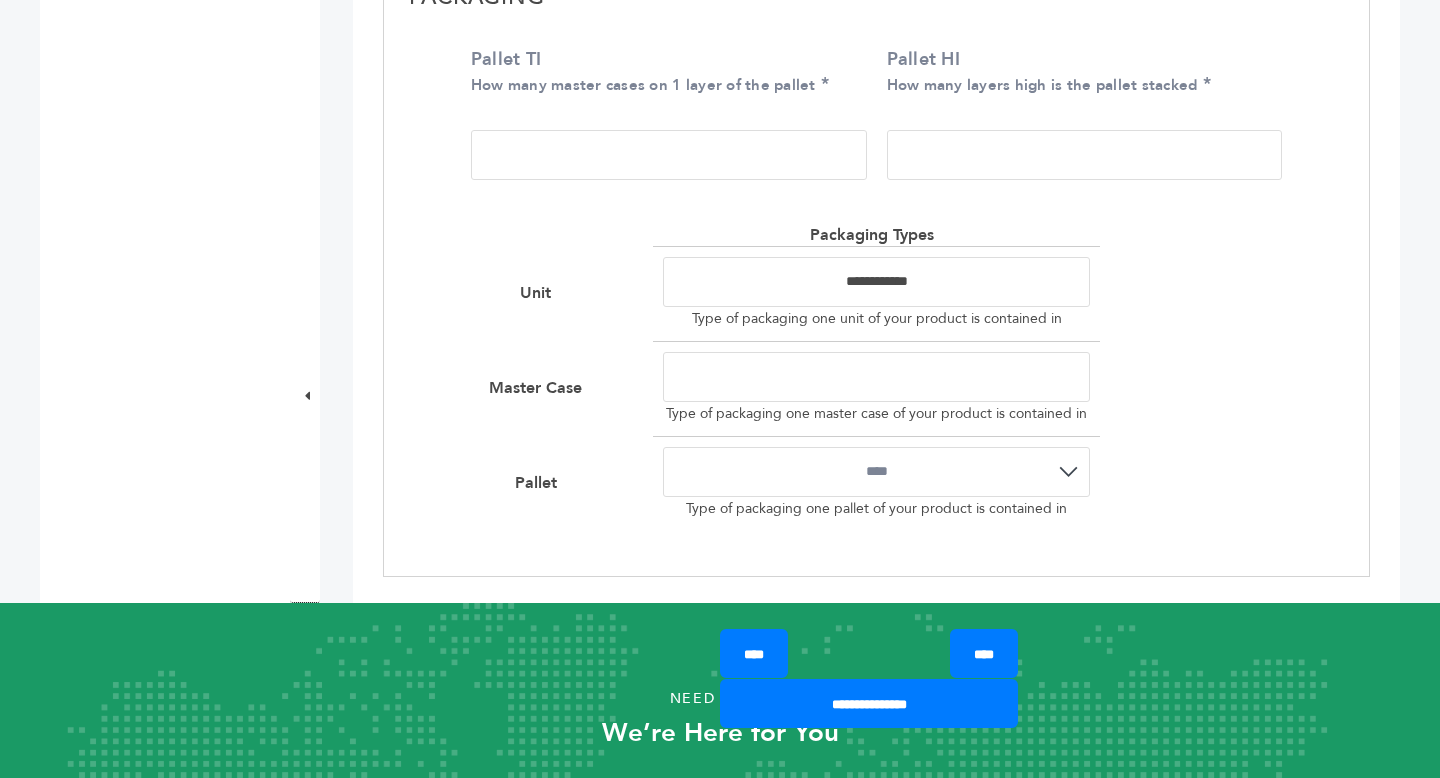 type on "**********" 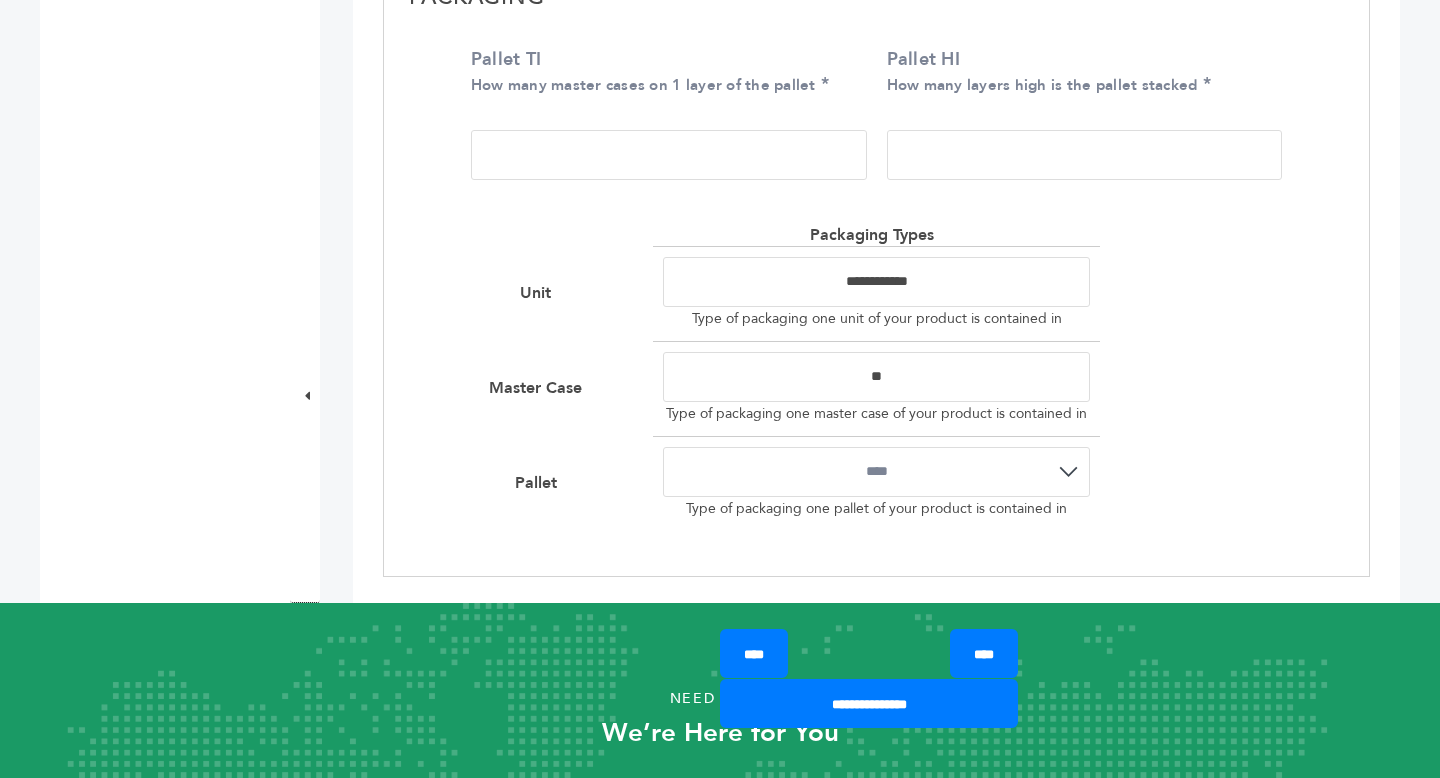 type on "**********" 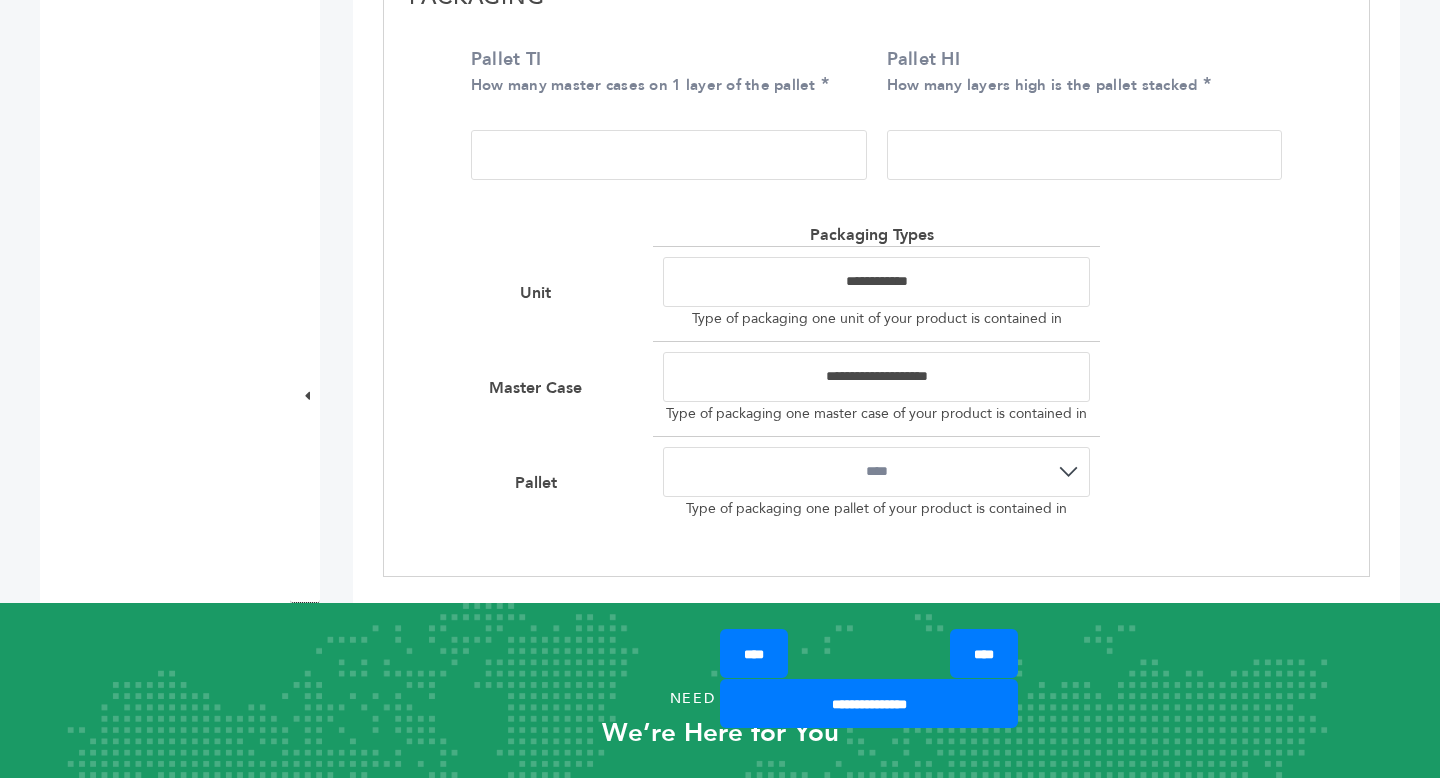 click on "**********" at bounding box center [877, 377] 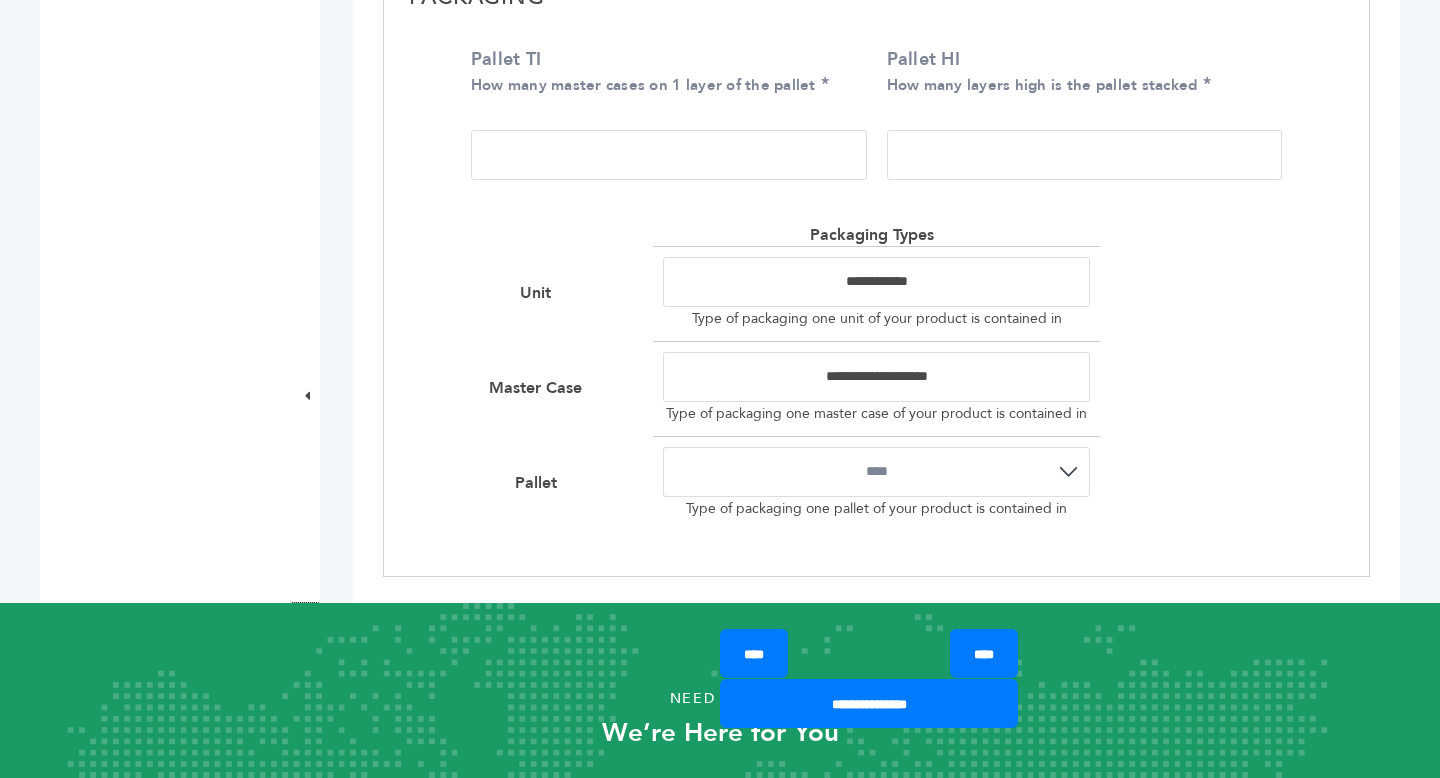 click on "**********" at bounding box center (877, 472) 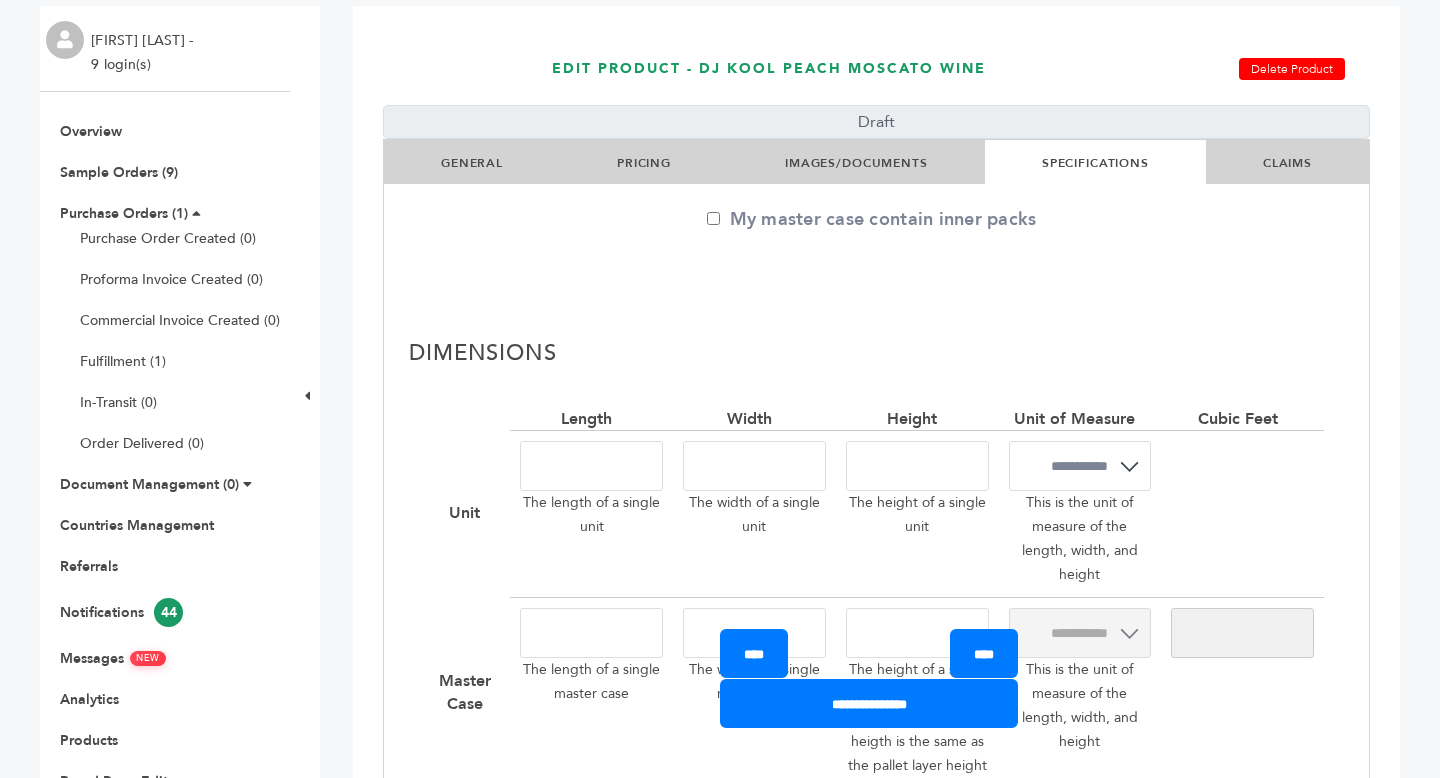 scroll, scrollTop: 4, scrollLeft: 0, axis: vertical 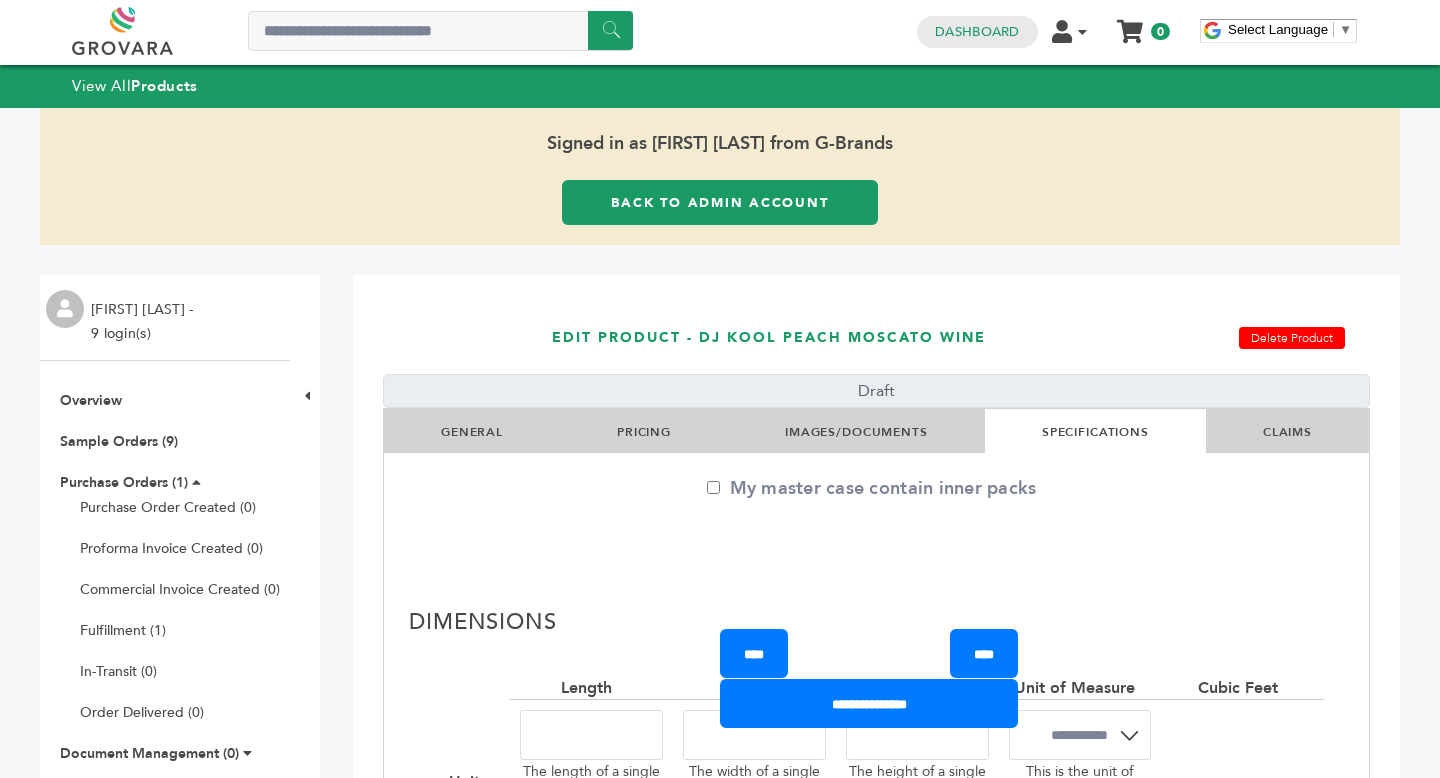 click on "CLAIMS" at bounding box center (1287, 432) 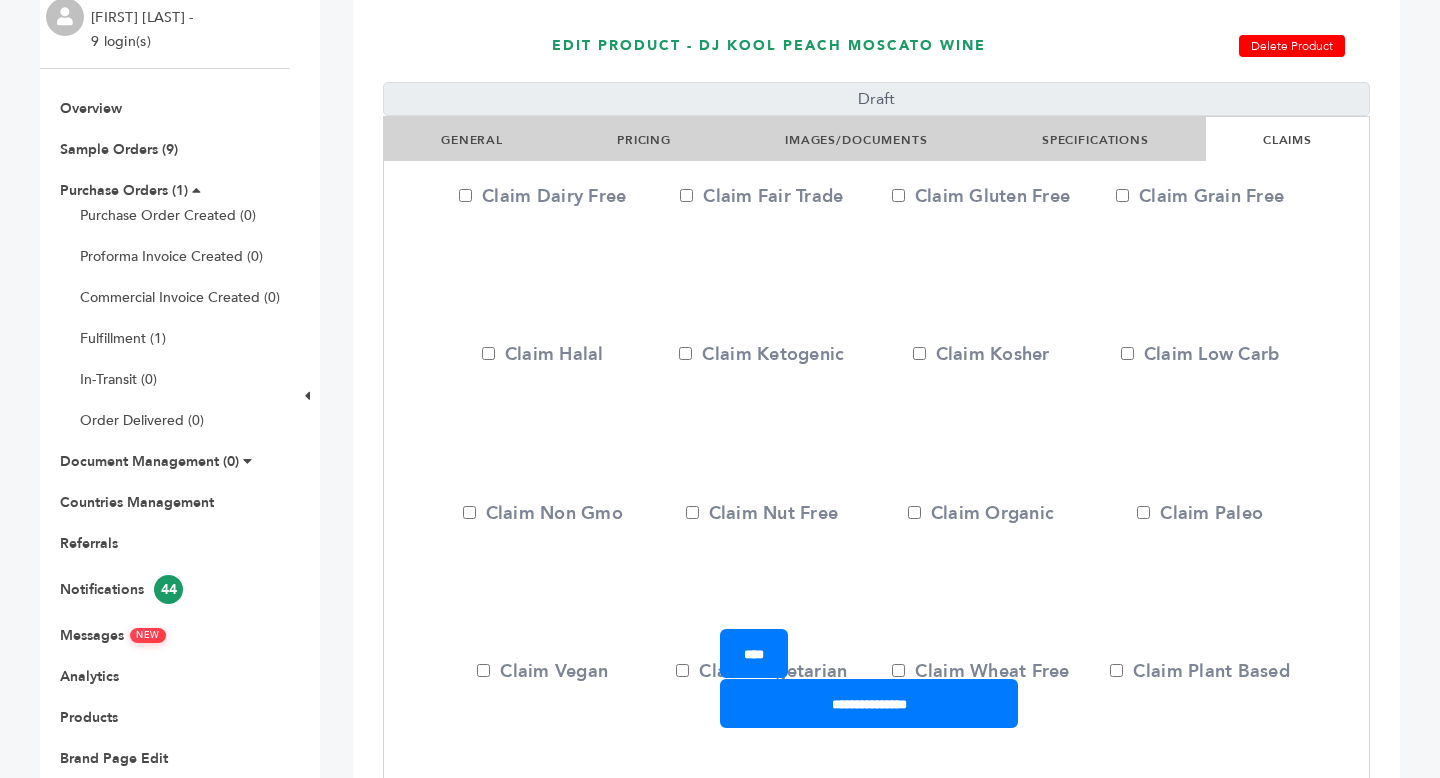 scroll, scrollTop: 342, scrollLeft: 0, axis: vertical 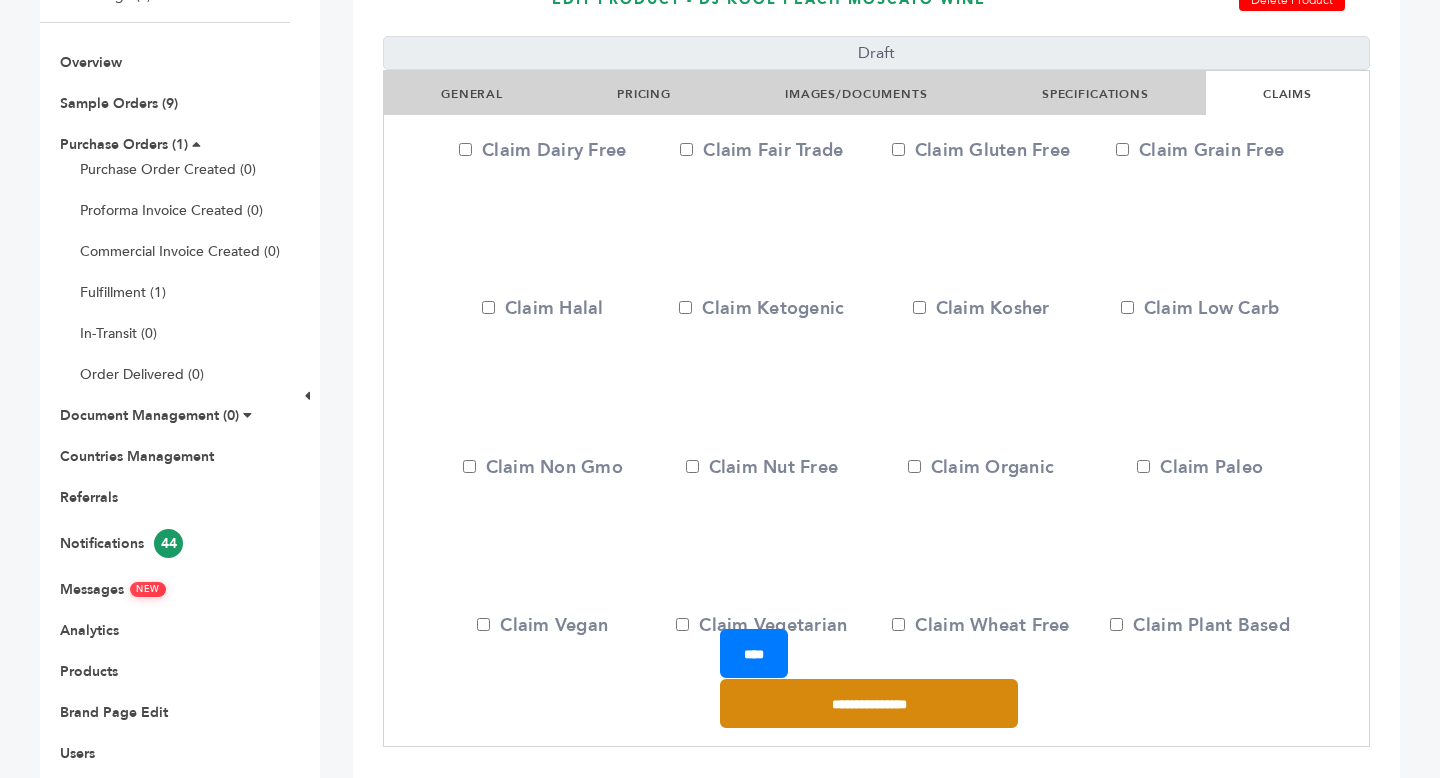 click on "**********" at bounding box center [869, 703] 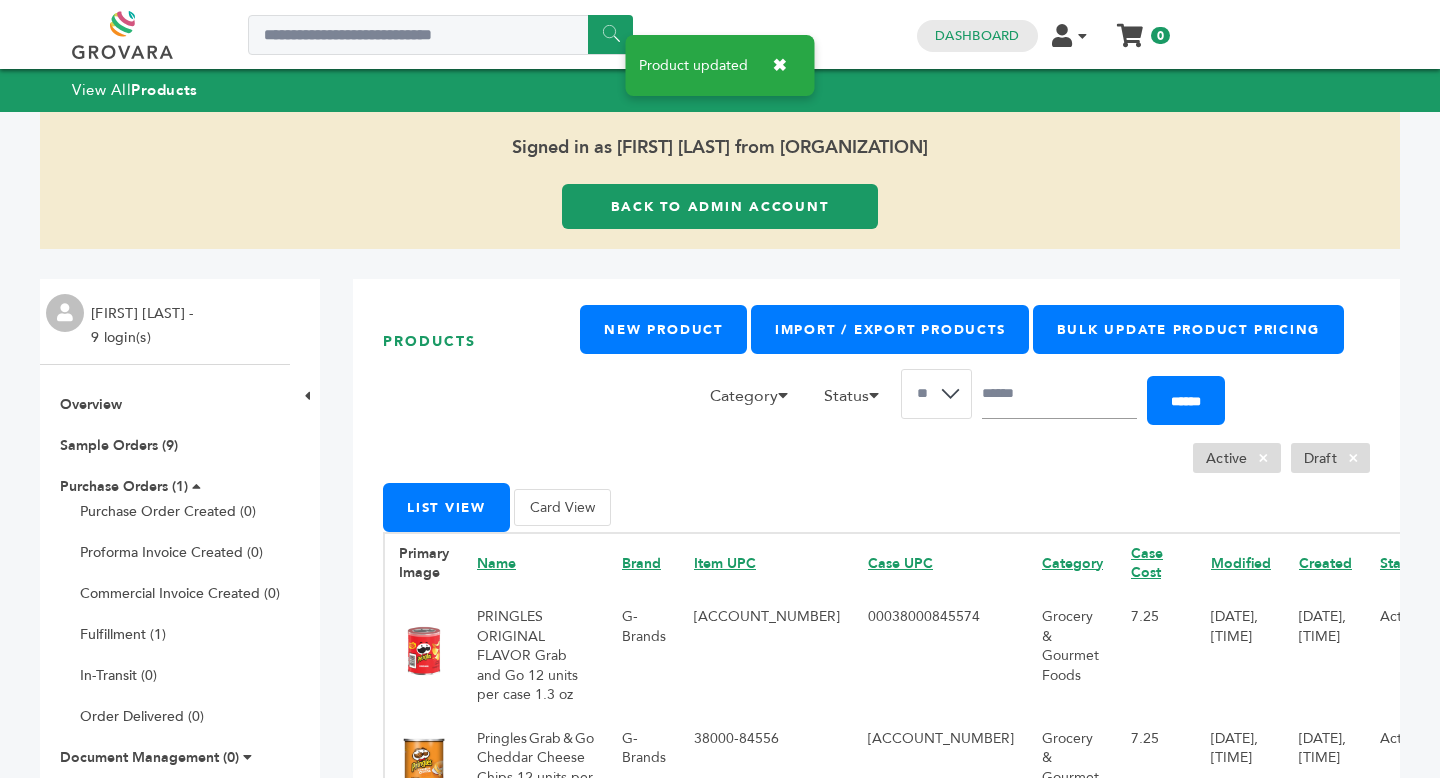 scroll, scrollTop: 0, scrollLeft: 0, axis: both 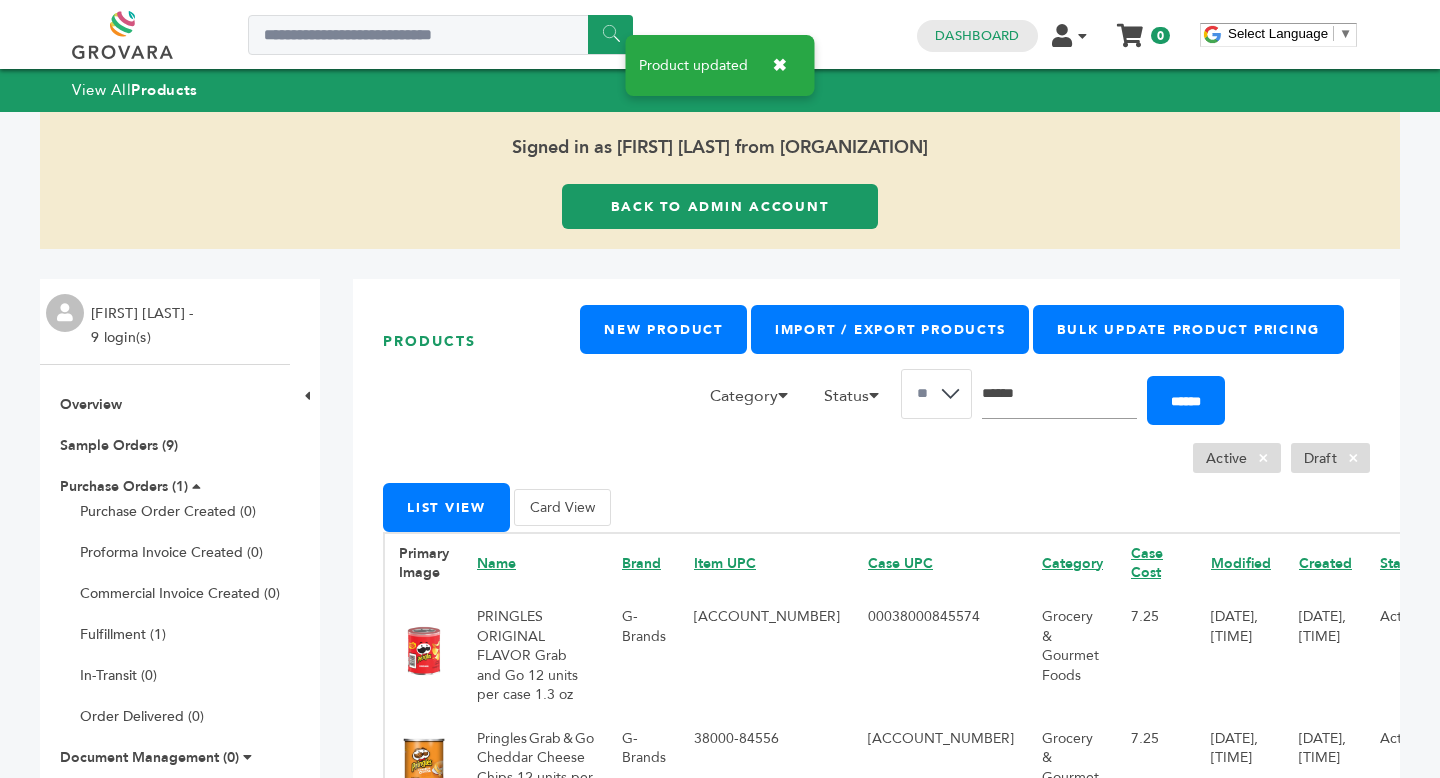 click at bounding box center [1059, 394] 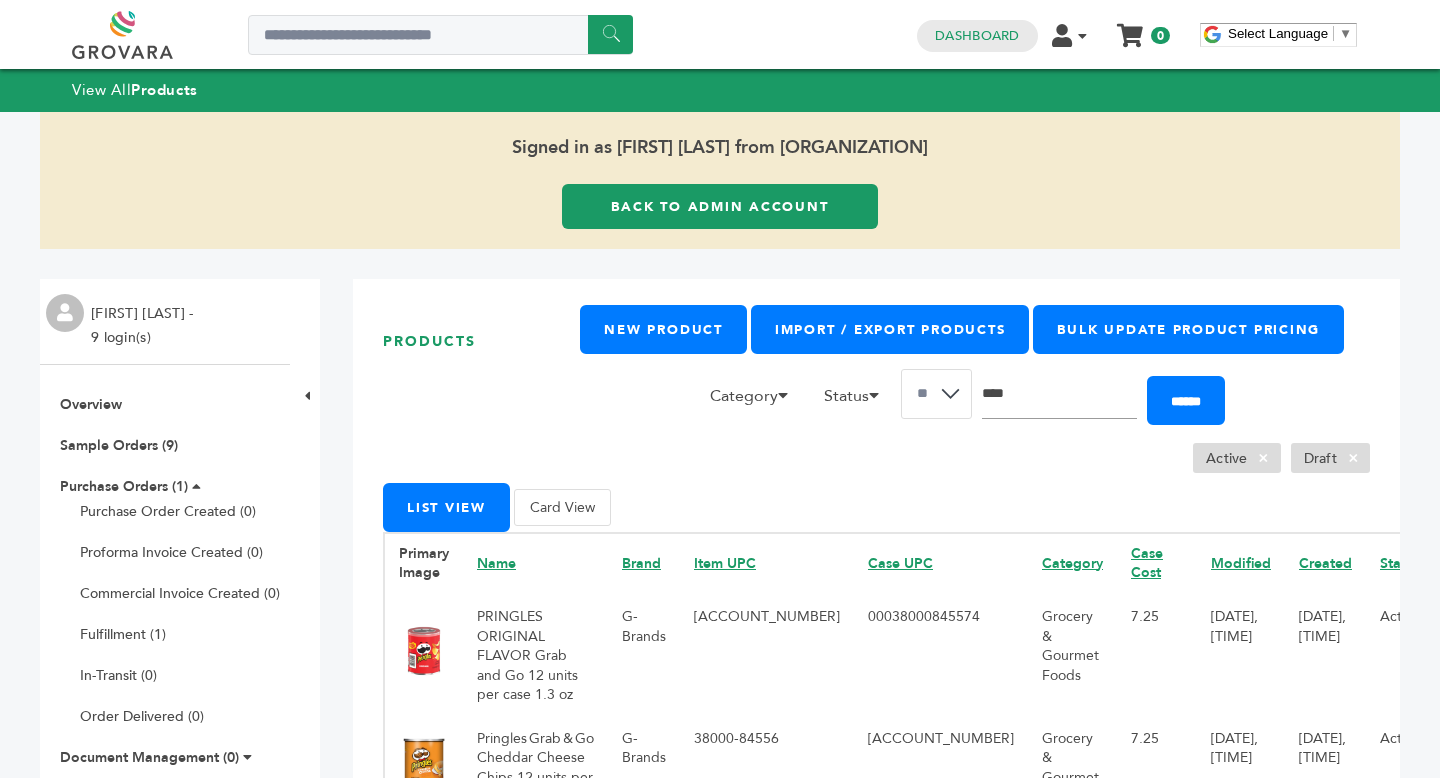 type on "****" 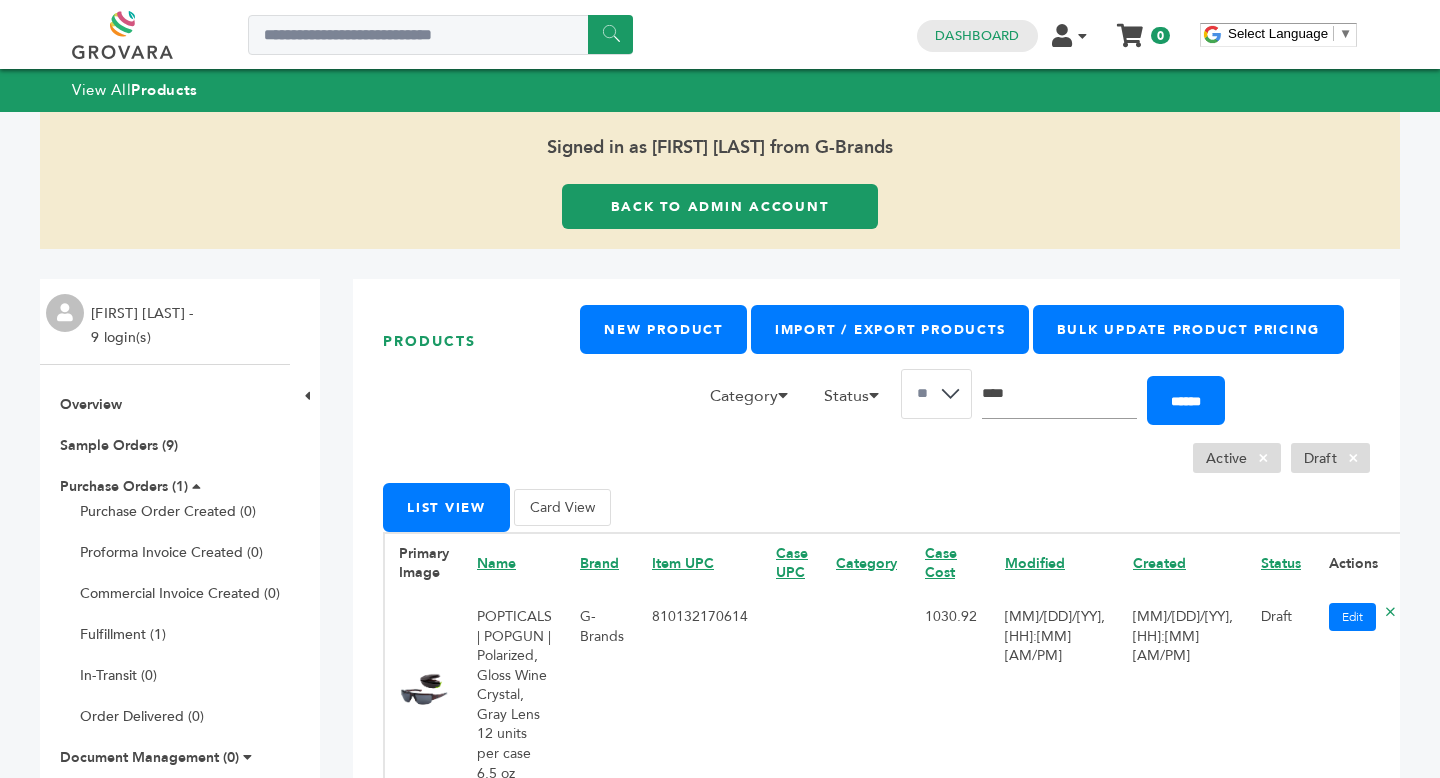scroll, scrollTop: 0, scrollLeft: 0, axis: both 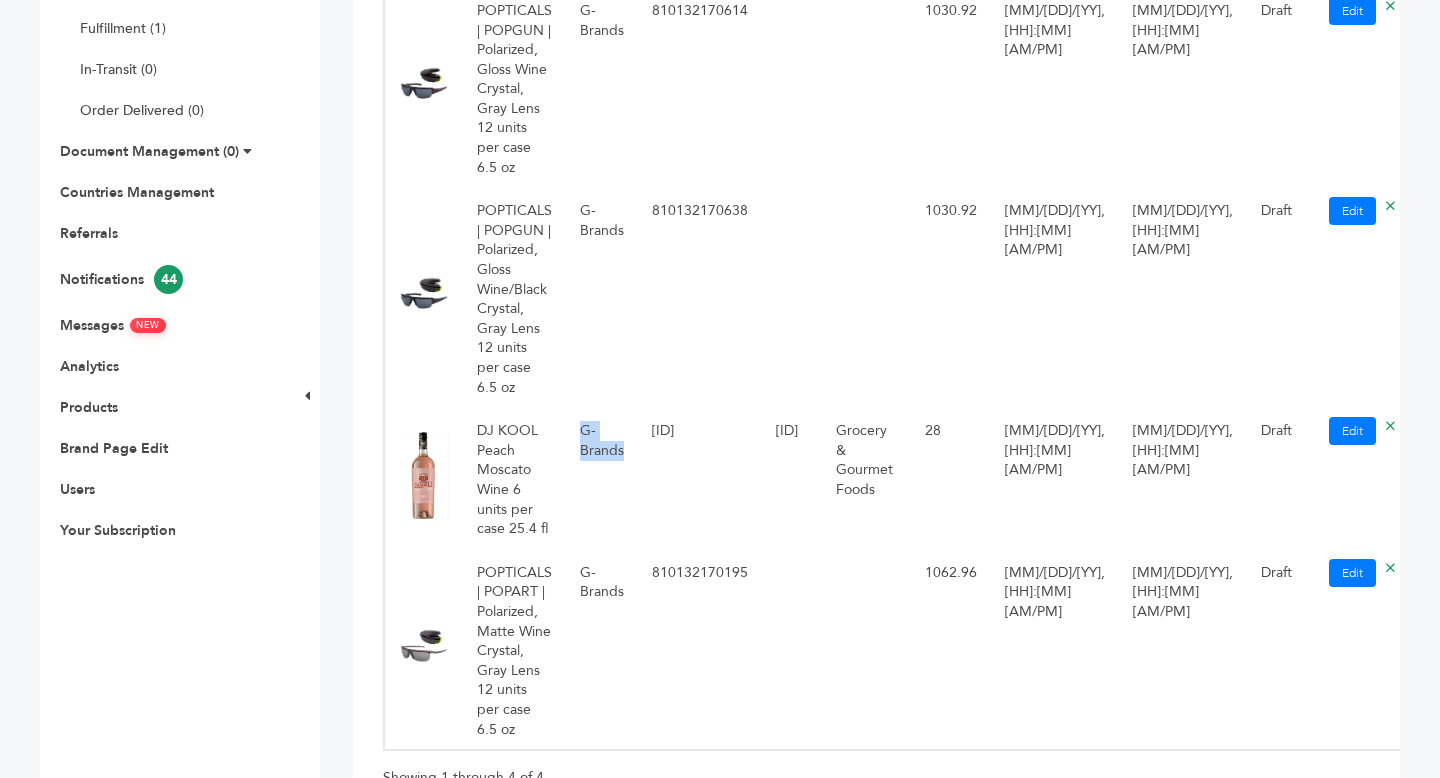 drag, startPoint x: 615, startPoint y: 387, endPoint x: 666, endPoint y: 409, distance: 55.542778 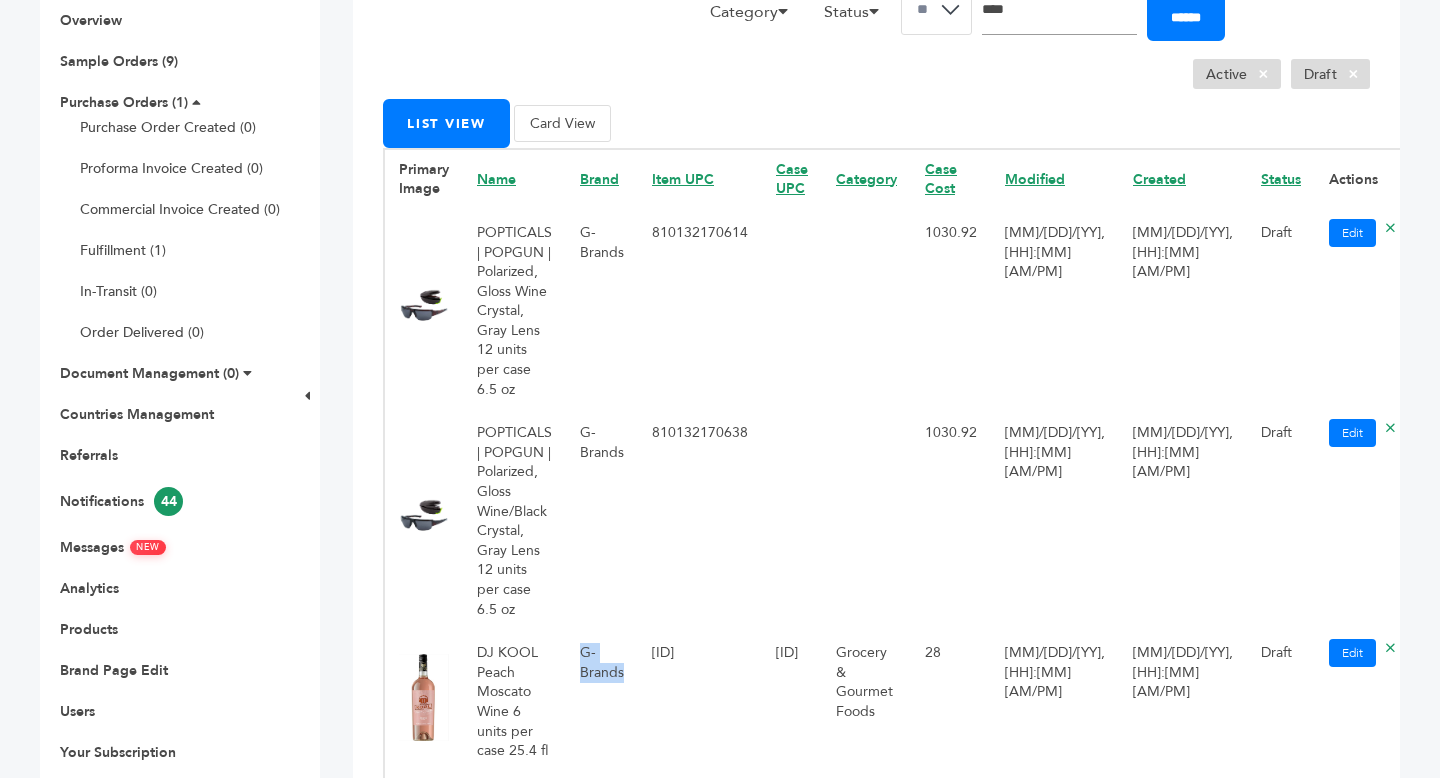 scroll, scrollTop: 529, scrollLeft: 0, axis: vertical 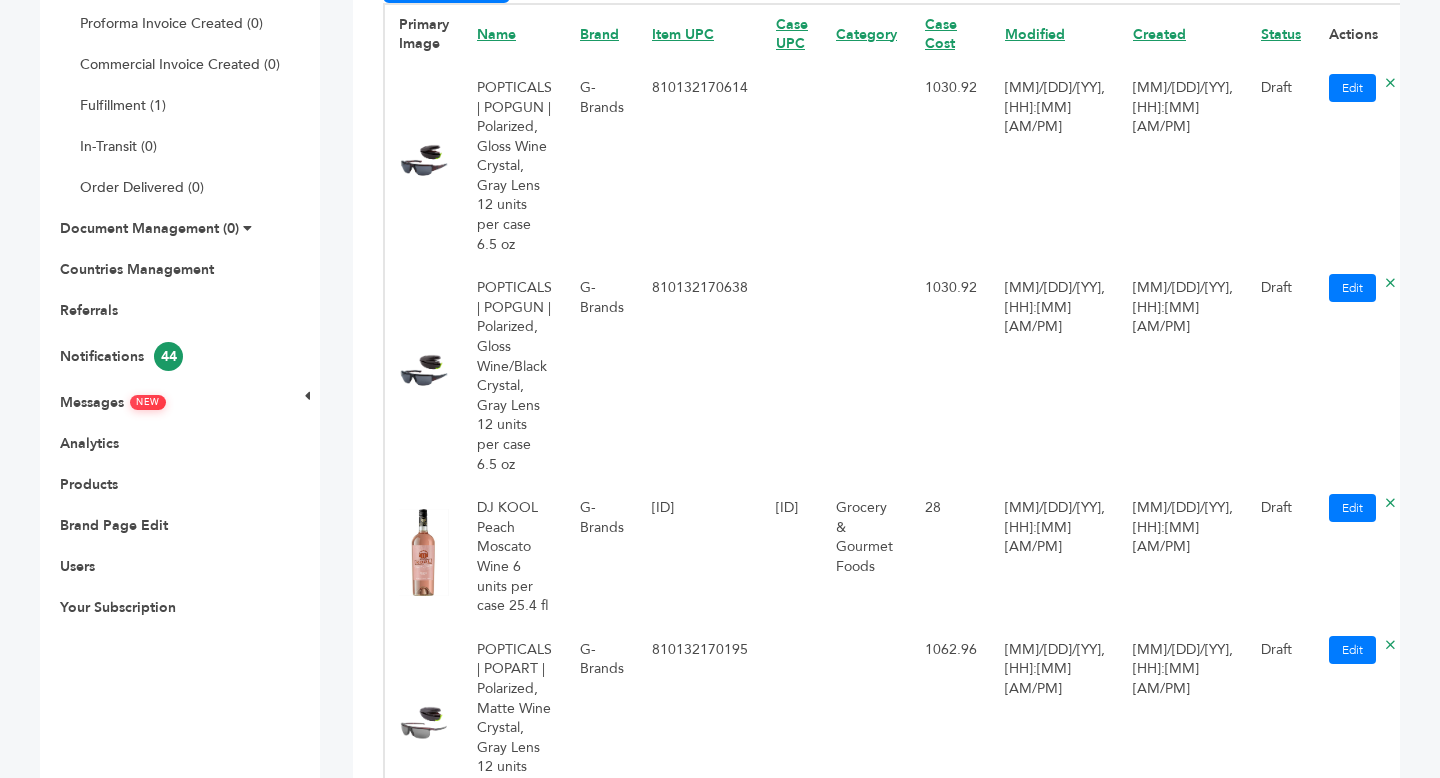 click at bounding box center [866, 374] 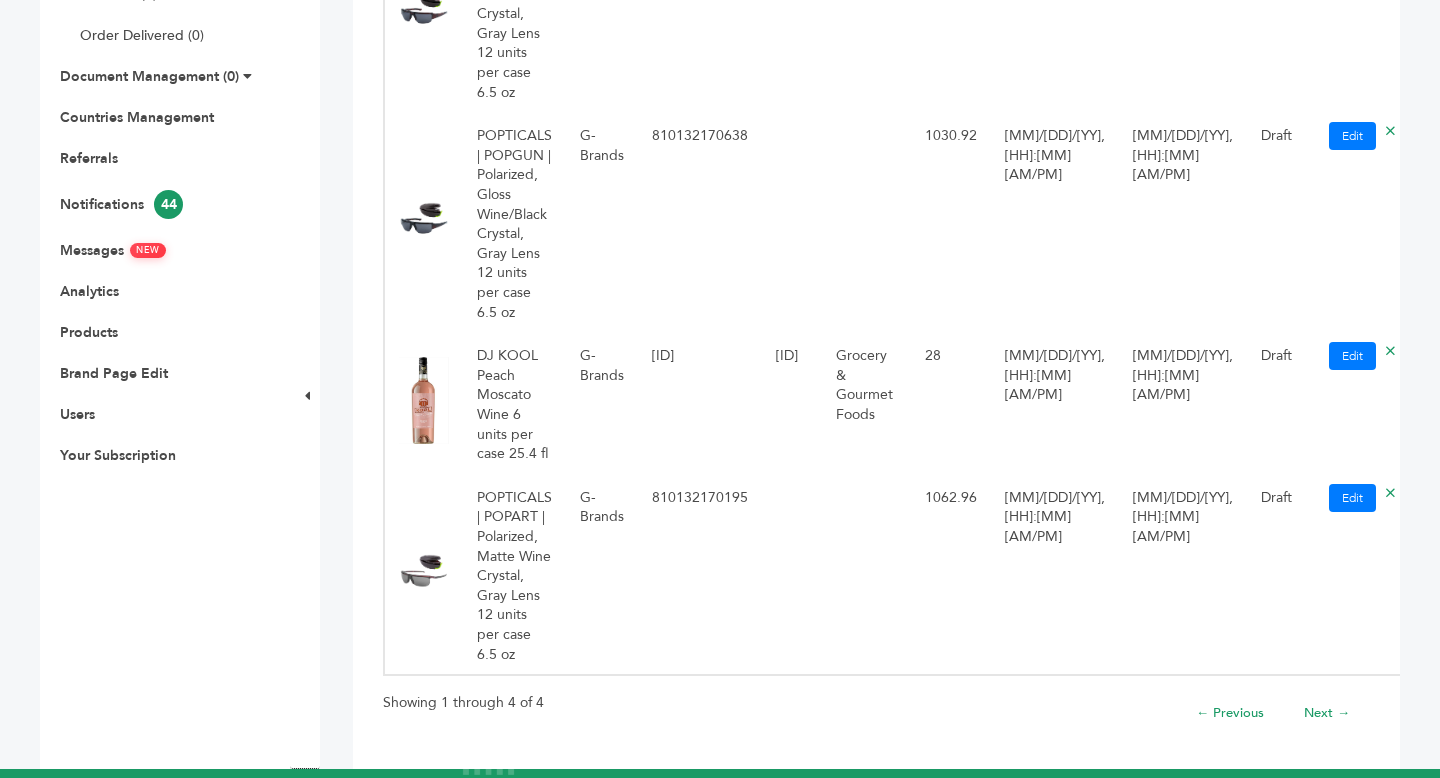 scroll, scrollTop: 670, scrollLeft: 0, axis: vertical 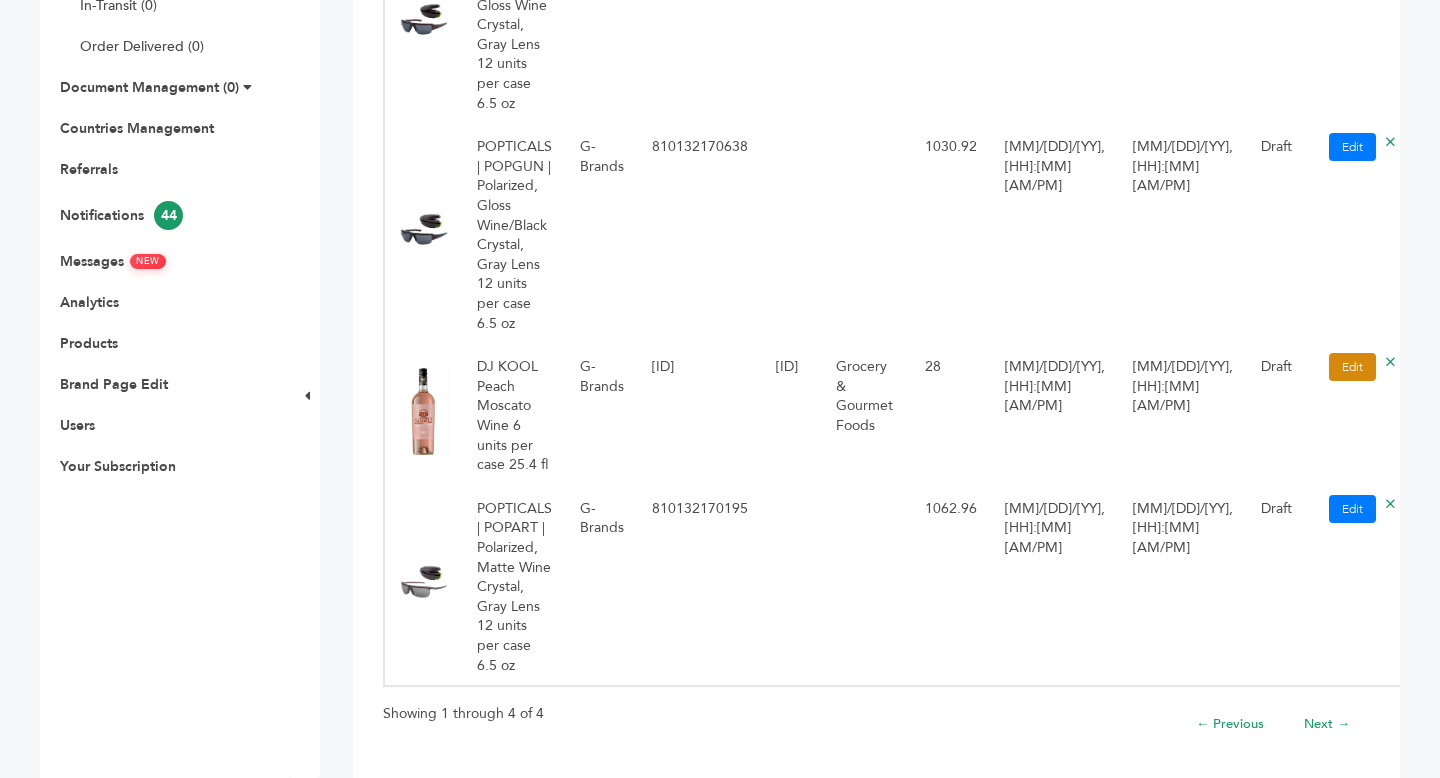 click on "Edit" at bounding box center [1352, 367] 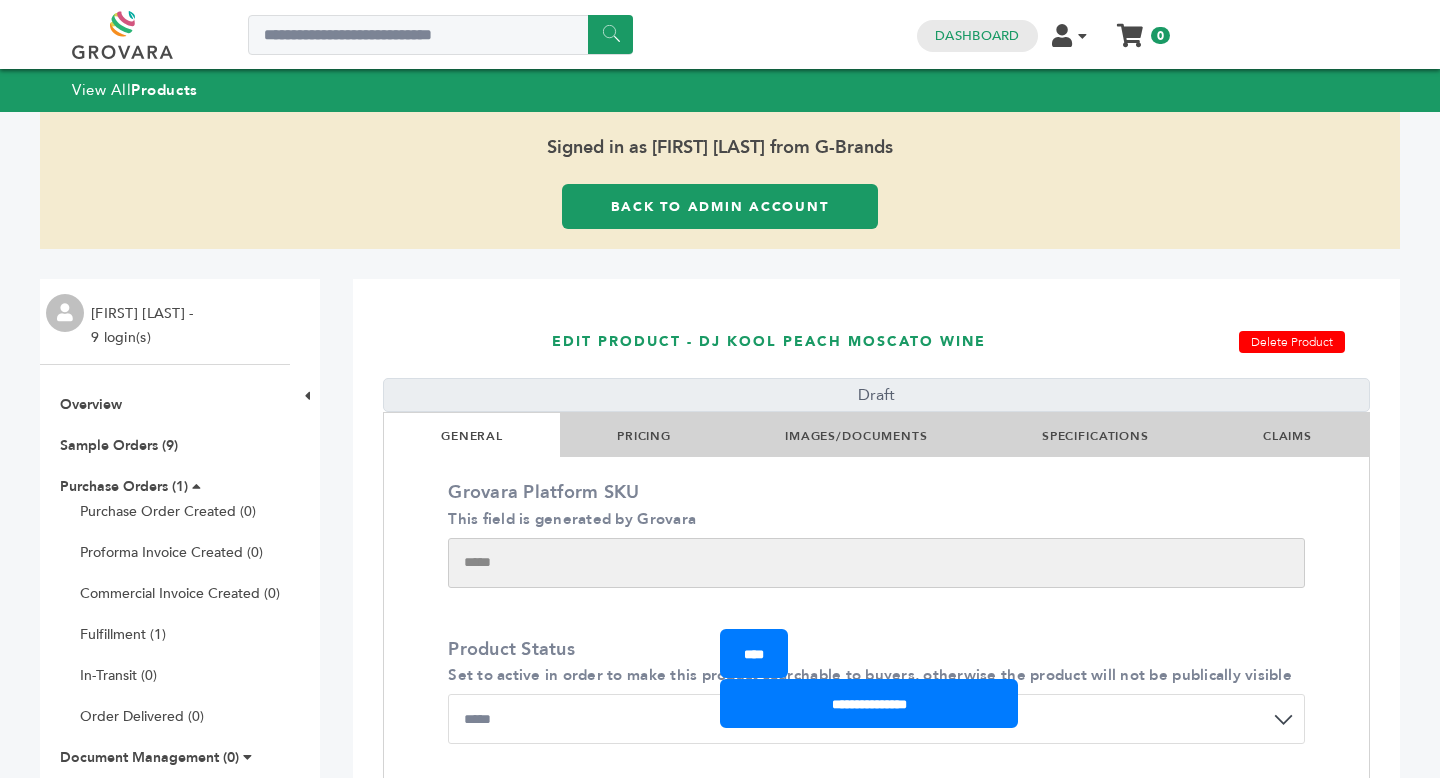 scroll, scrollTop: 0, scrollLeft: 0, axis: both 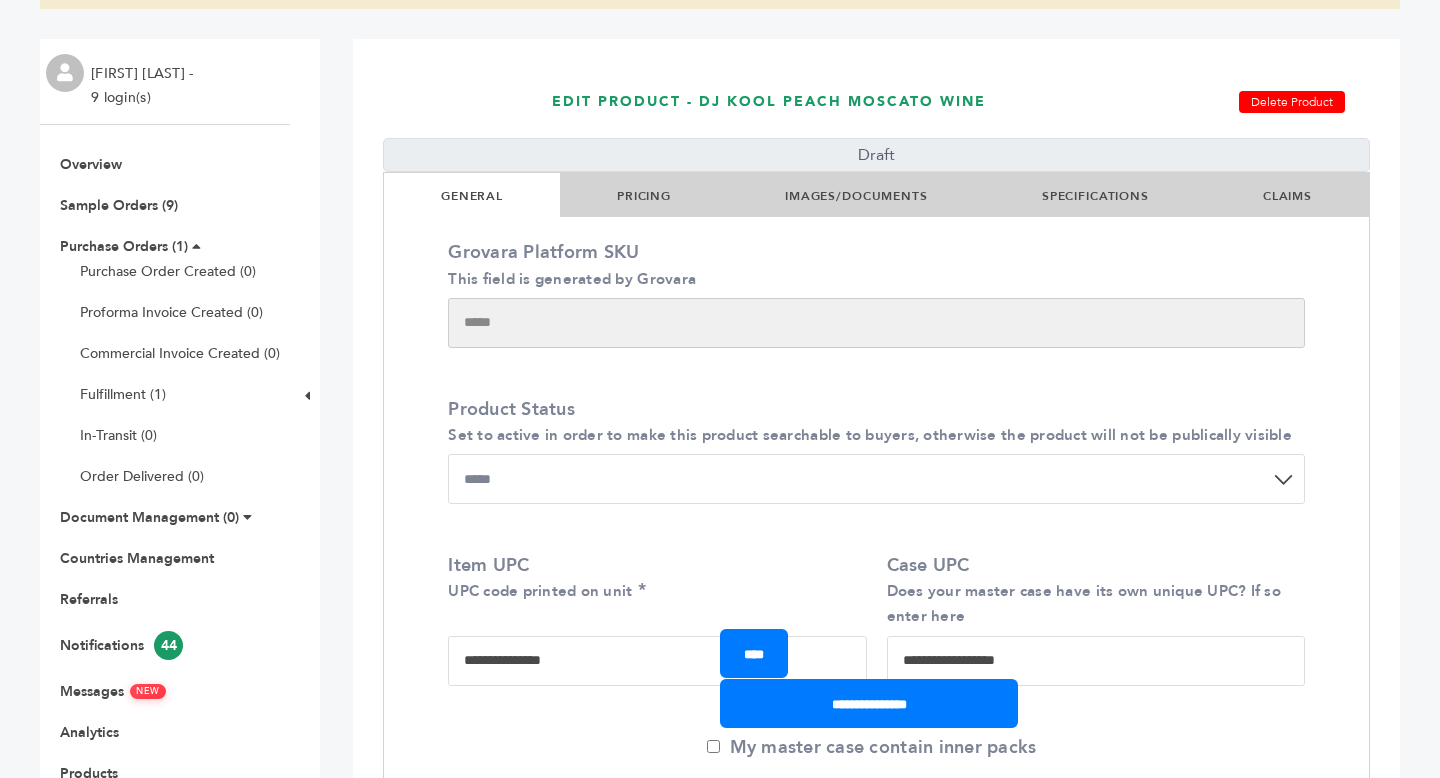 click on "**********" at bounding box center (876, 479) 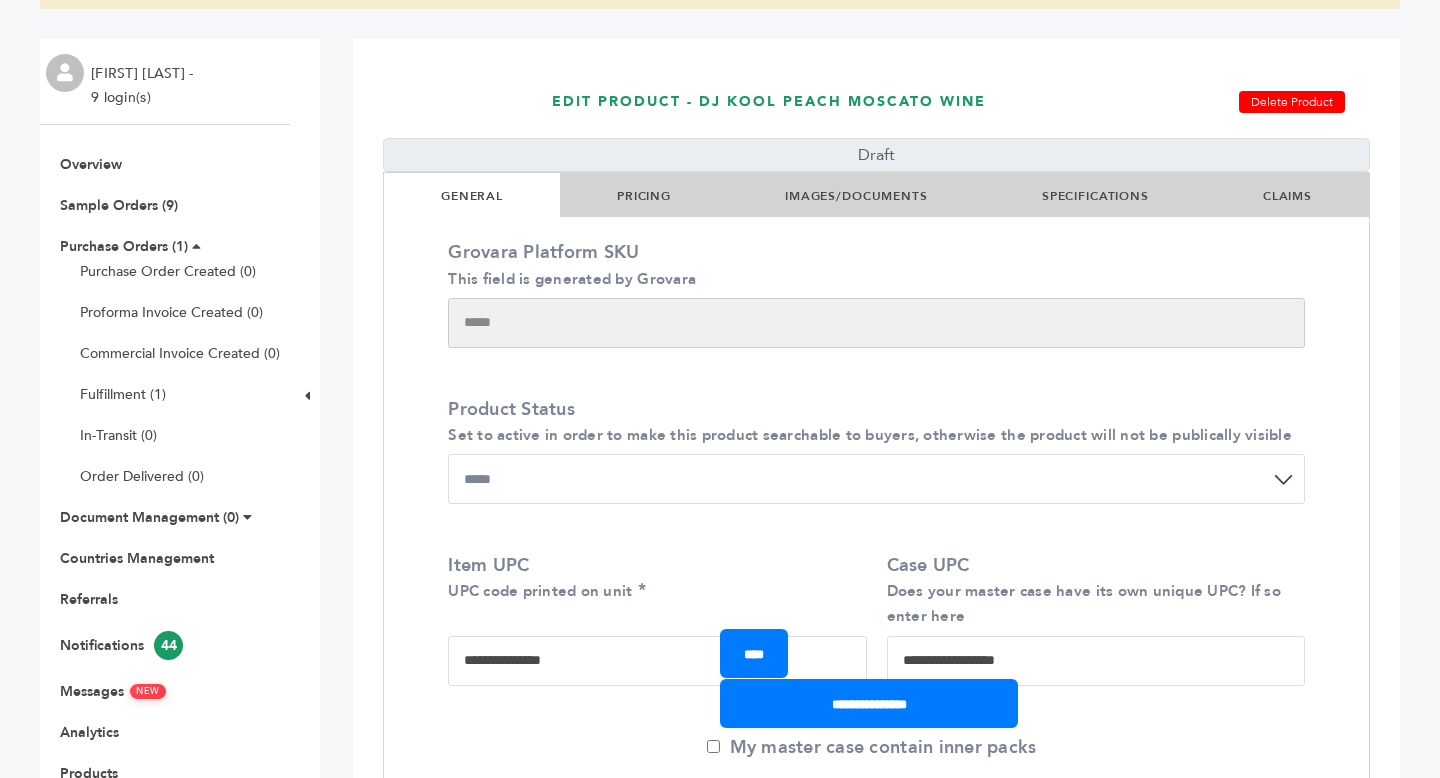 select on "******" 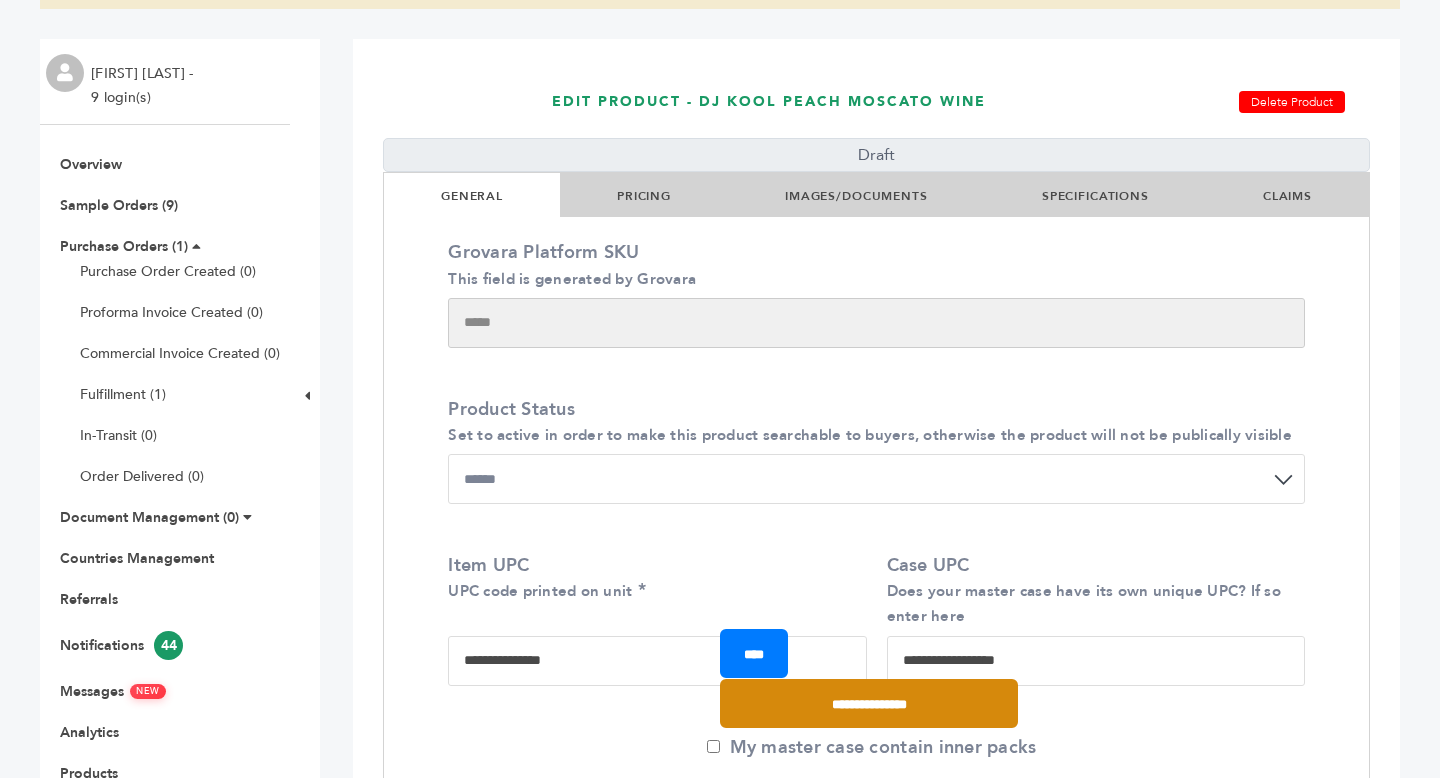 click on "**********" at bounding box center (869, 703) 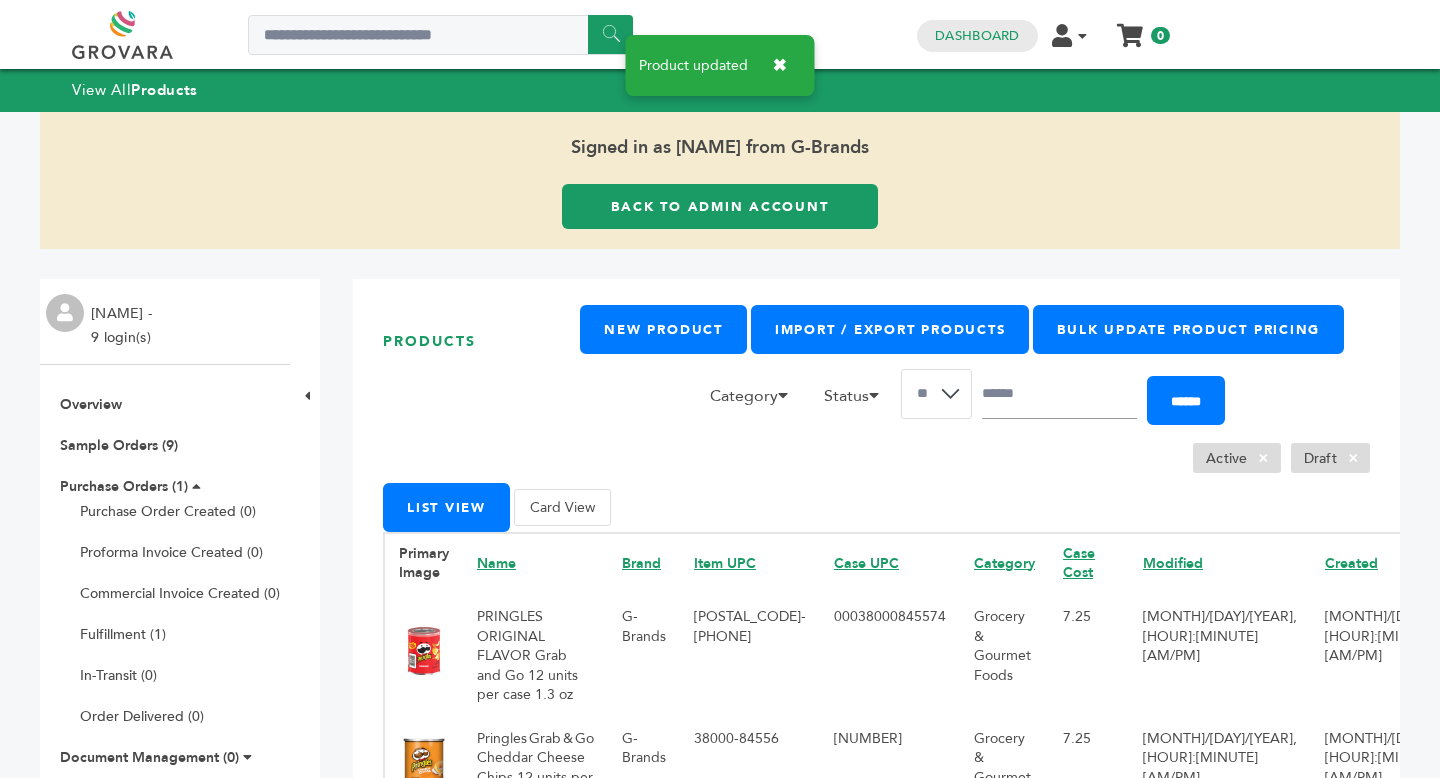 scroll, scrollTop: 0, scrollLeft: 0, axis: both 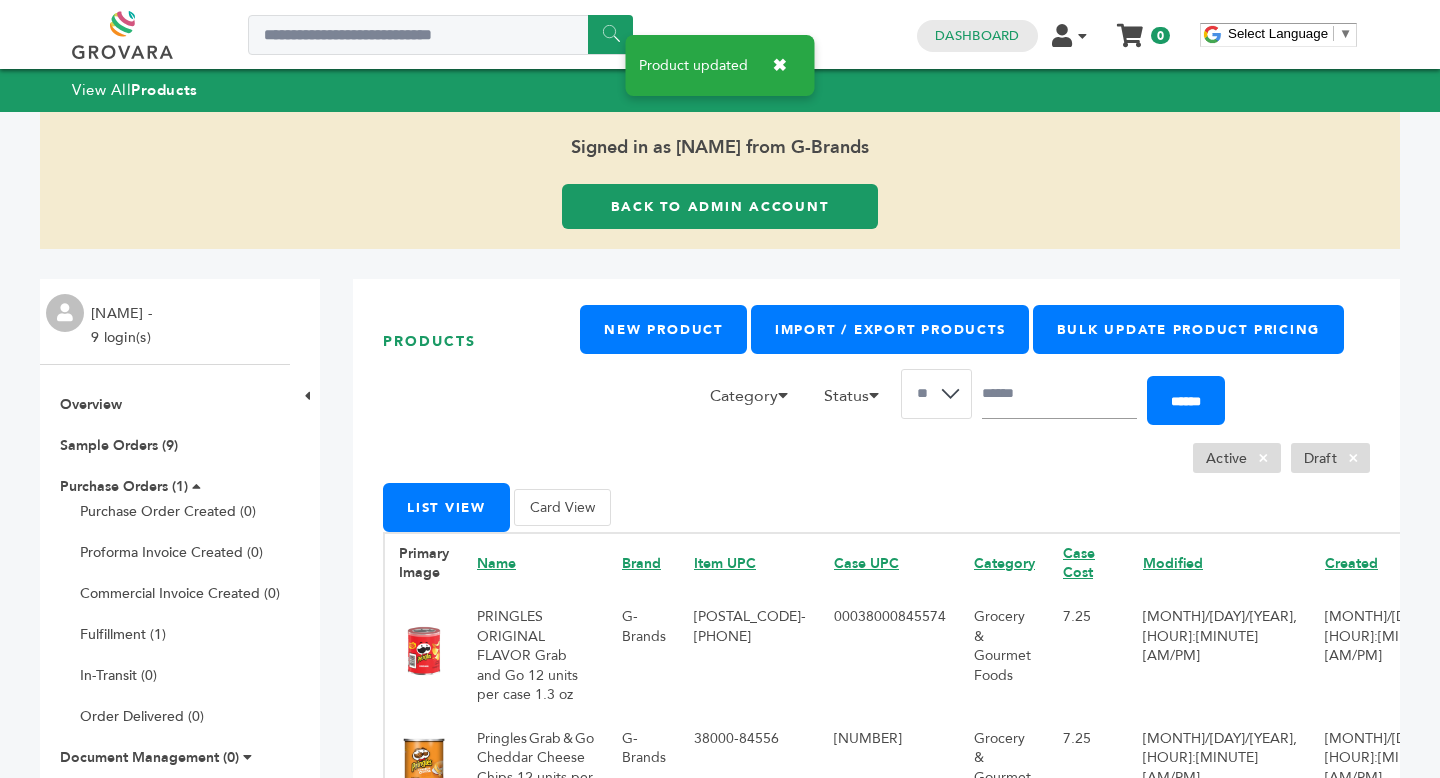 click on "Back to Admin Account" at bounding box center [720, 206] 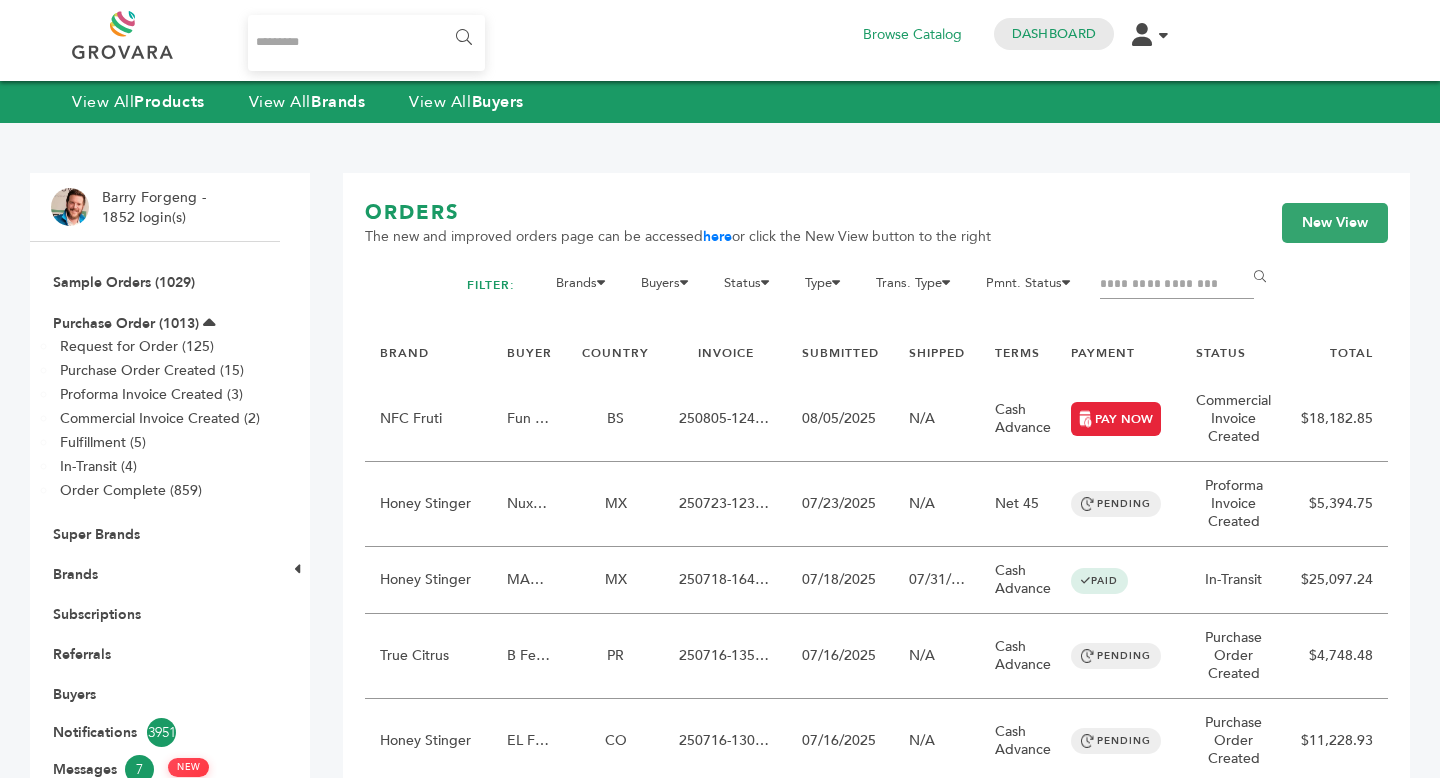 scroll, scrollTop: 0, scrollLeft: 0, axis: both 